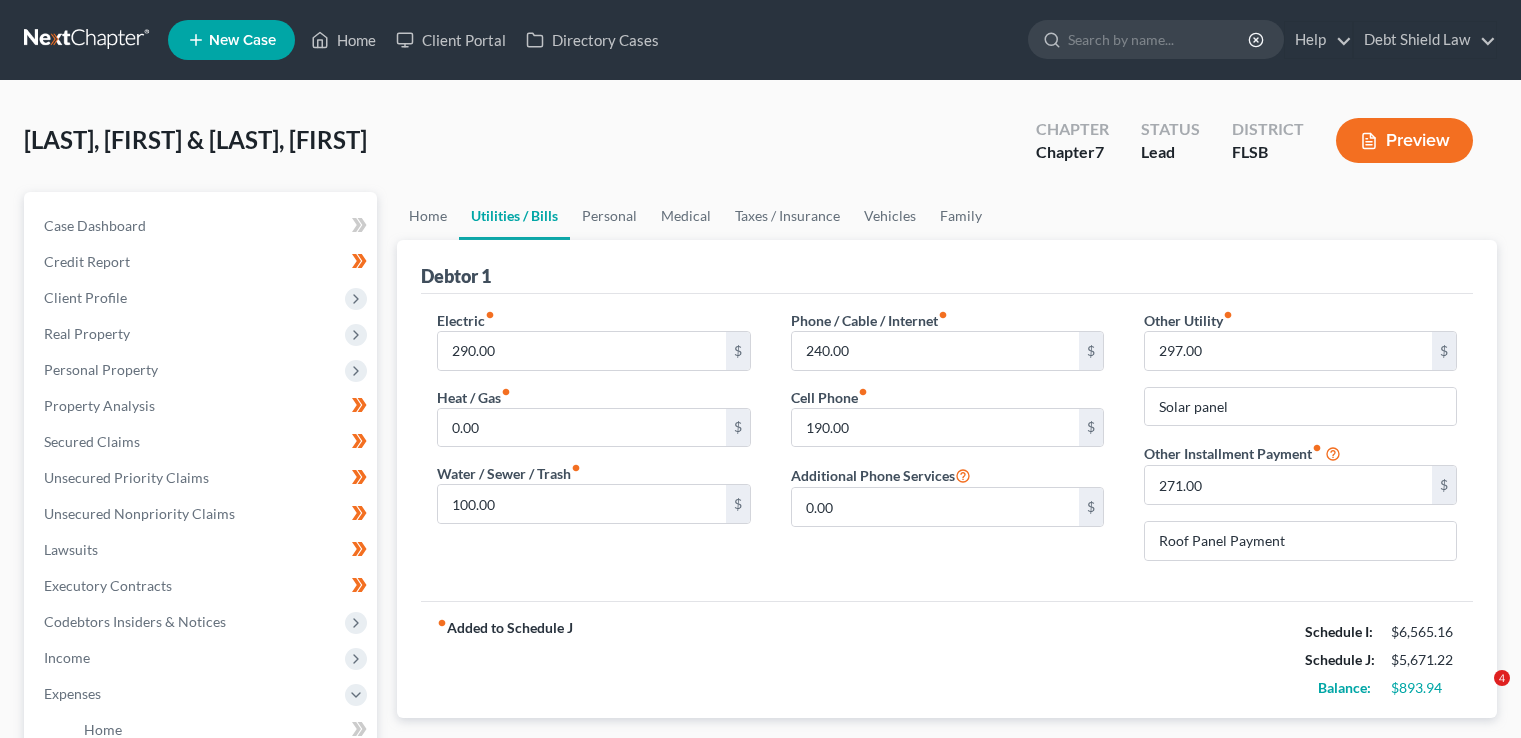 scroll, scrollTop: 0, scrollLeft: 0, axis: both 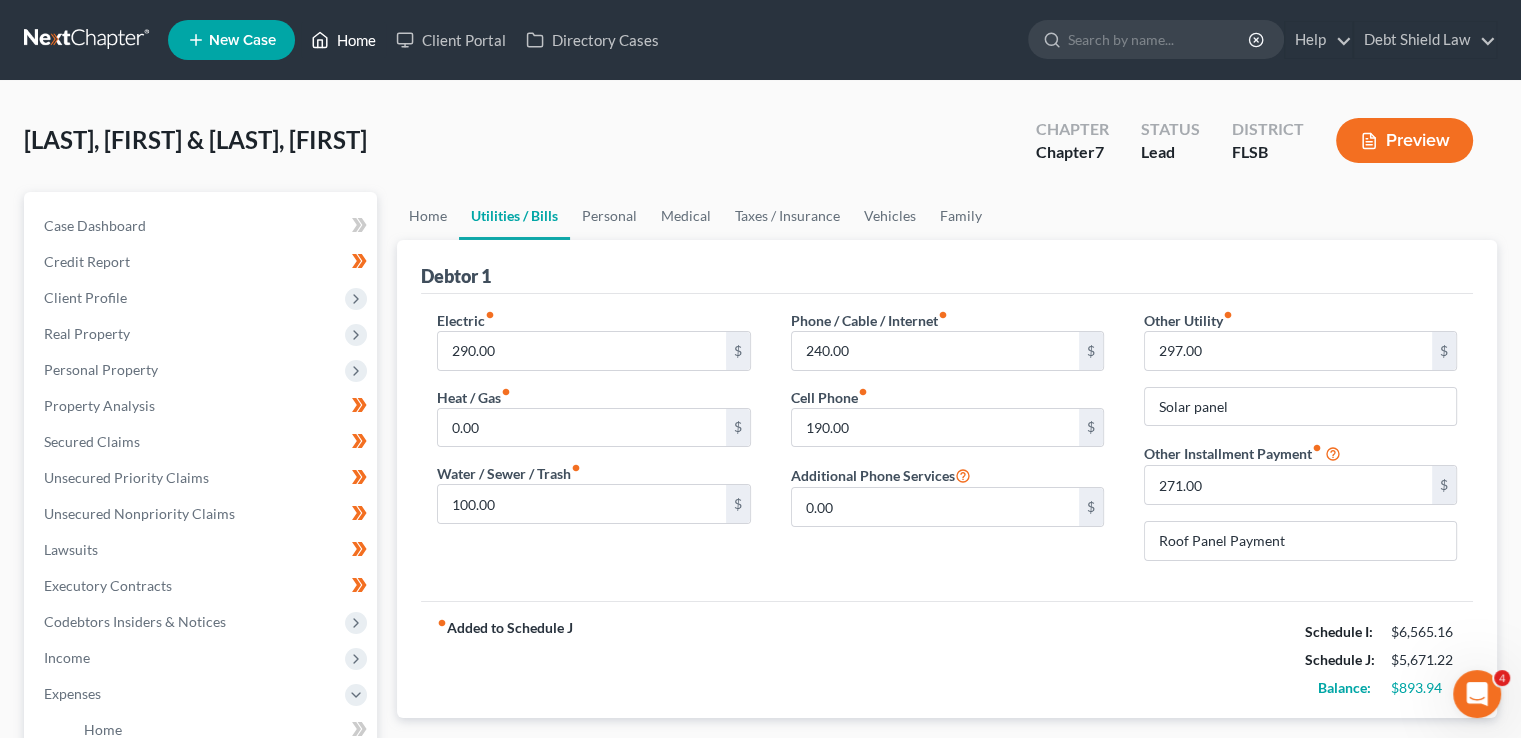 click on "Home" at bounding box center [343, 40] 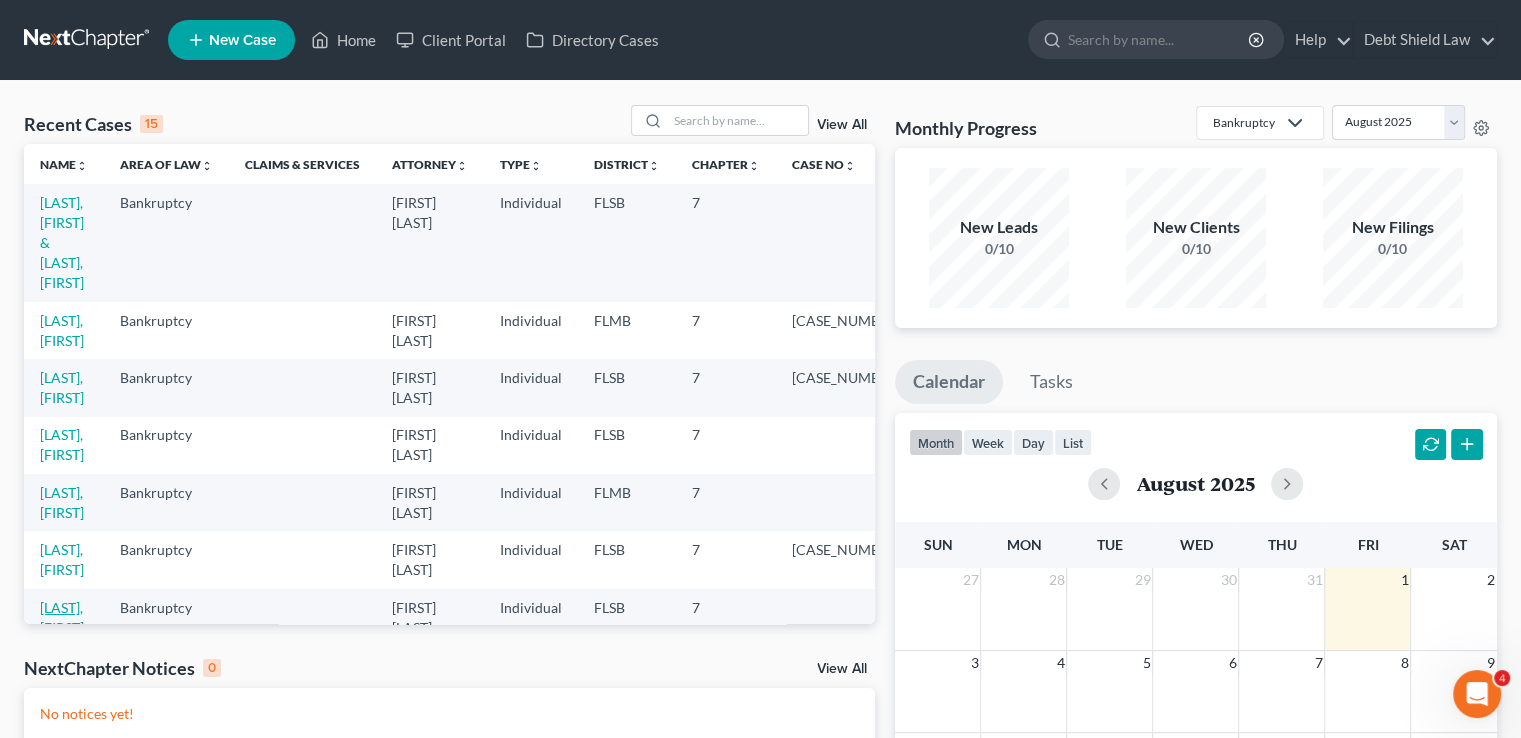 click on "[LAST], [FIRST]" at bounding box center (62, 617) 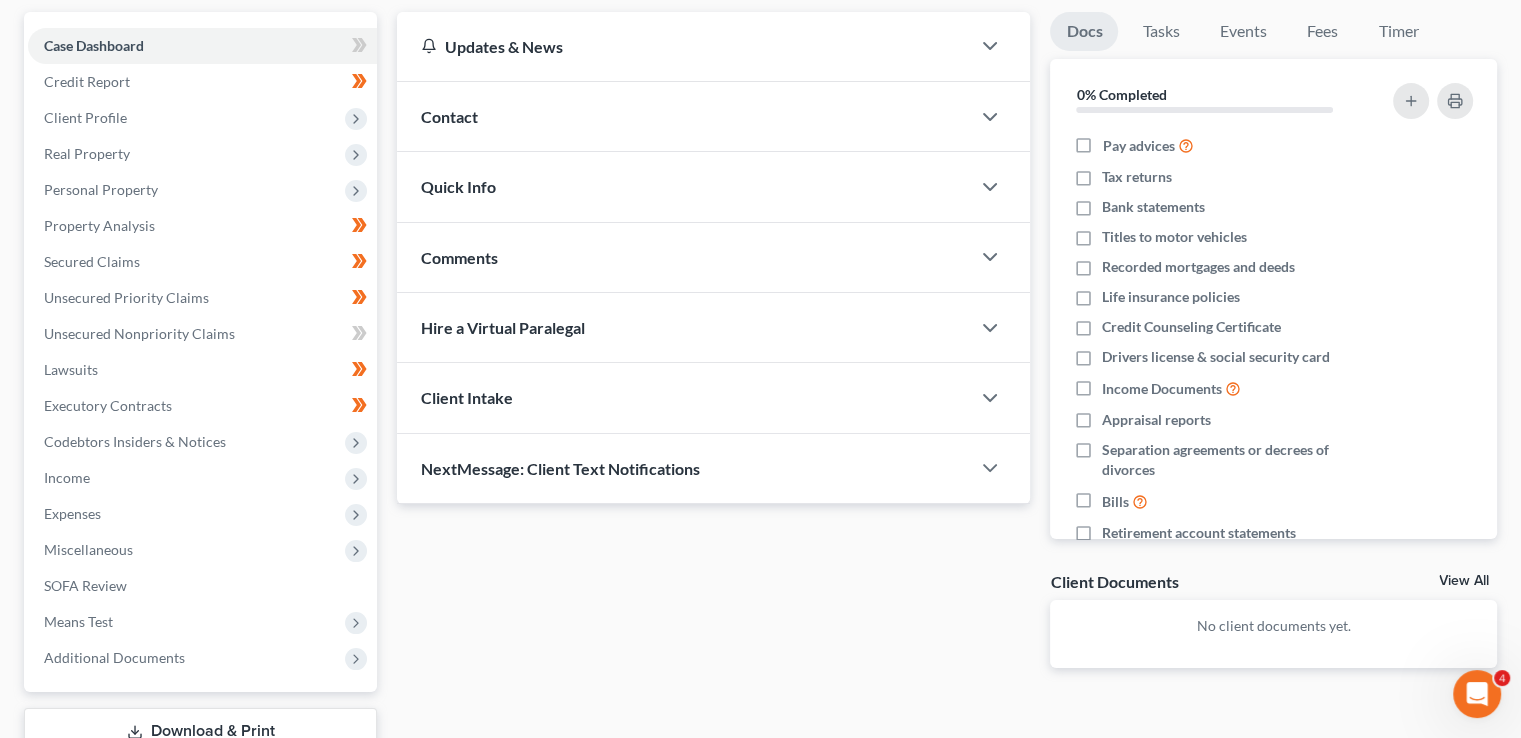 scroll, scrollTop: 181, scrollLeft: 0, axis: vertical 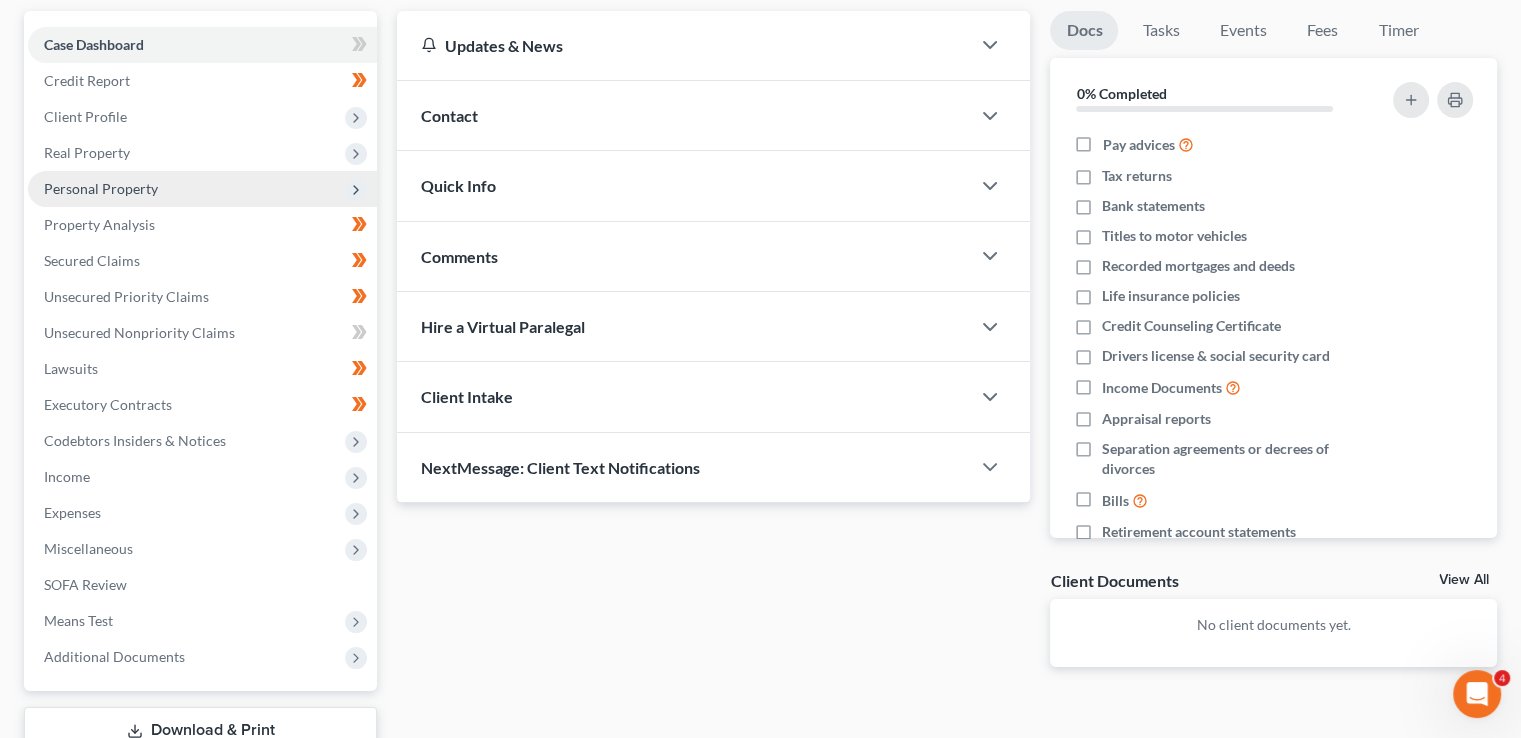 click on "Personal Property" at bounding box center [202, 189] 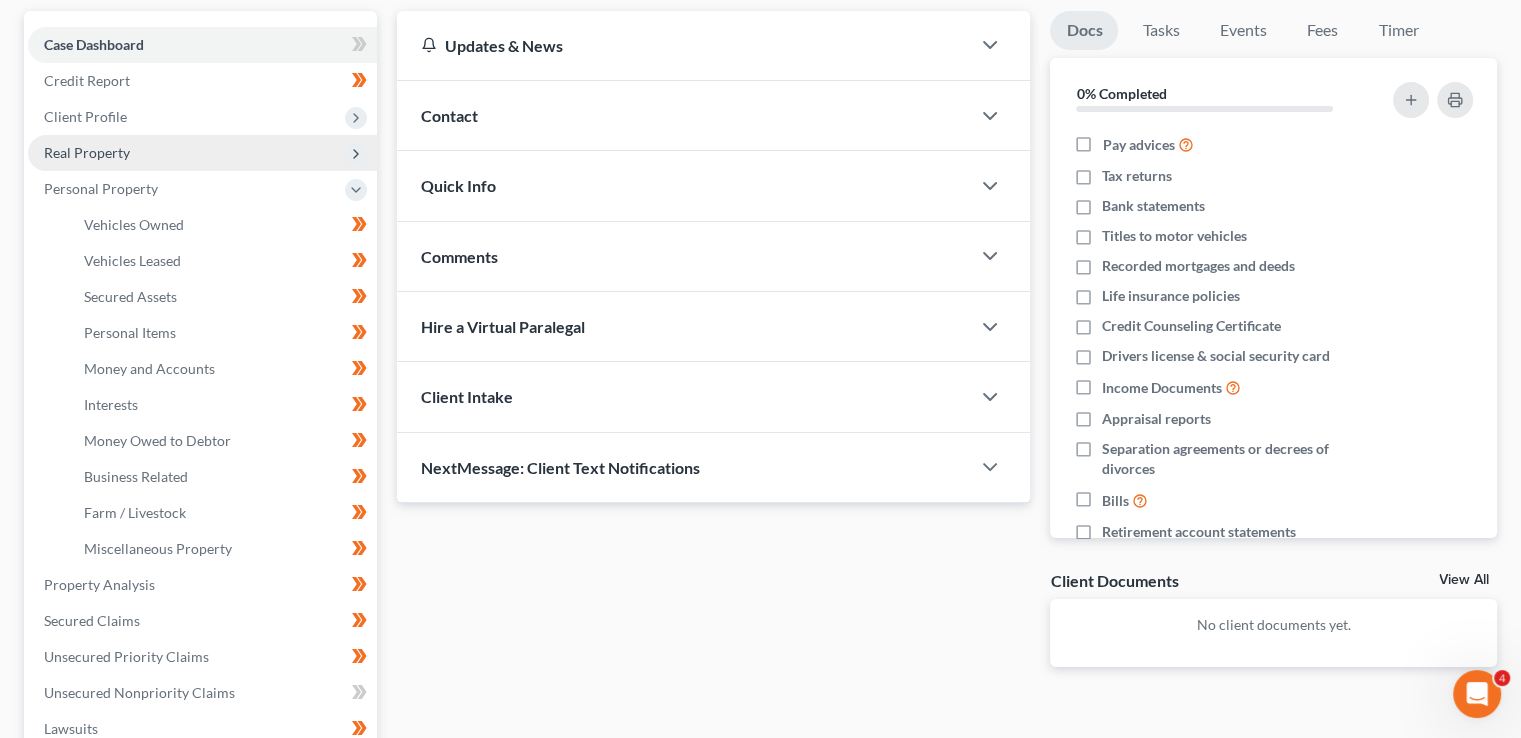 click on "Real Property" at bounding box center (202, 153) 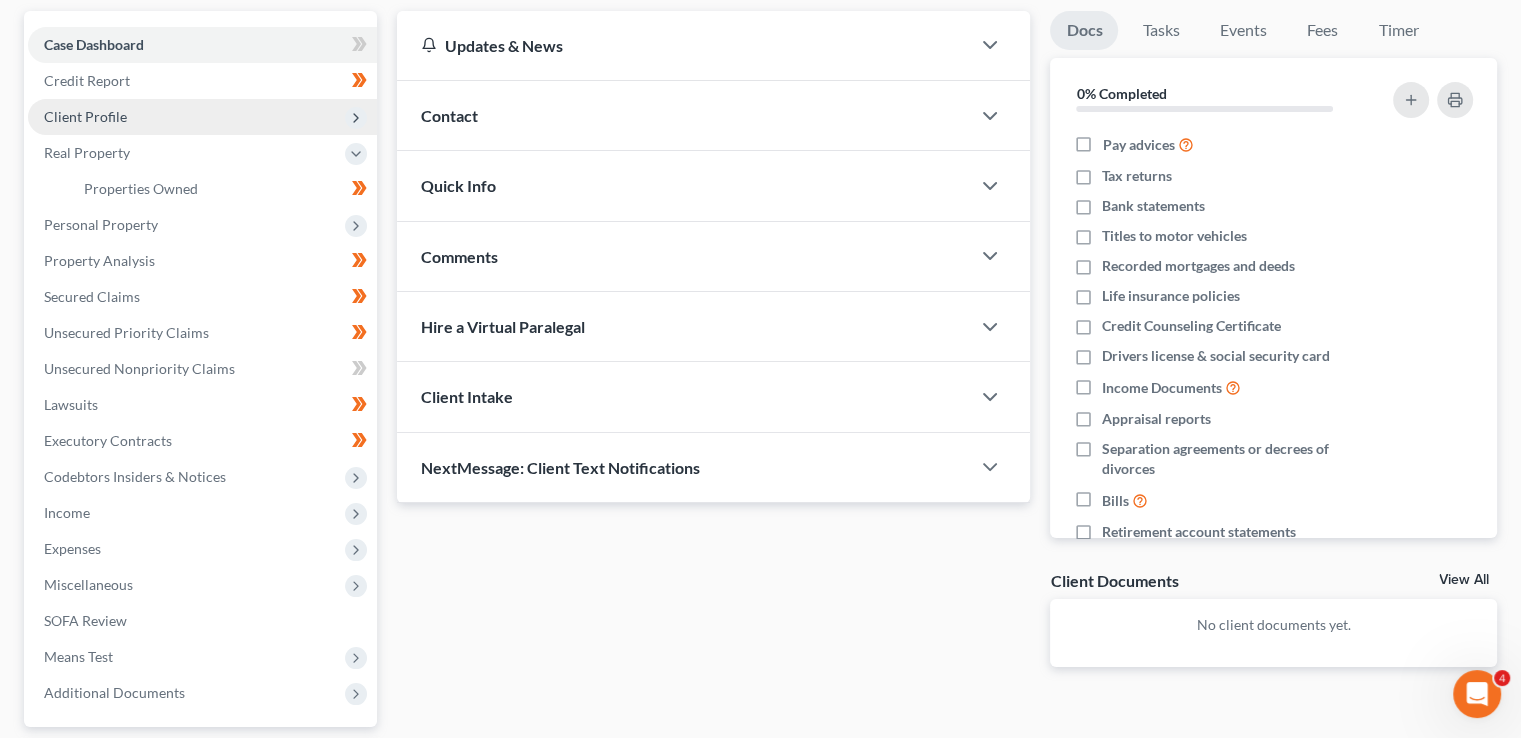 click on "Client Profile" at bounding box center (202, 117) 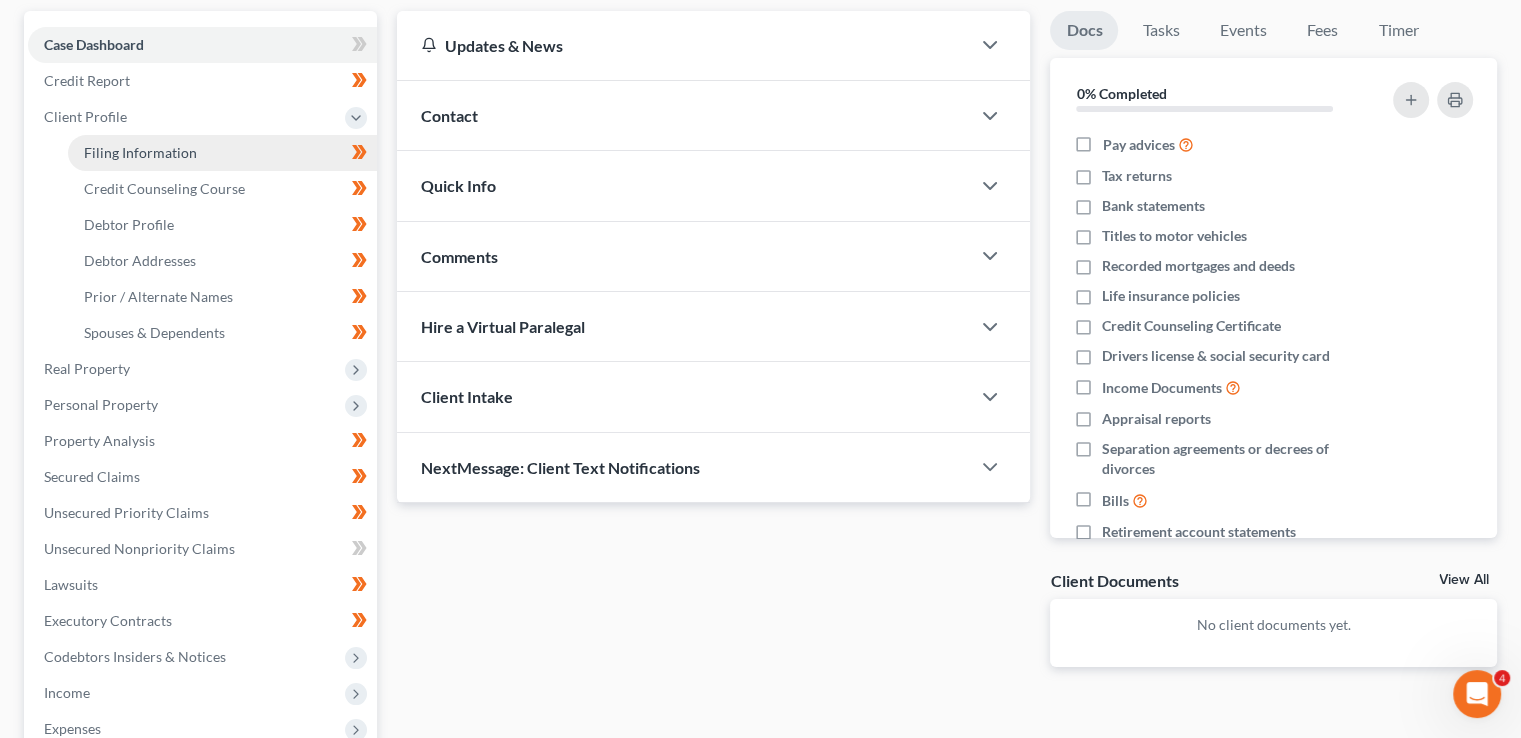 click on "Filing Information" at bounding box center (222, 153) 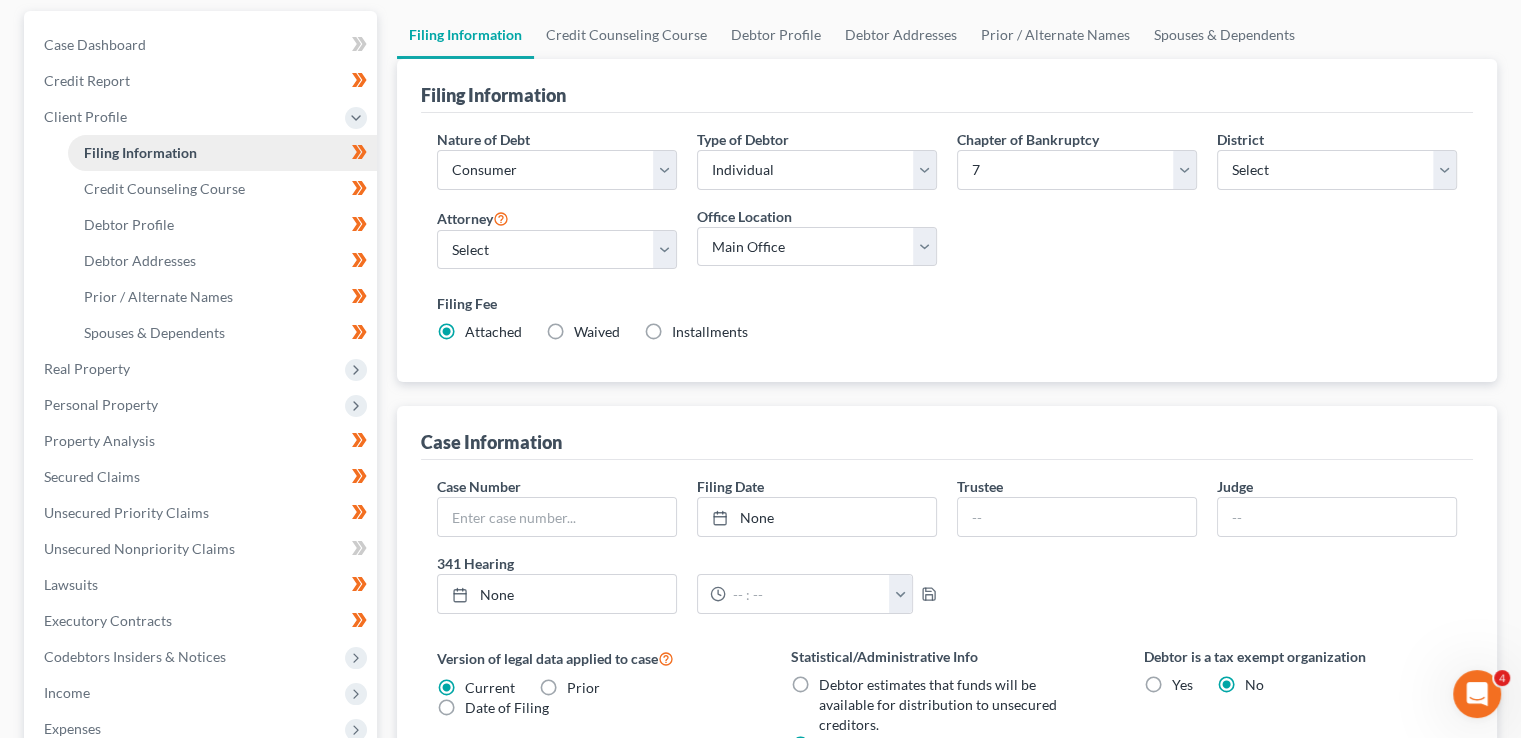 scroll, scrollTop: 0, scrollLeft: 0, axis: both 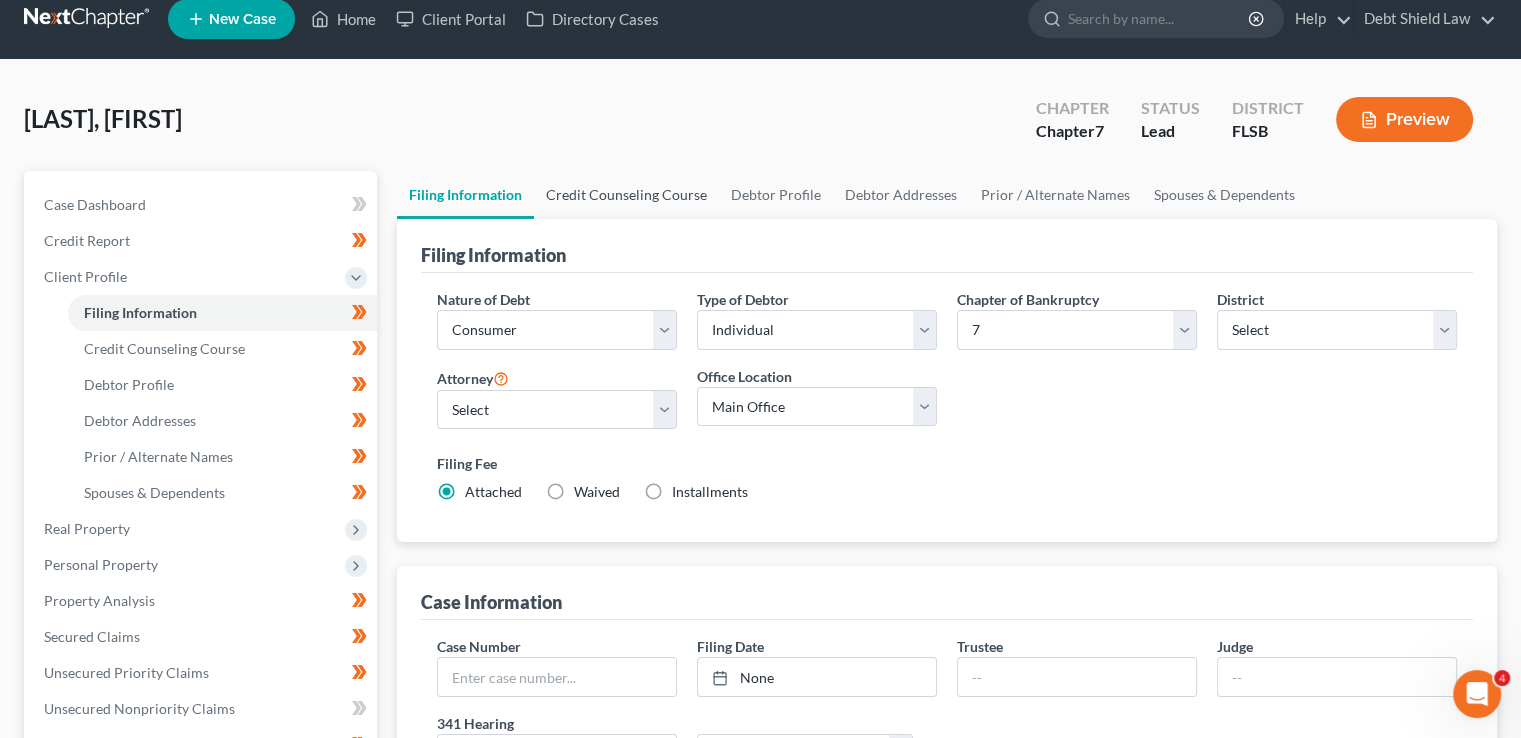 click on "Credit Counseling Course" at bounding box center [626, 195] 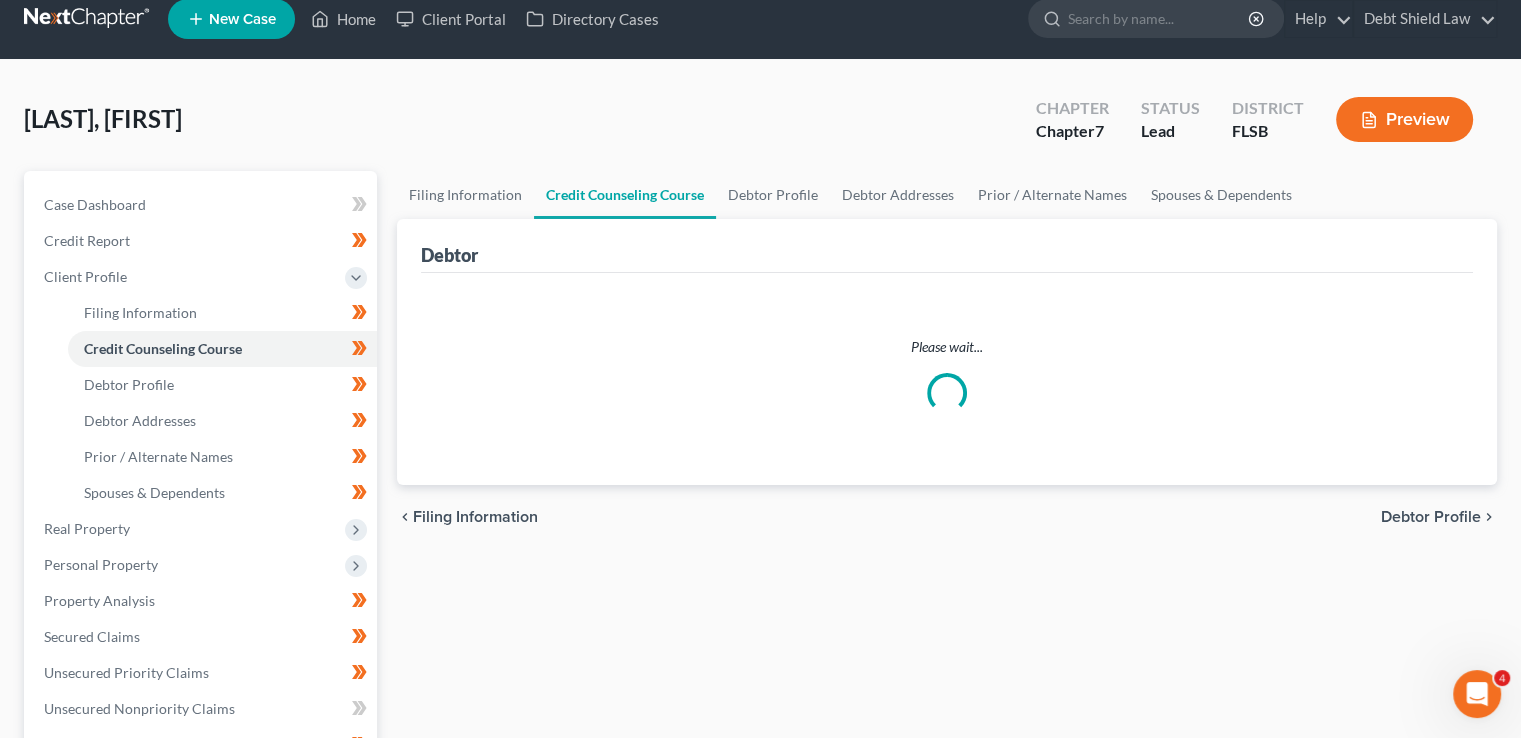 scroll, scrollTop: 0, scrollLeft: 0, axis: both 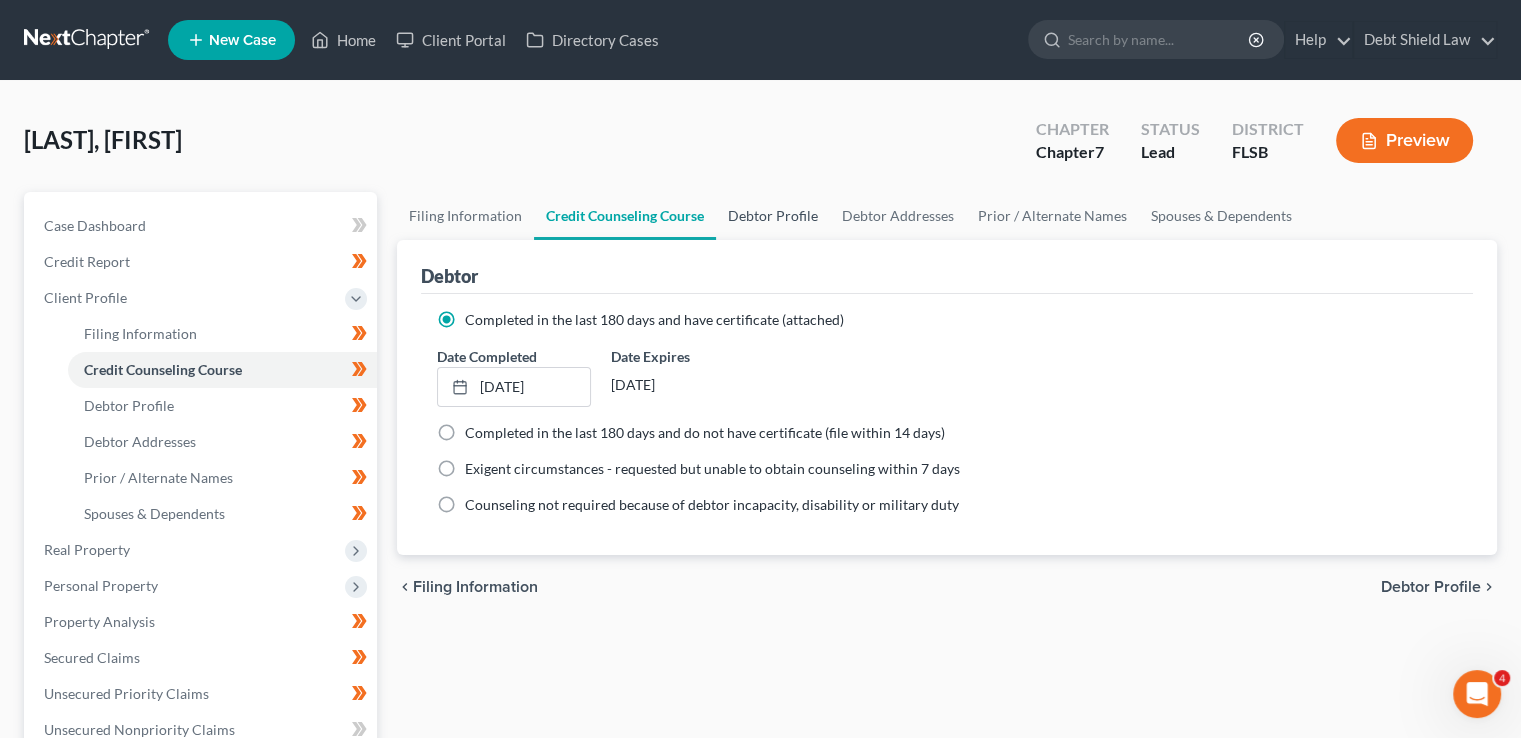 click on "Debtor Profile" at bounding box center (773, 216) 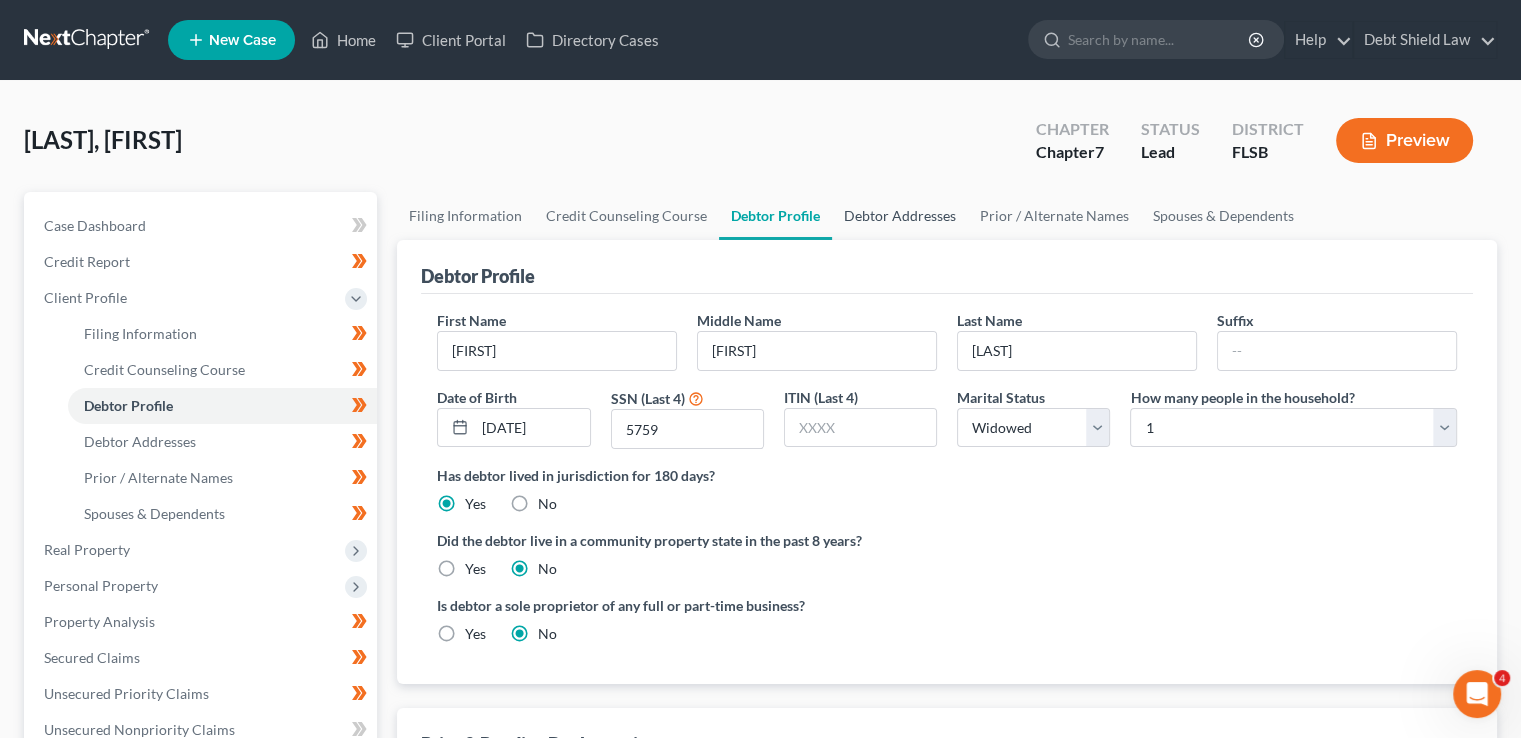 click on "Debtor Addresses" at bounding box center (900, 216) 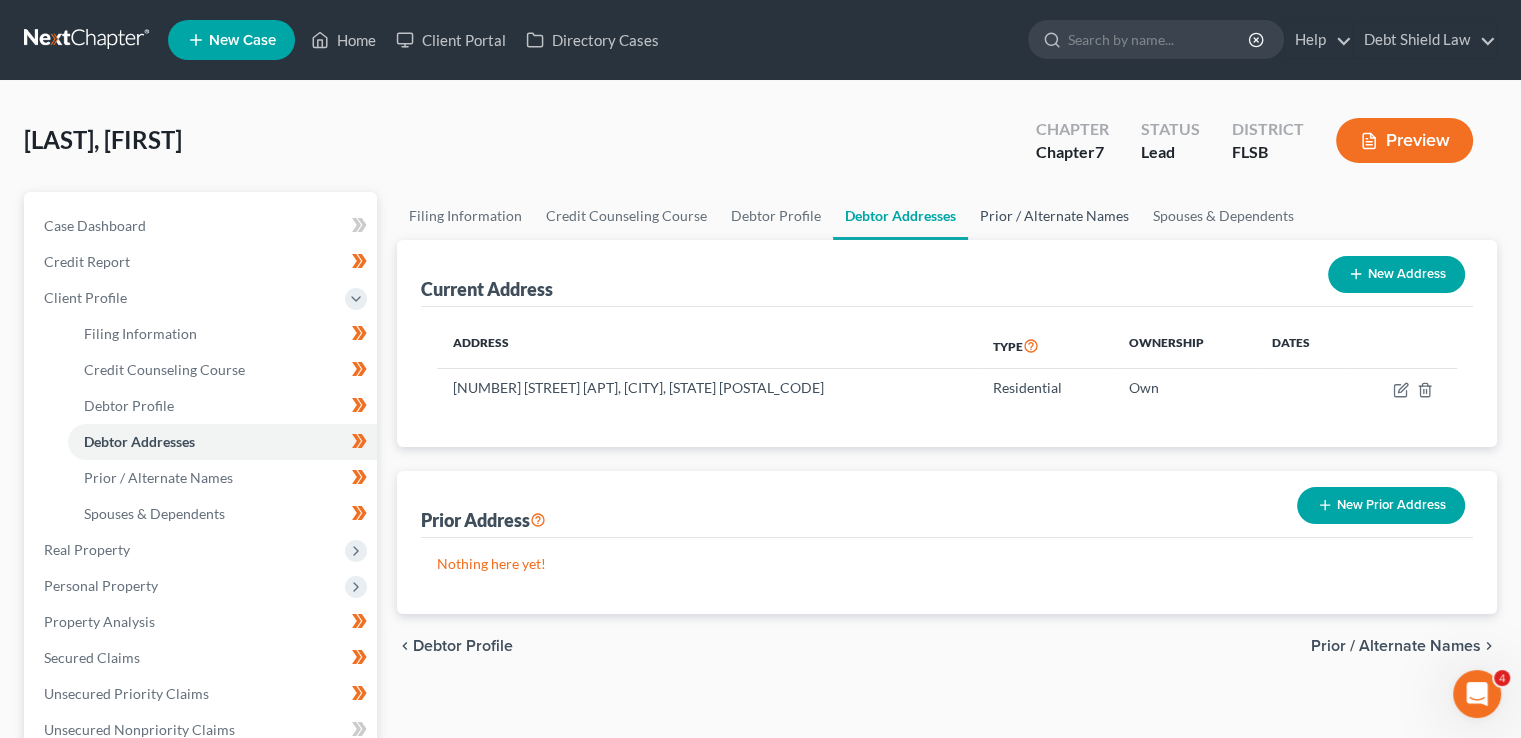 click on "Prior / Alternate Names" at bounding box center [1054, 216] 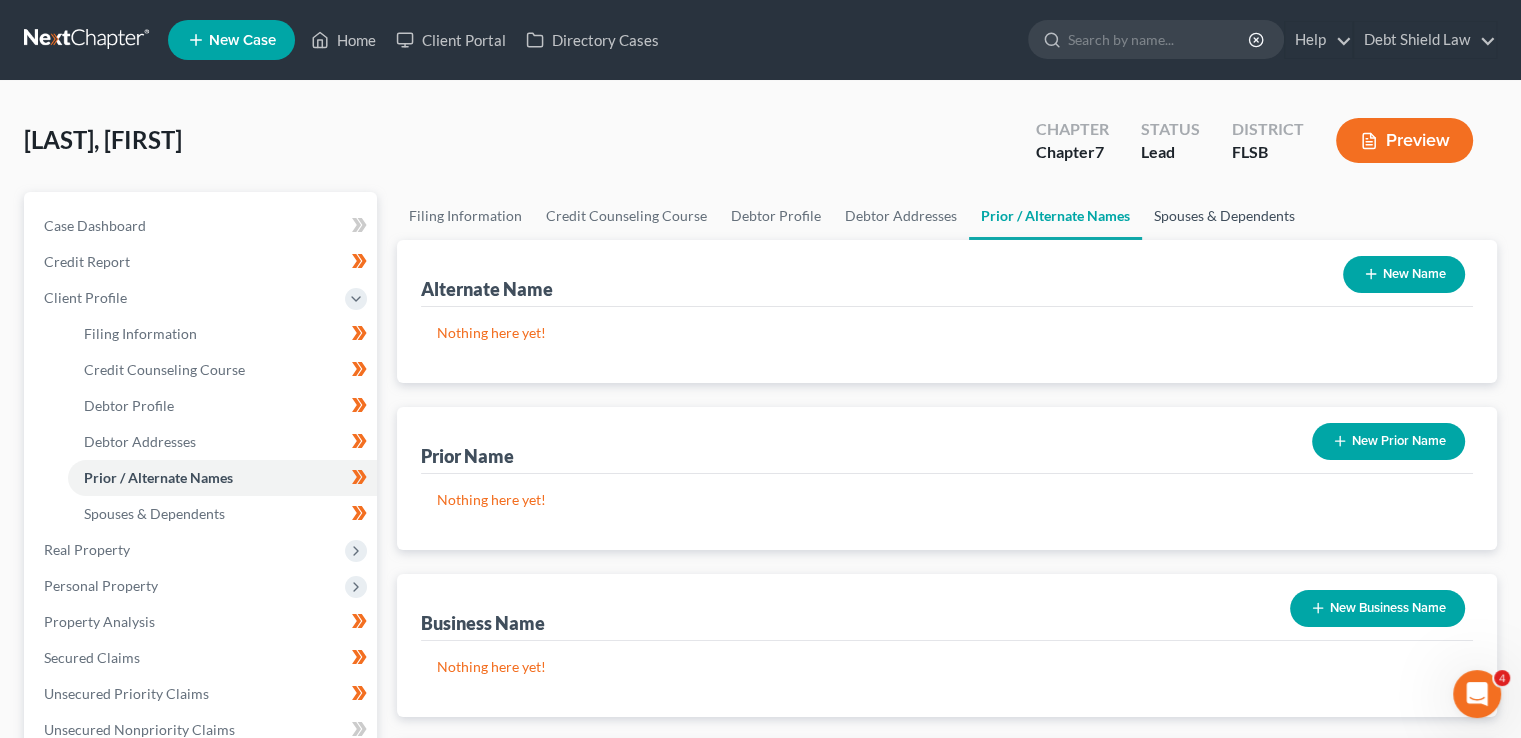 click on "Spouses & Dependents" at bounding box center (1224, 216) 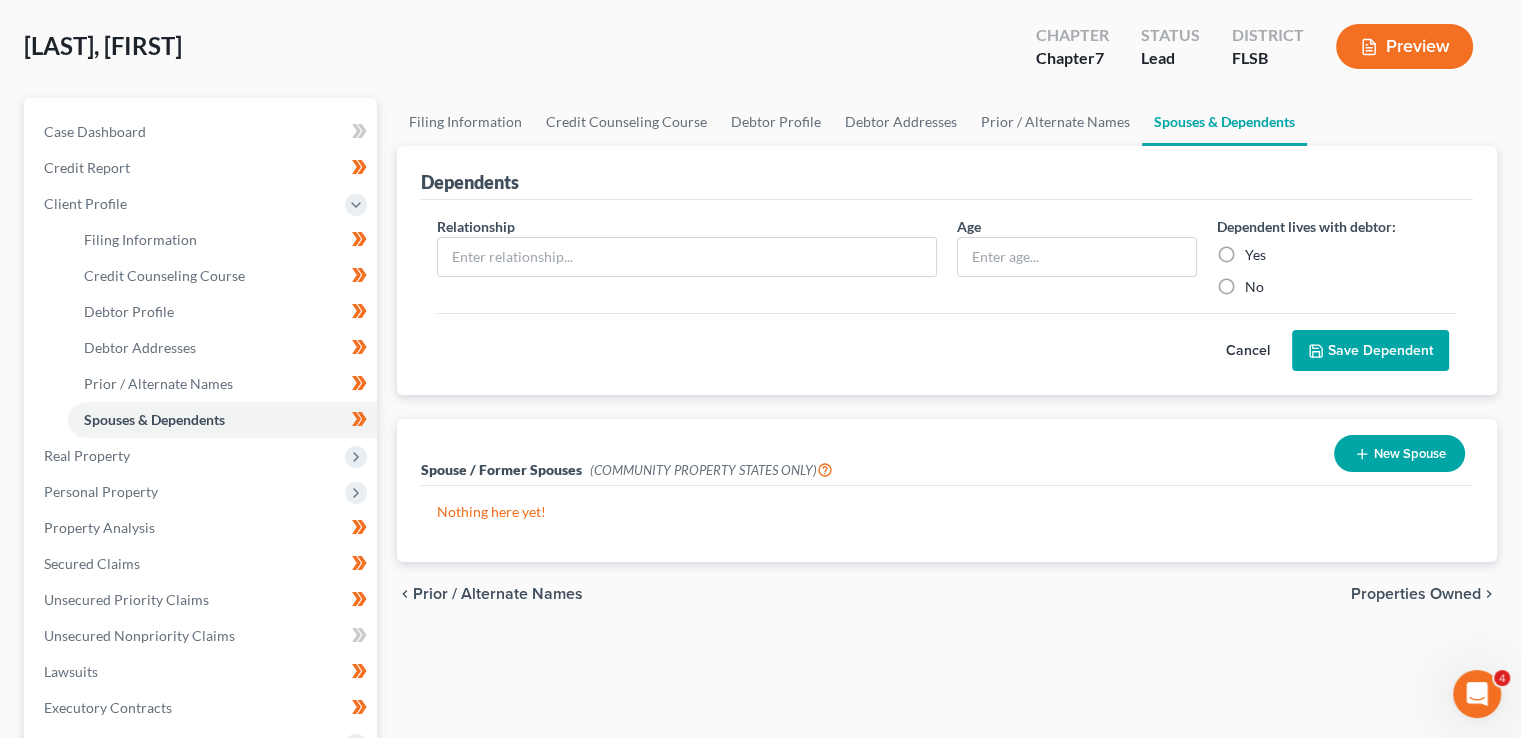 scroll, scrollTop: 136, scrollLeft: 0, axis: vertical 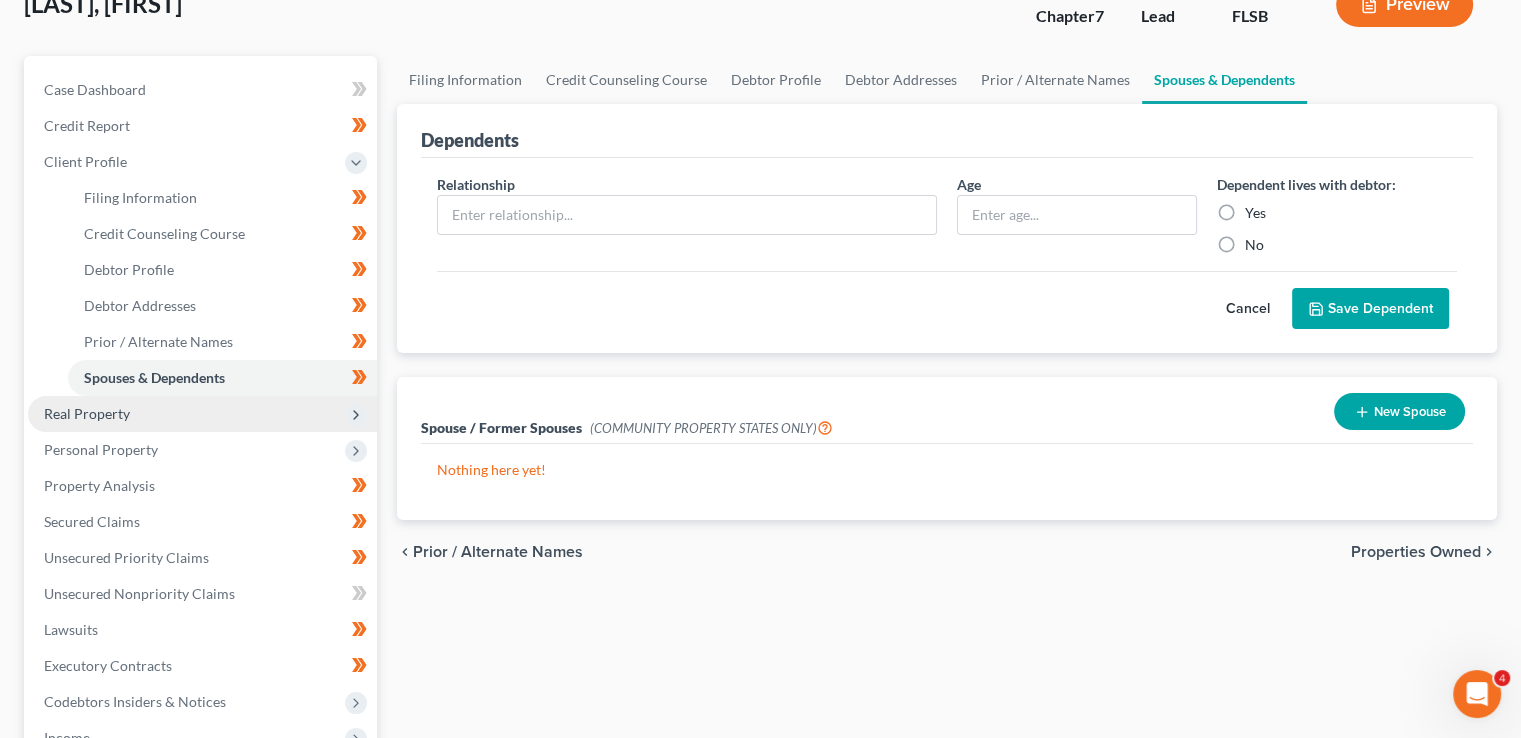 click 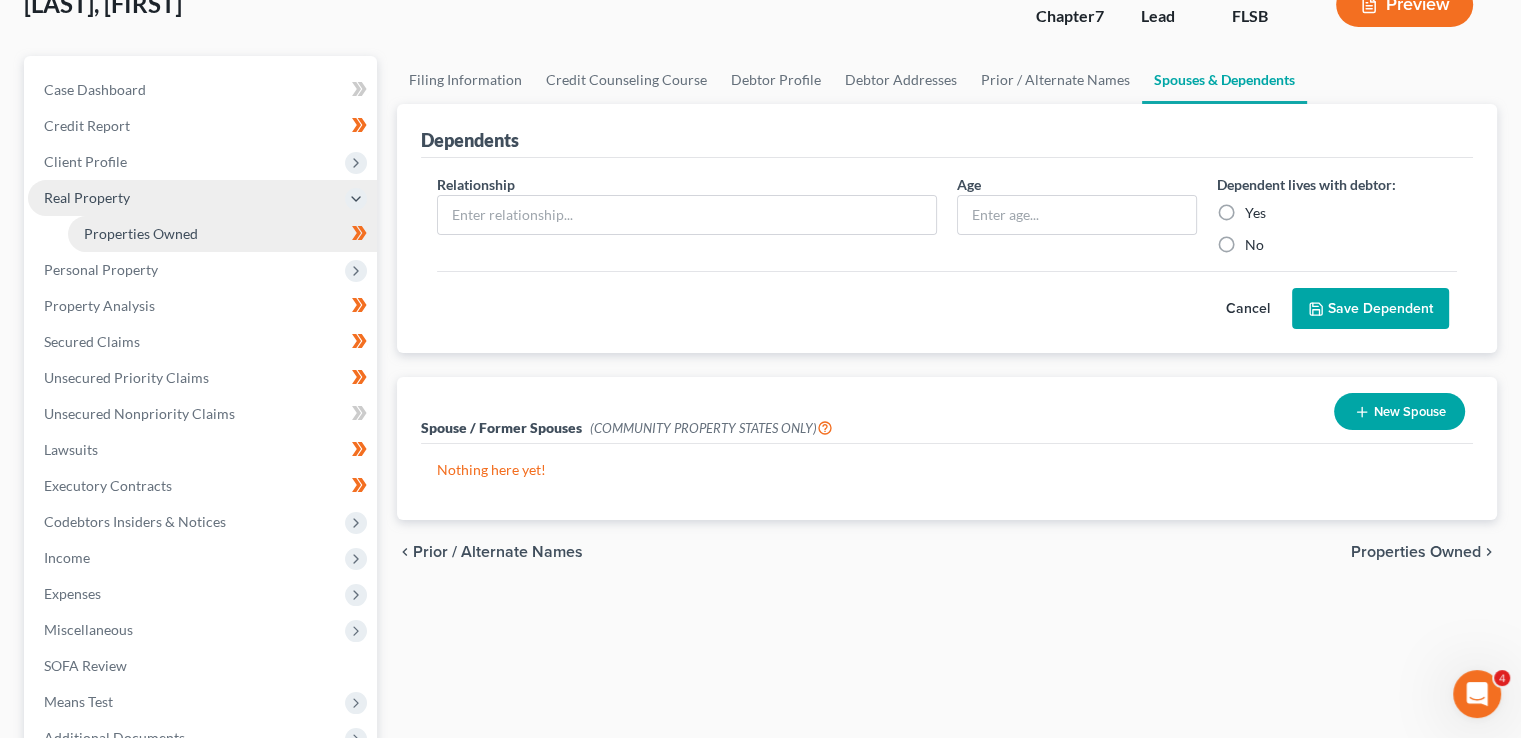 click on "Properties Owned" at bounding box center (141, 233) 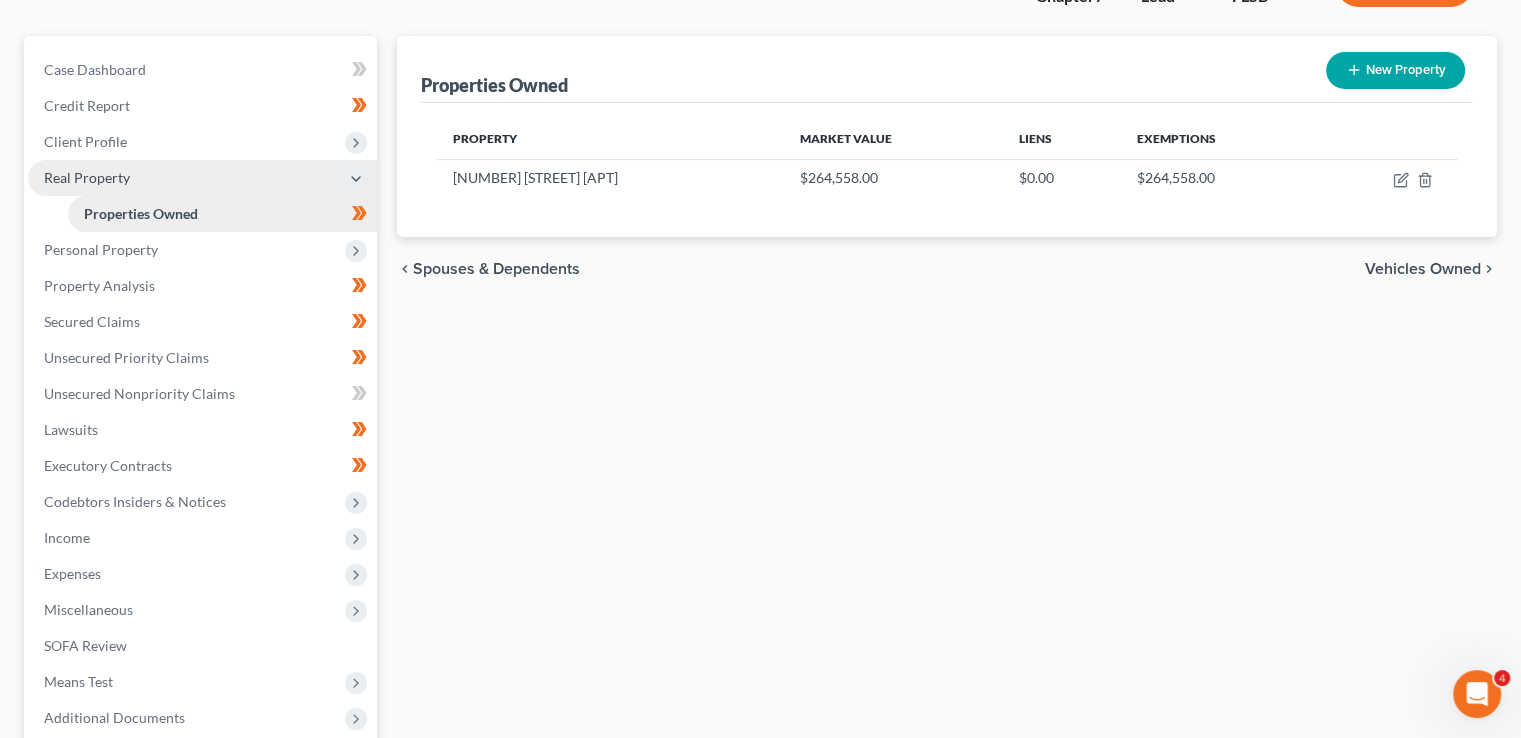 scroll, scrollTop: 189, scrollLeft: 0, axis: vertical 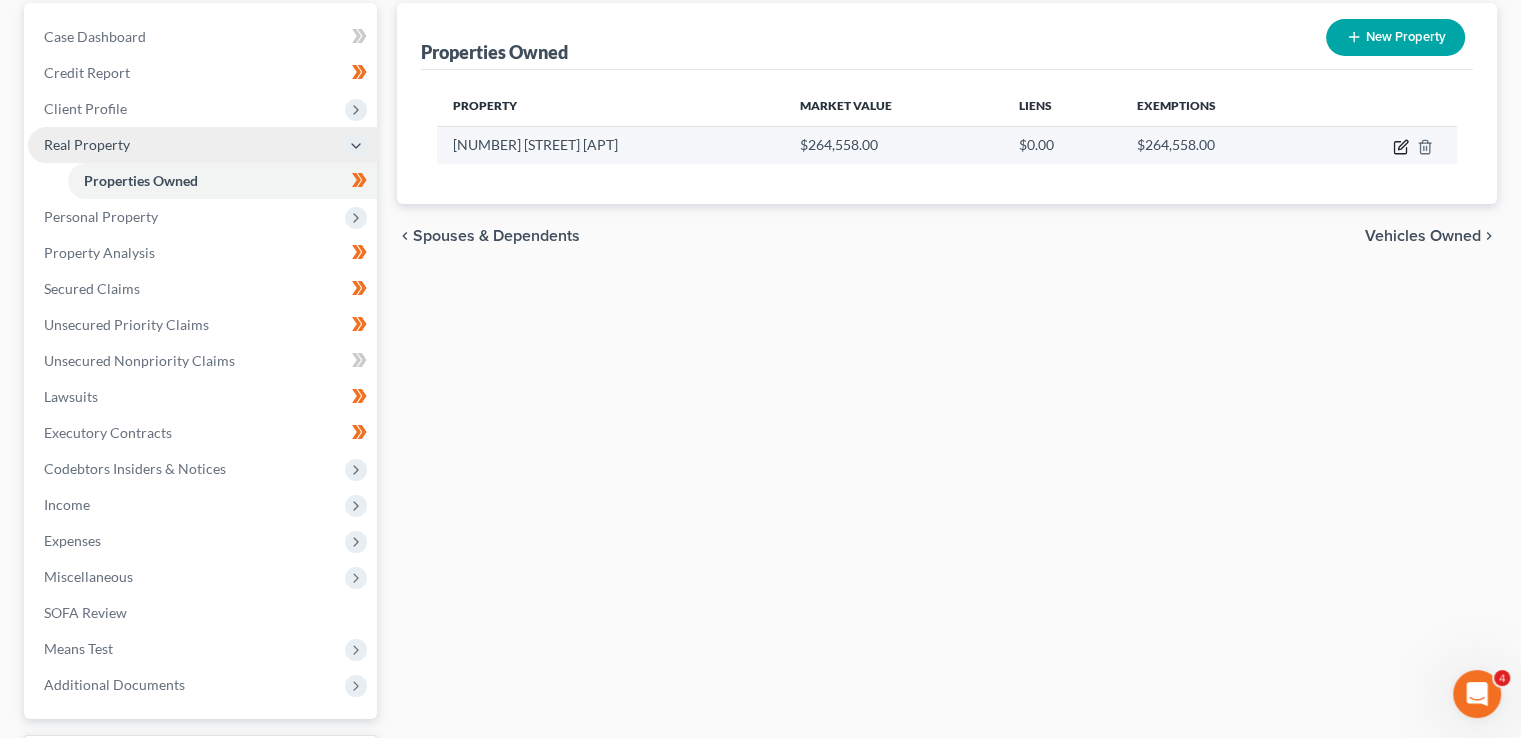 click 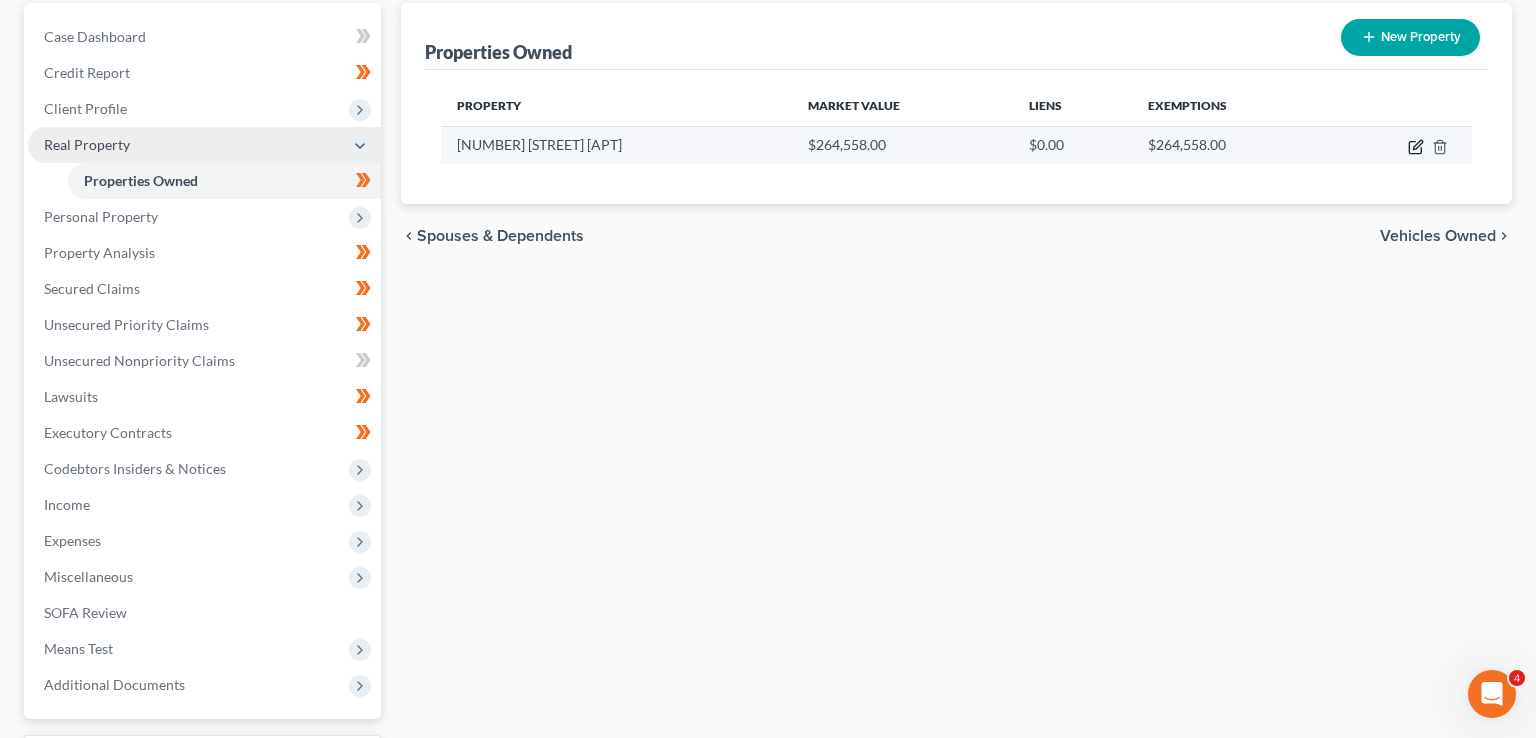 select on "9" 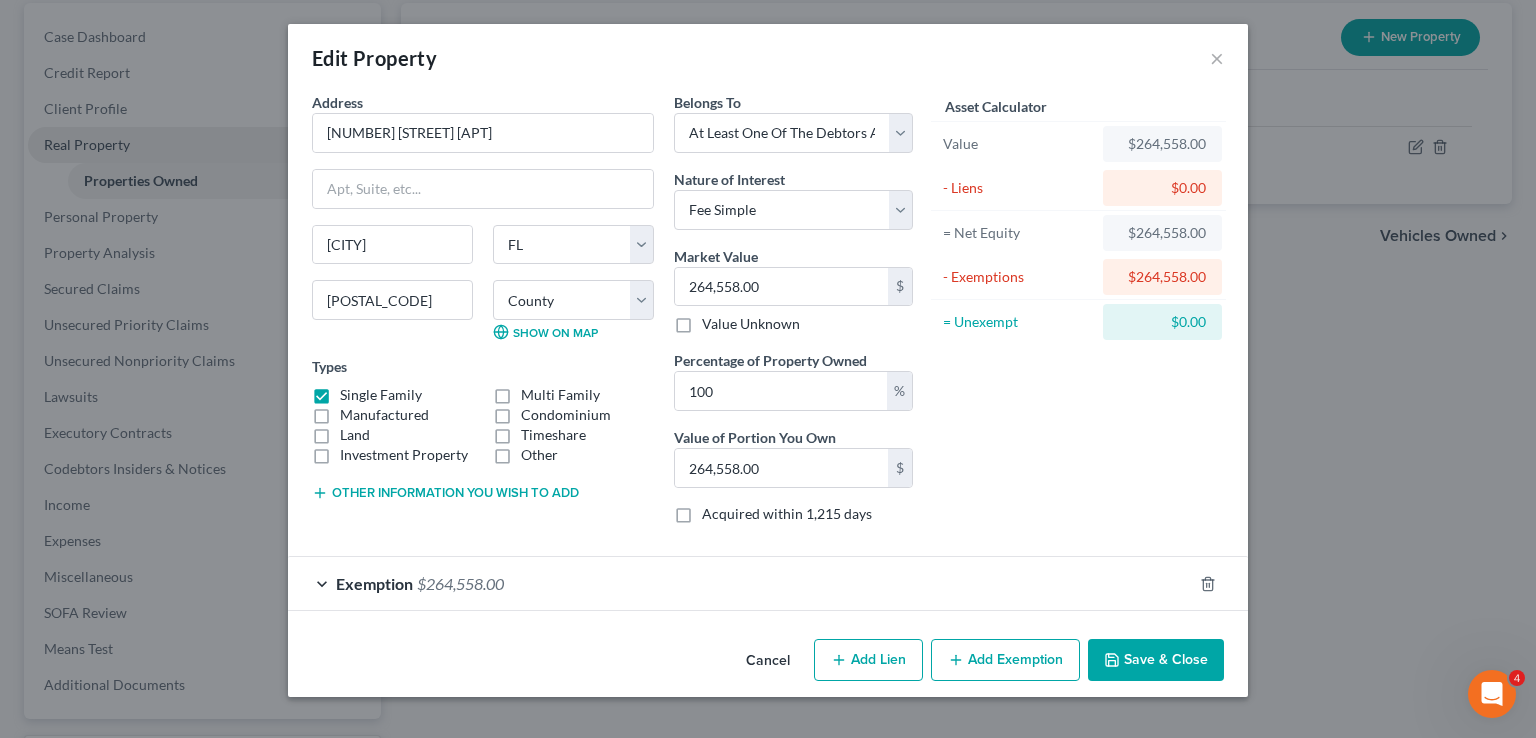click on "Exemption $264,558.00" at bounding box center (740, 583) 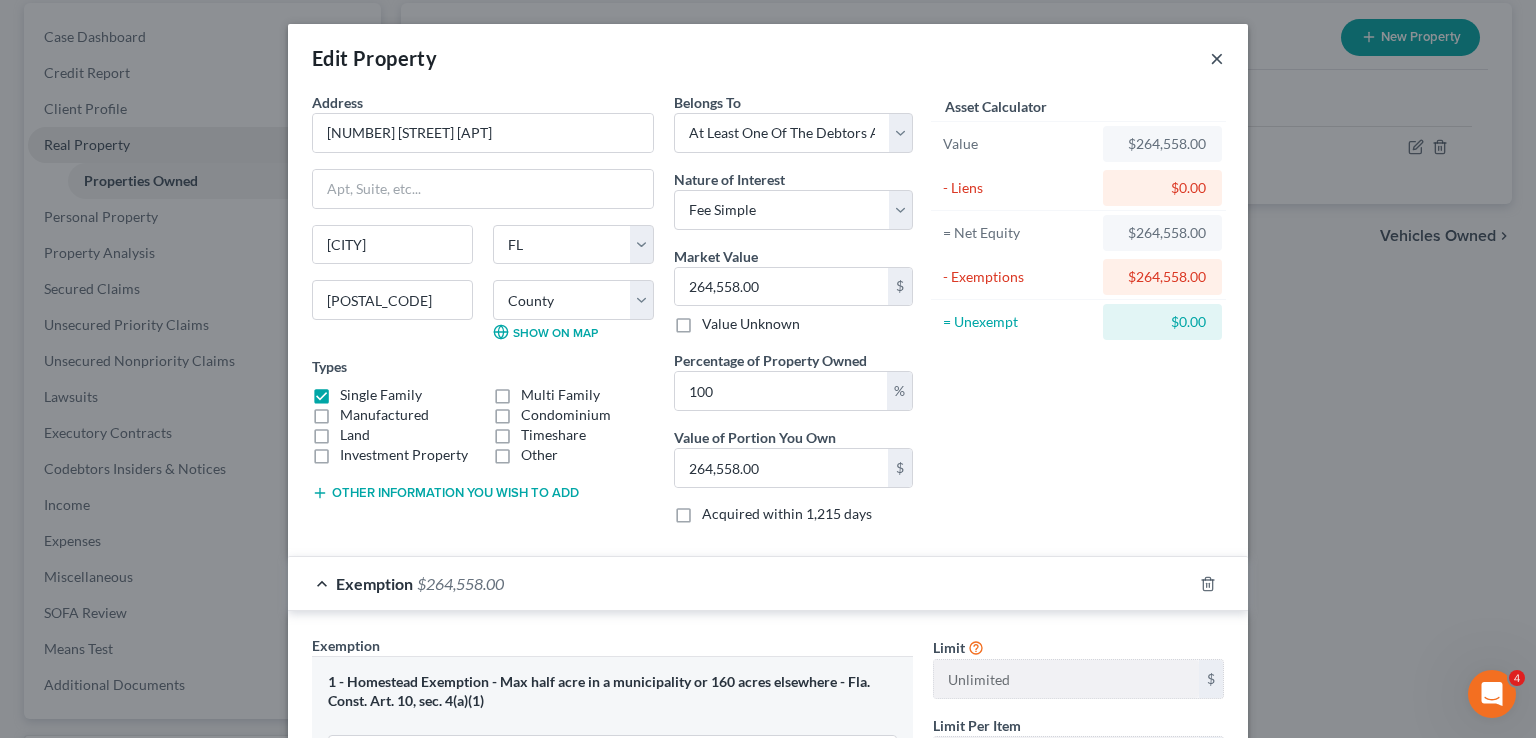 click on "×" at bounding box center (1217, 58) 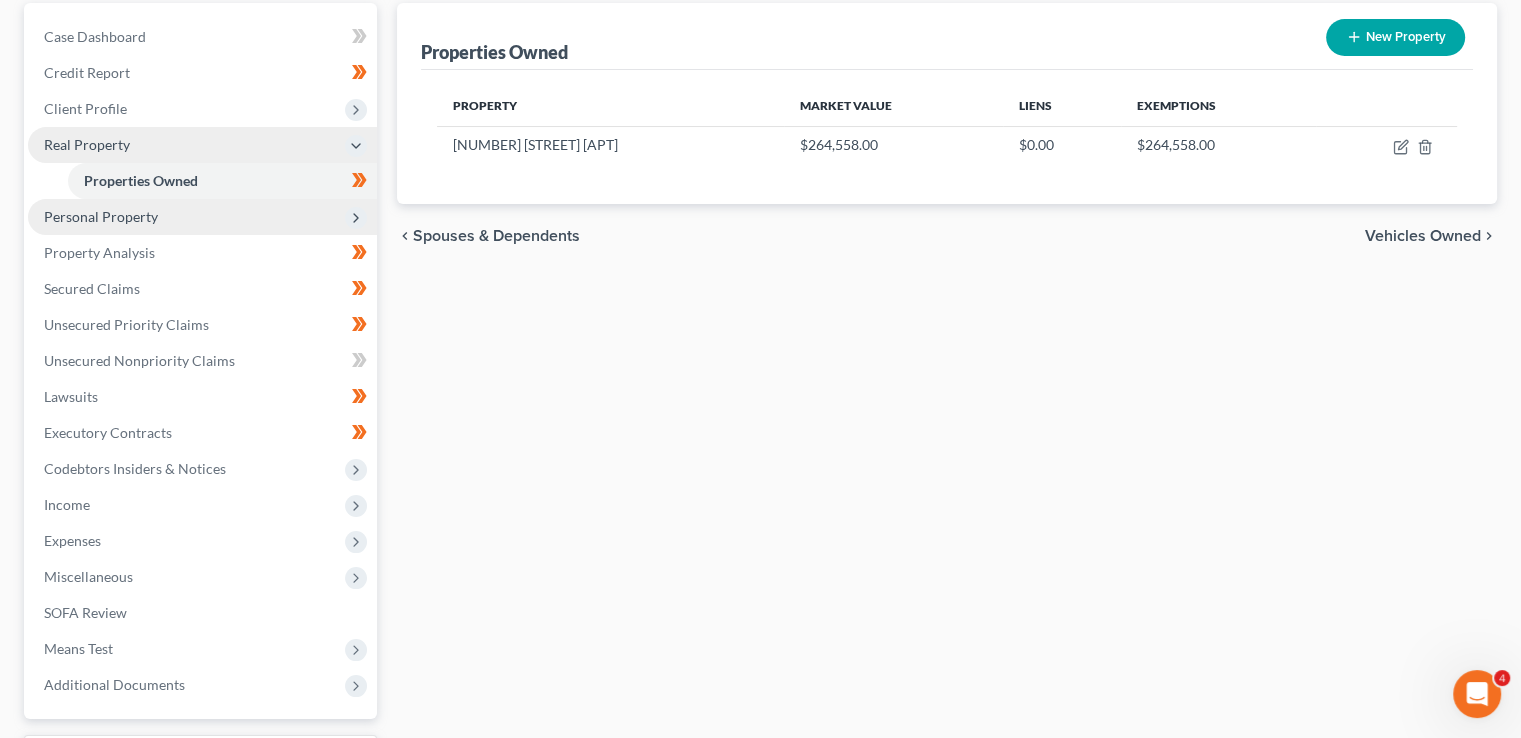 click on "Personal Property" at bounding box center [202, 217] 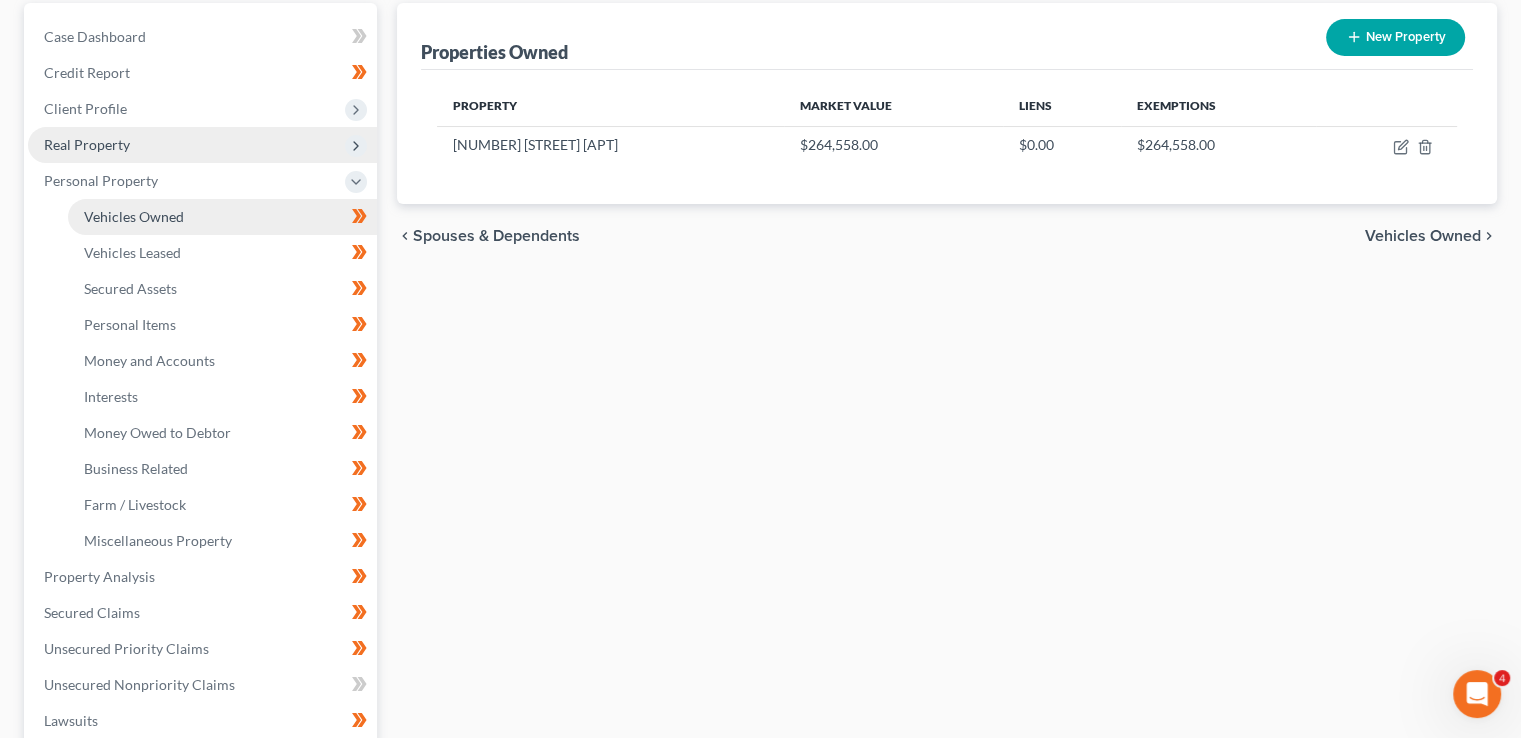 click on "Vehicles Owned" at bounding box center [222, 217] 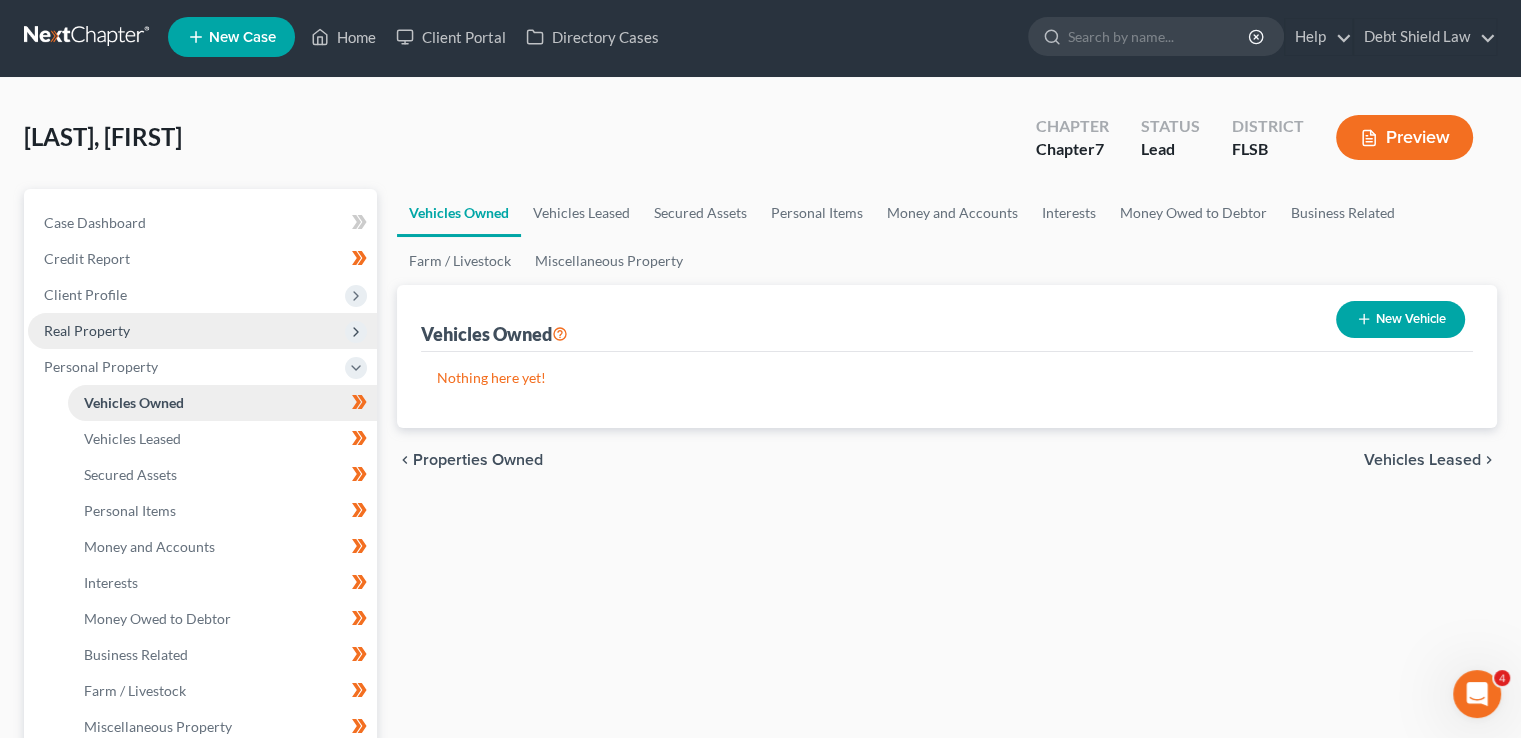 scroll, scrollTop: 0, scrollLeft: 0, axis: both 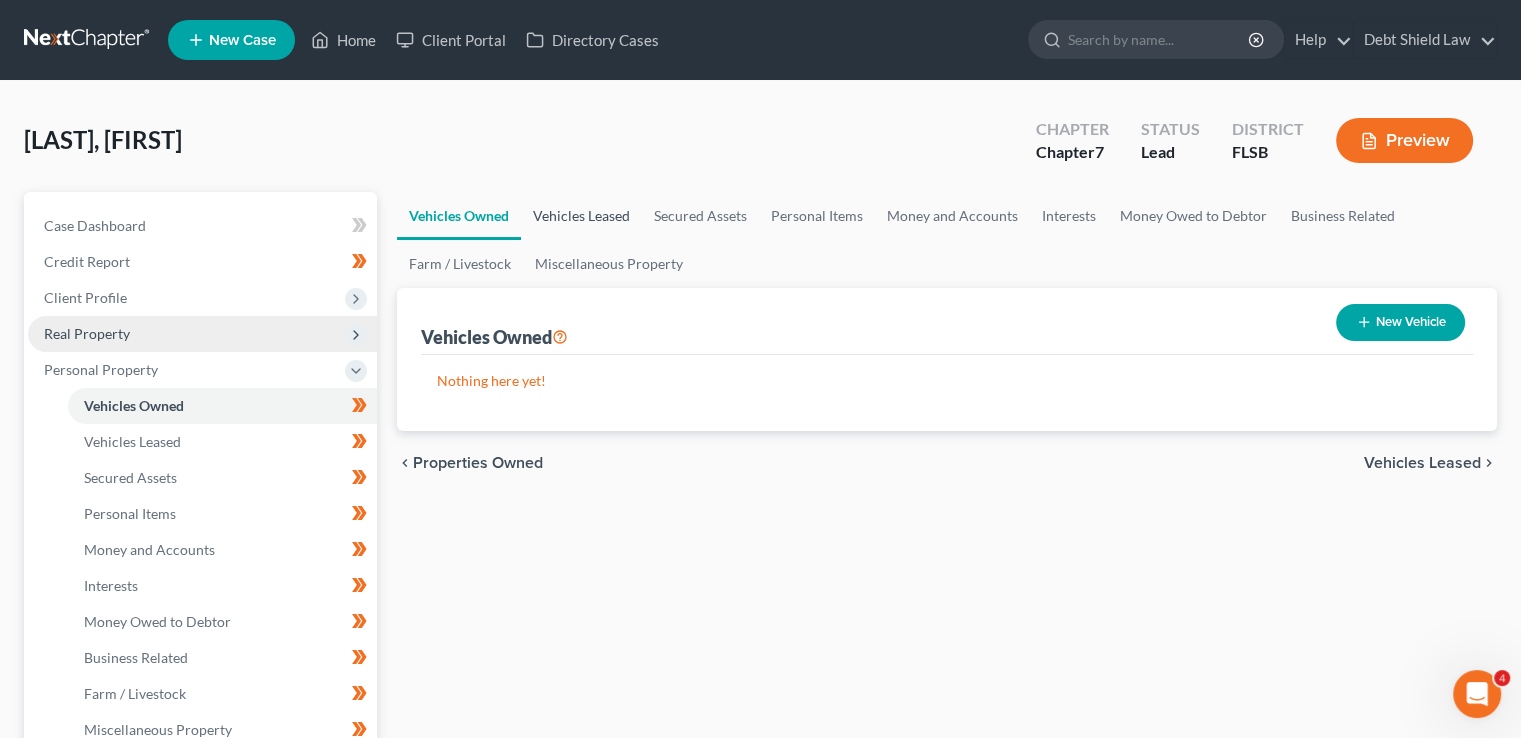 click on "Vehicles Leased" at bounding box center (581, 216) 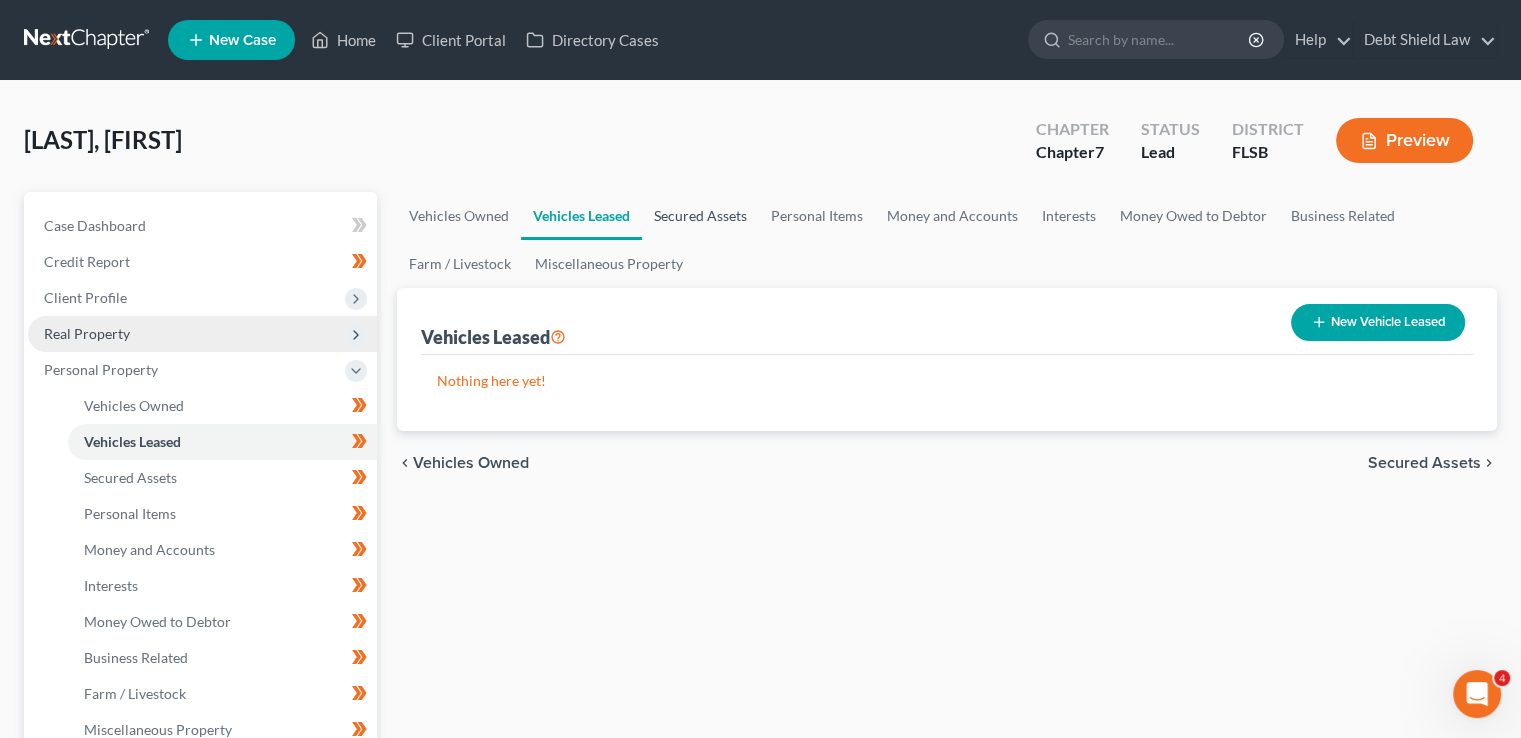 click on "Secured Assets" at bounding box center [700, 216] 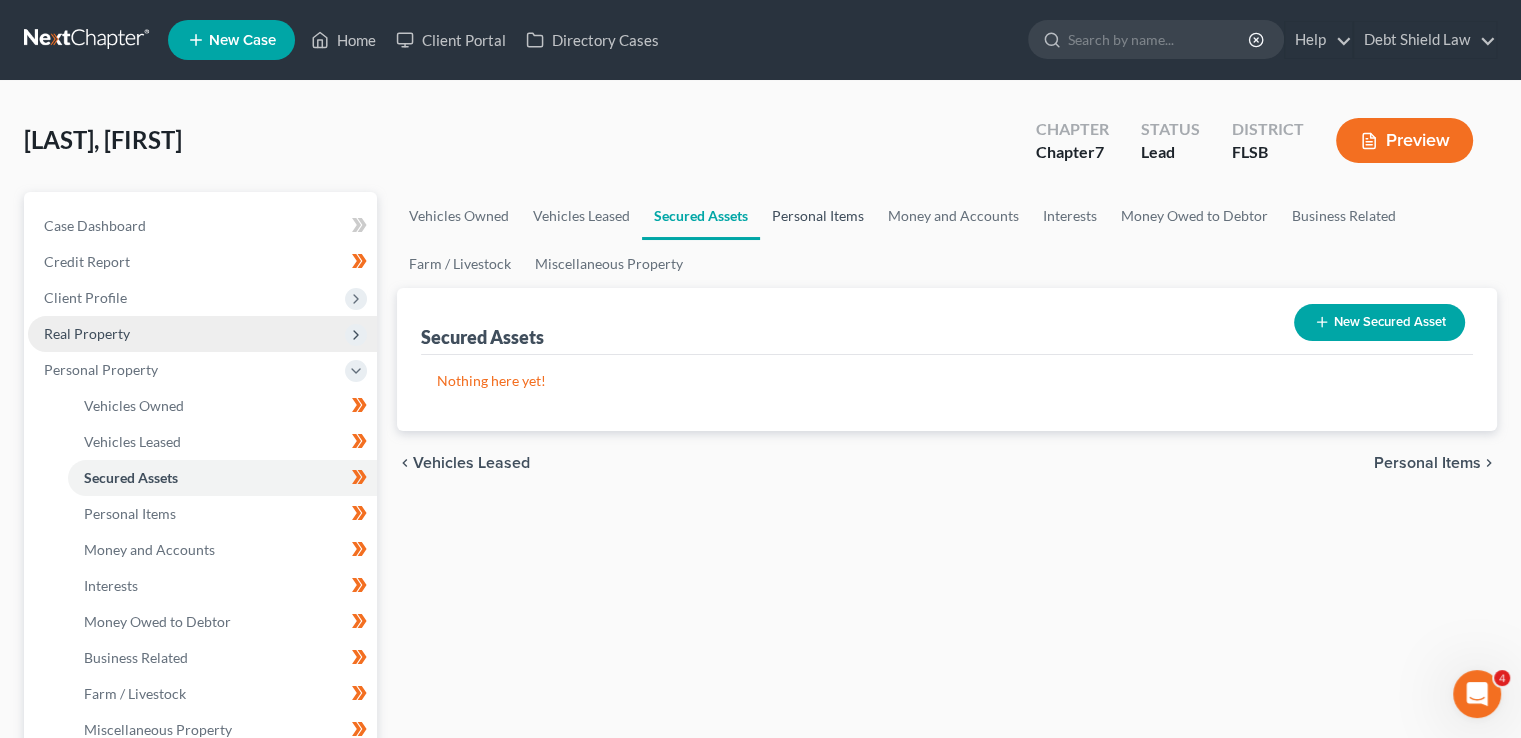 click on "Personal Items" at bounding box center [818, 216] 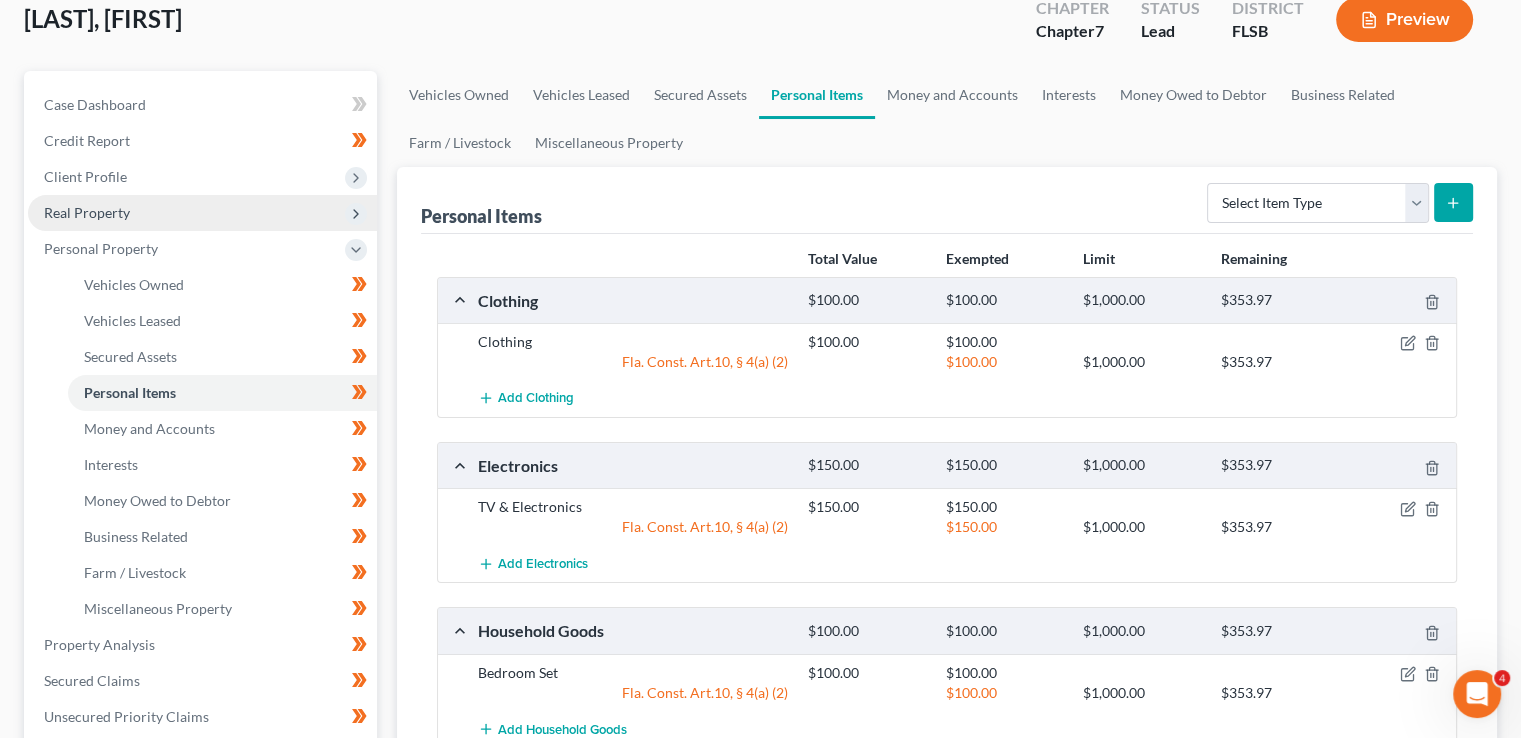 scroll, scrollTop: 119, scrollLeft: 0, axis: vertical 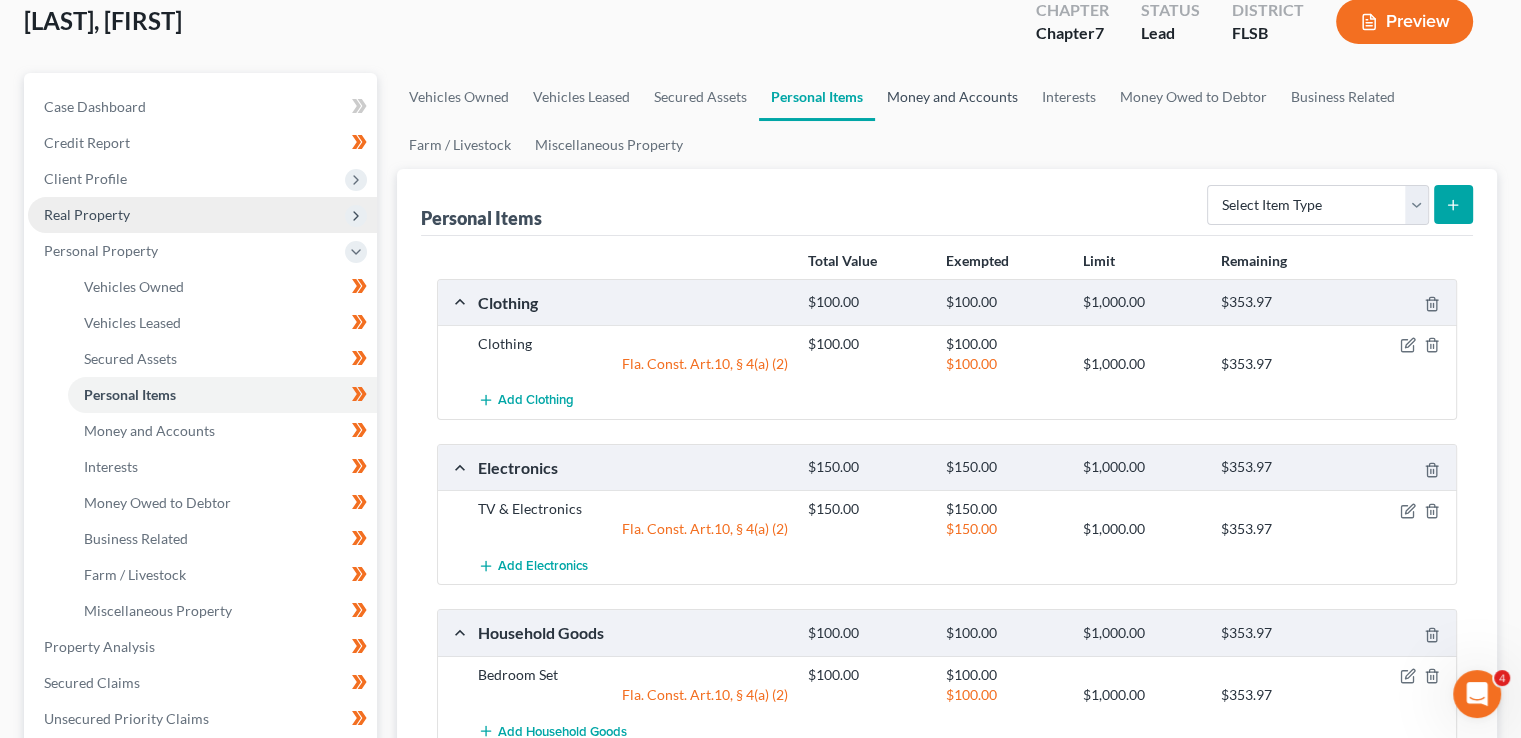 click on "Money and Accounts" at bounding box center (952, 97) 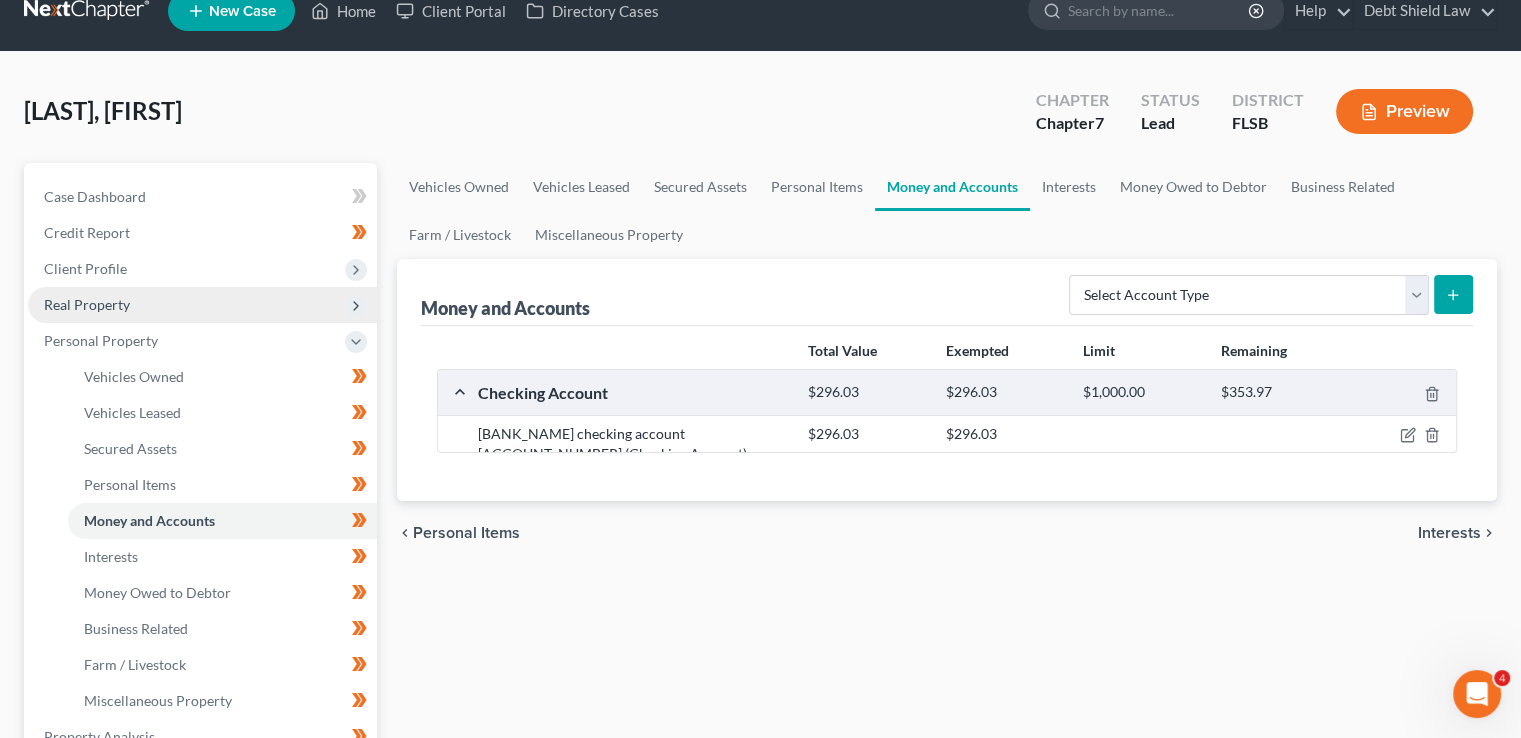 scroll, scrollTop: 0, scrollLeft: 0, axis: both 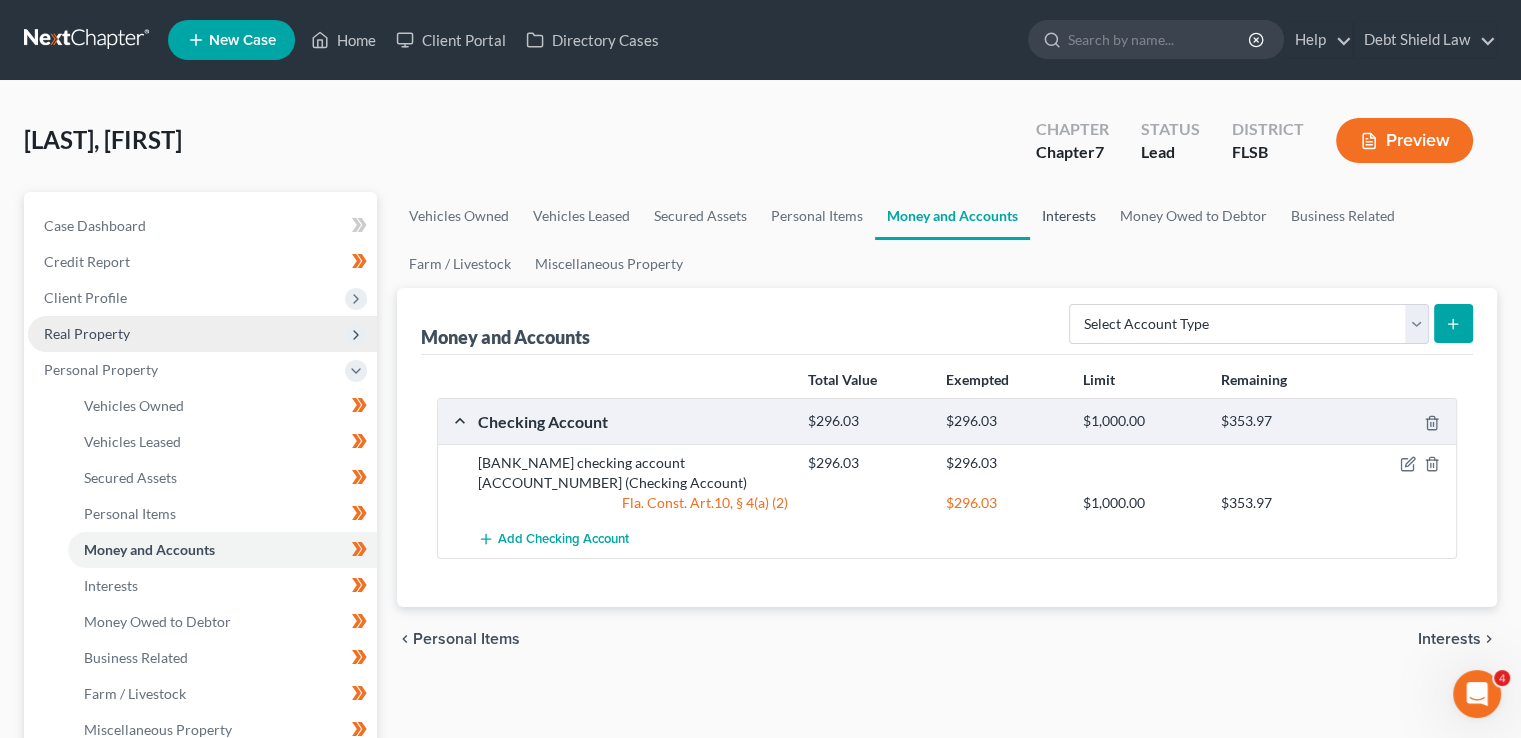 click on "Interests" at bounding box center (1069, 216) 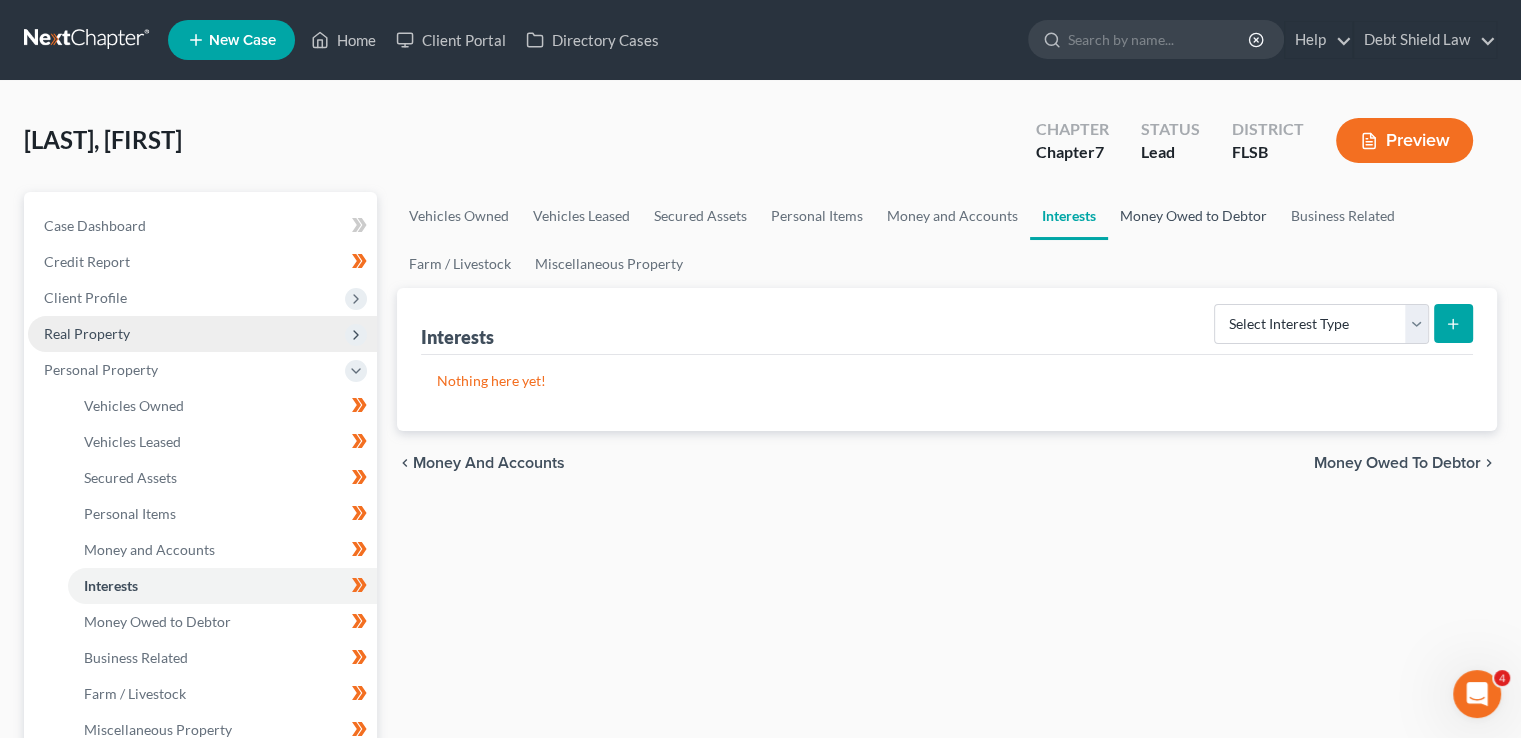 click on "Money Owed to Debtor" at bounding box center [1193, 216] 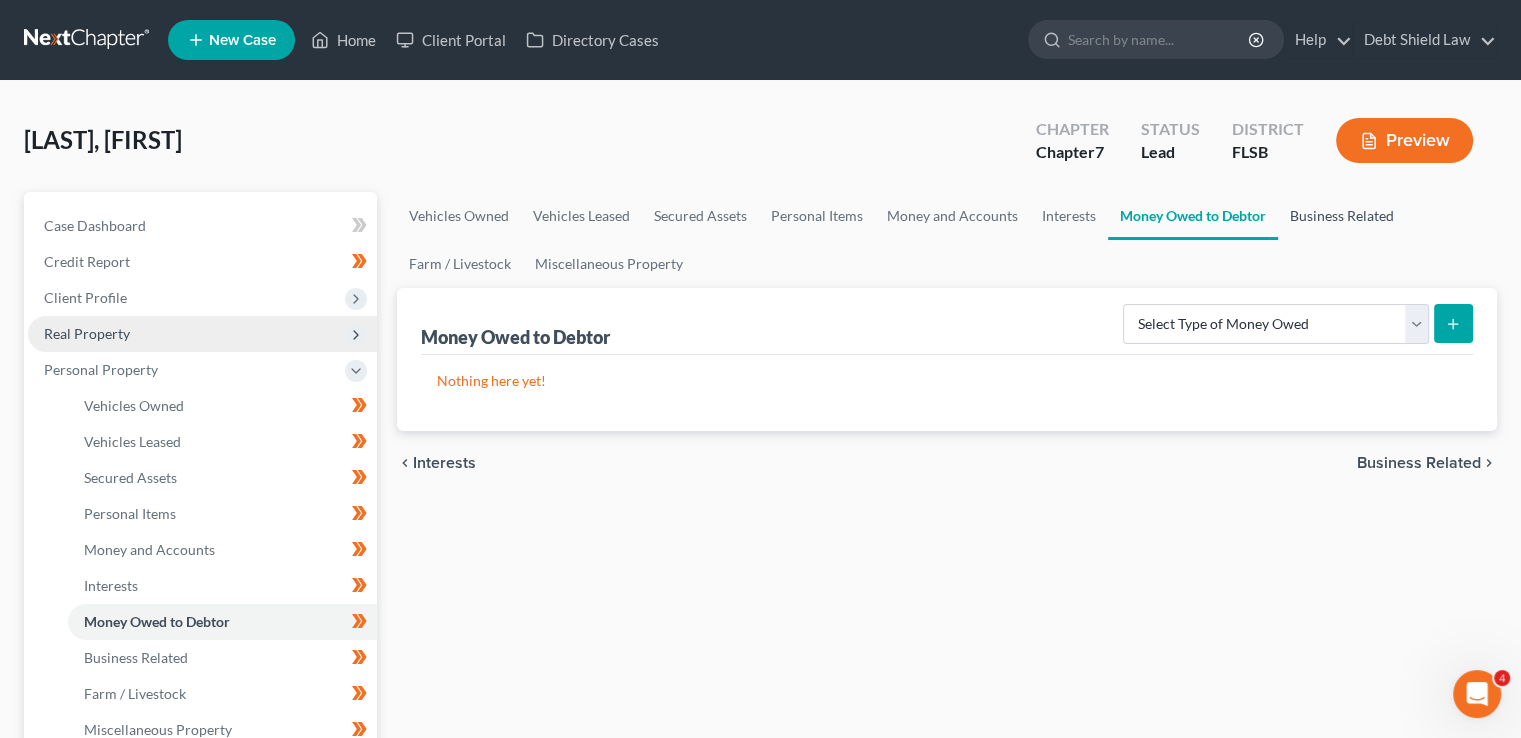 click on "Business Related" at bounding box center [1342, 216] 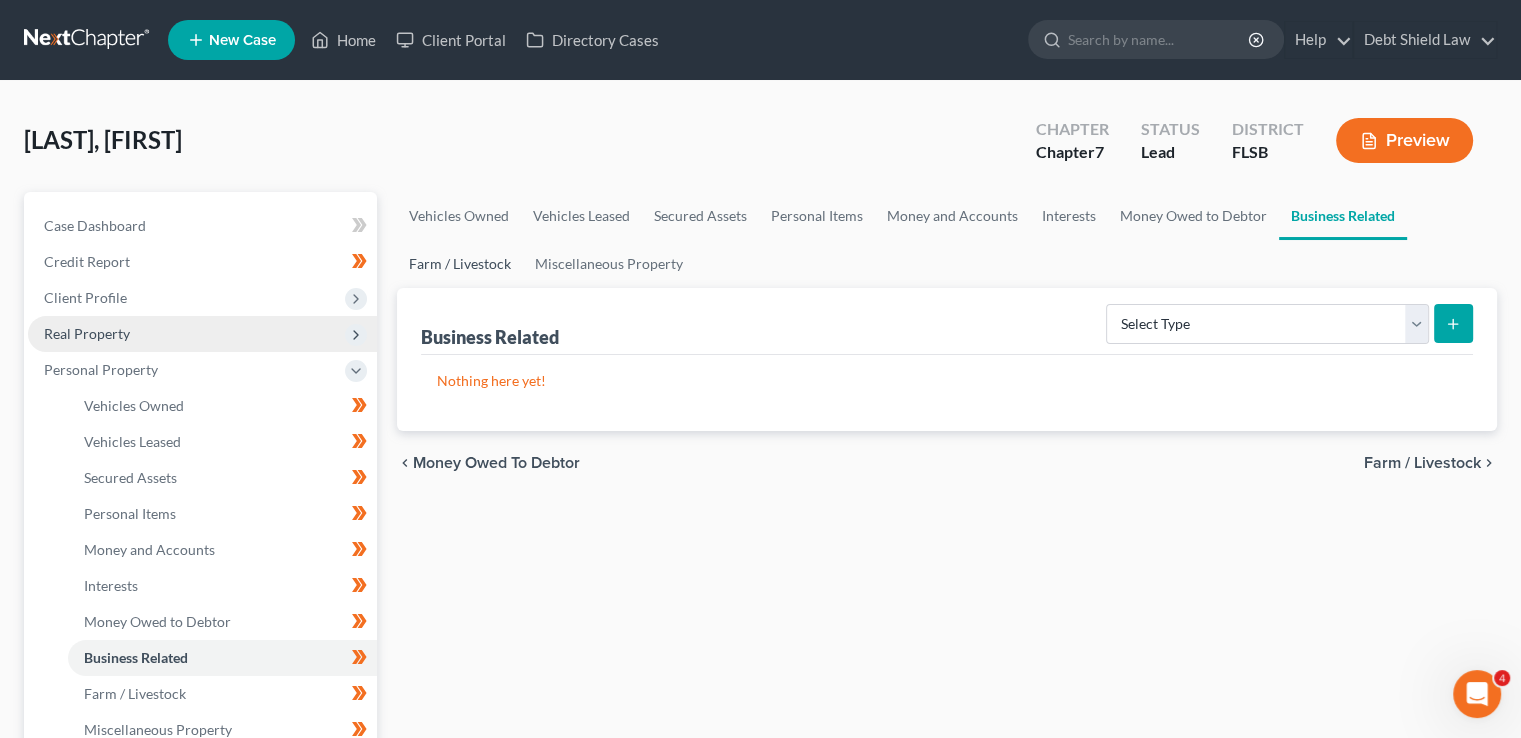 click on "Farm / Livestock" at bounding box center [460, 264] 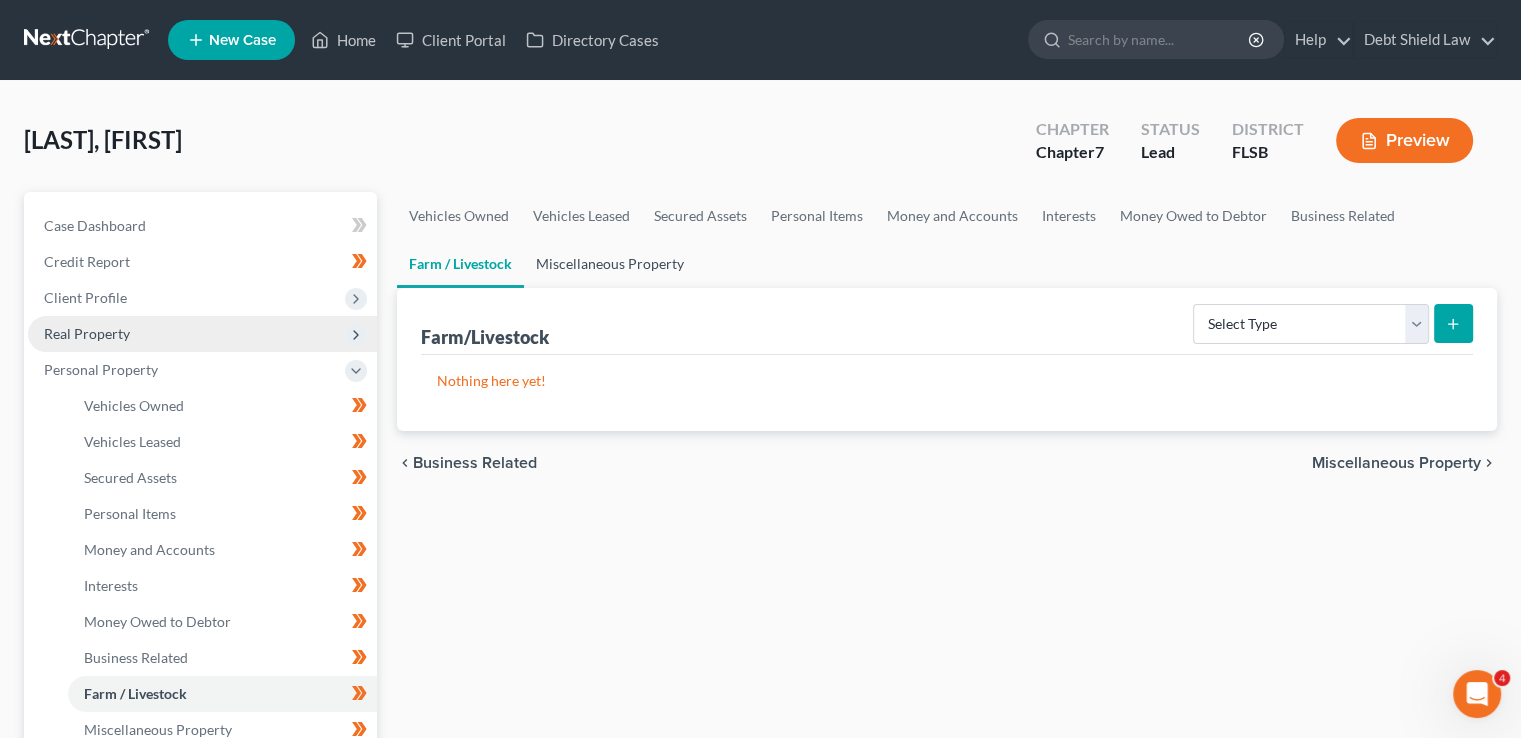 click on "Miscellaneous Property" at bounding box center (610, 264) 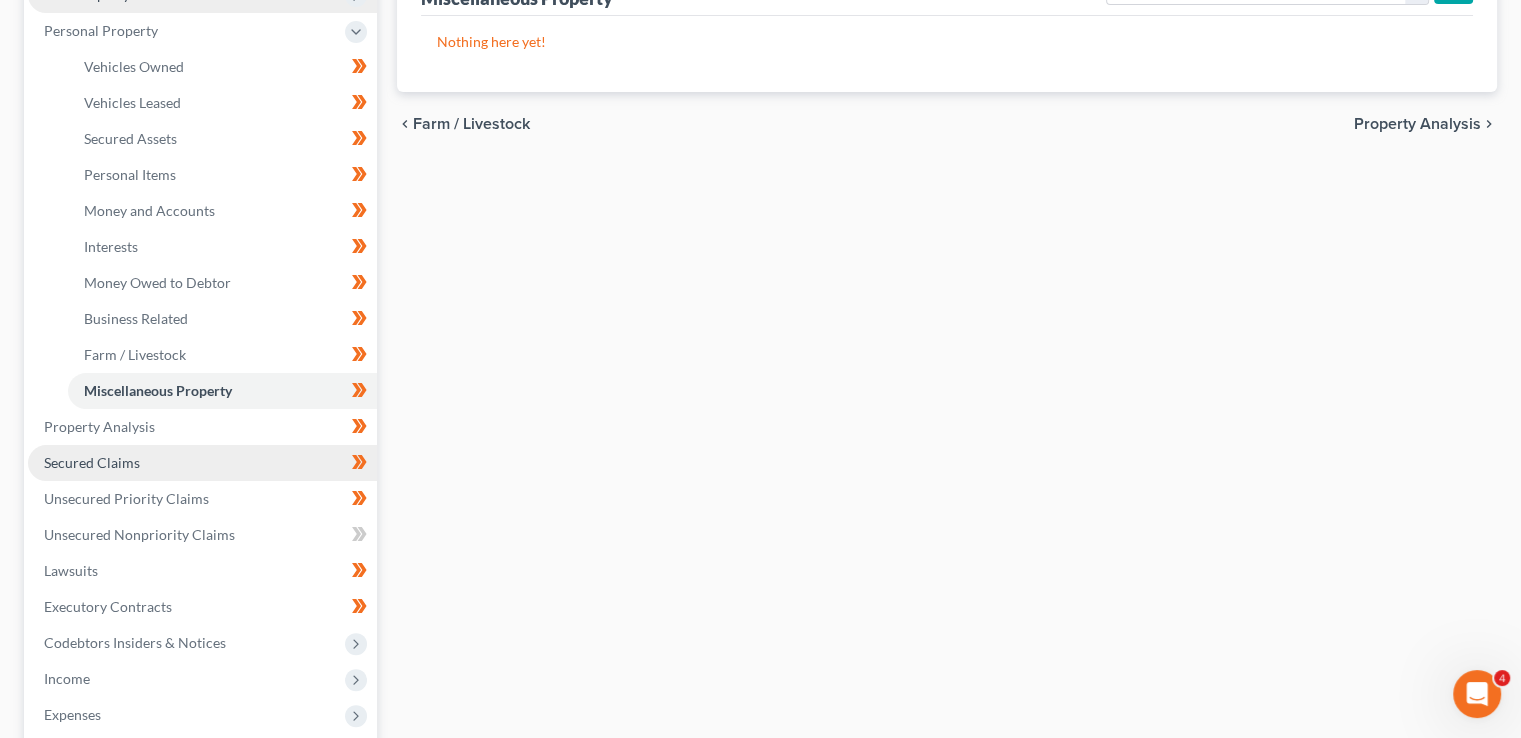 click on "Secured Claims" at bounding box center (202, 463) 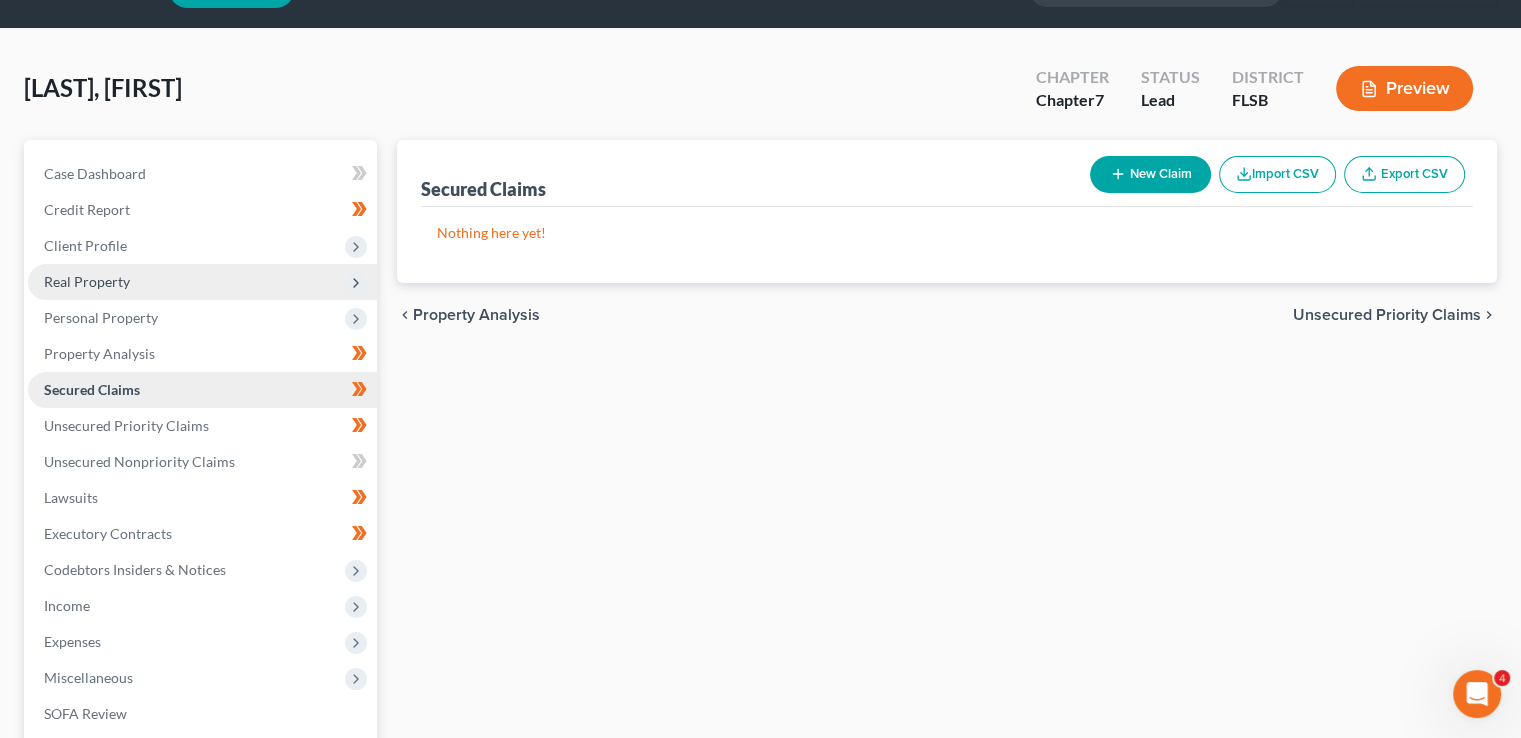 scroll, scrollTop: 0, scrollLeft: 0, axis: both 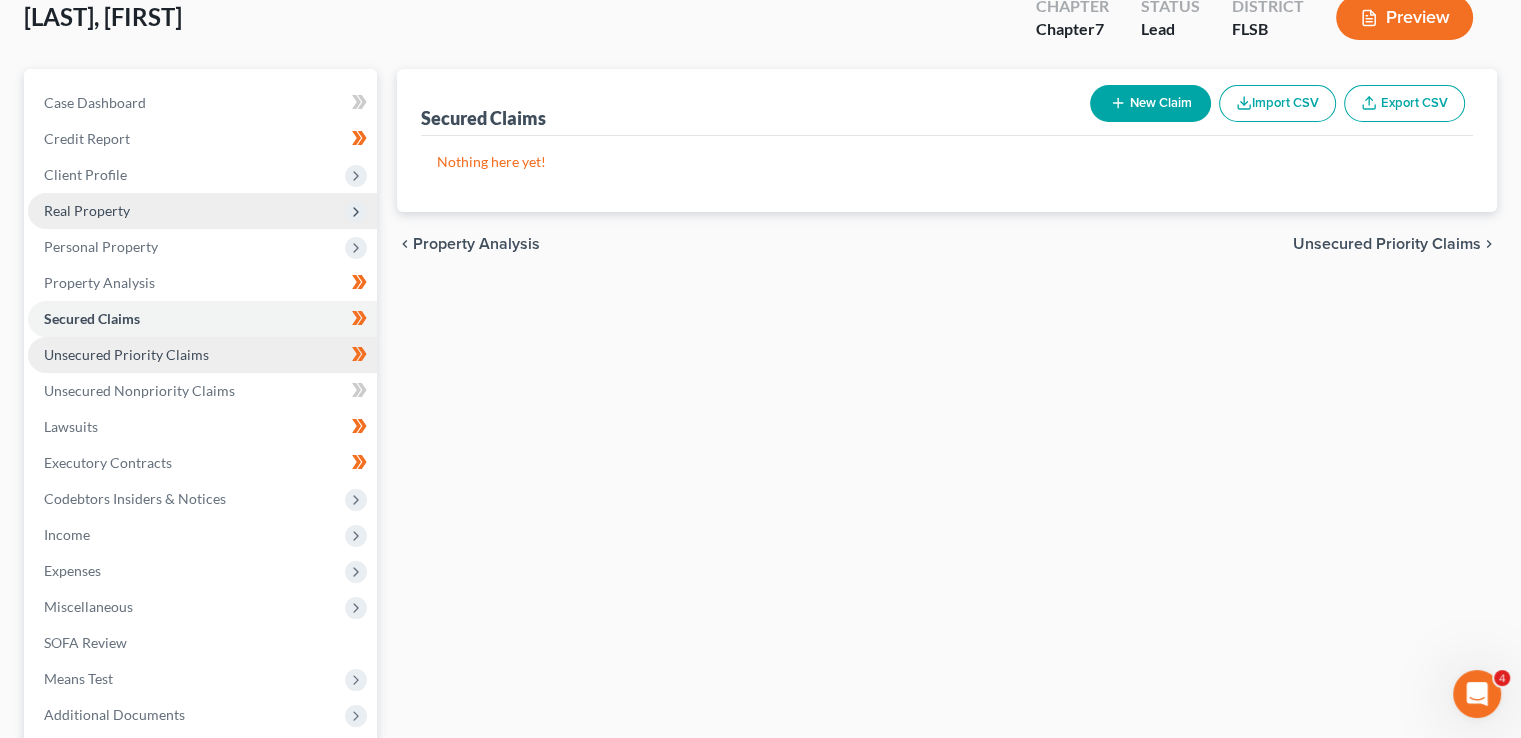 click on "Unsecured Priority Claims" at bounding box center (202, 355) 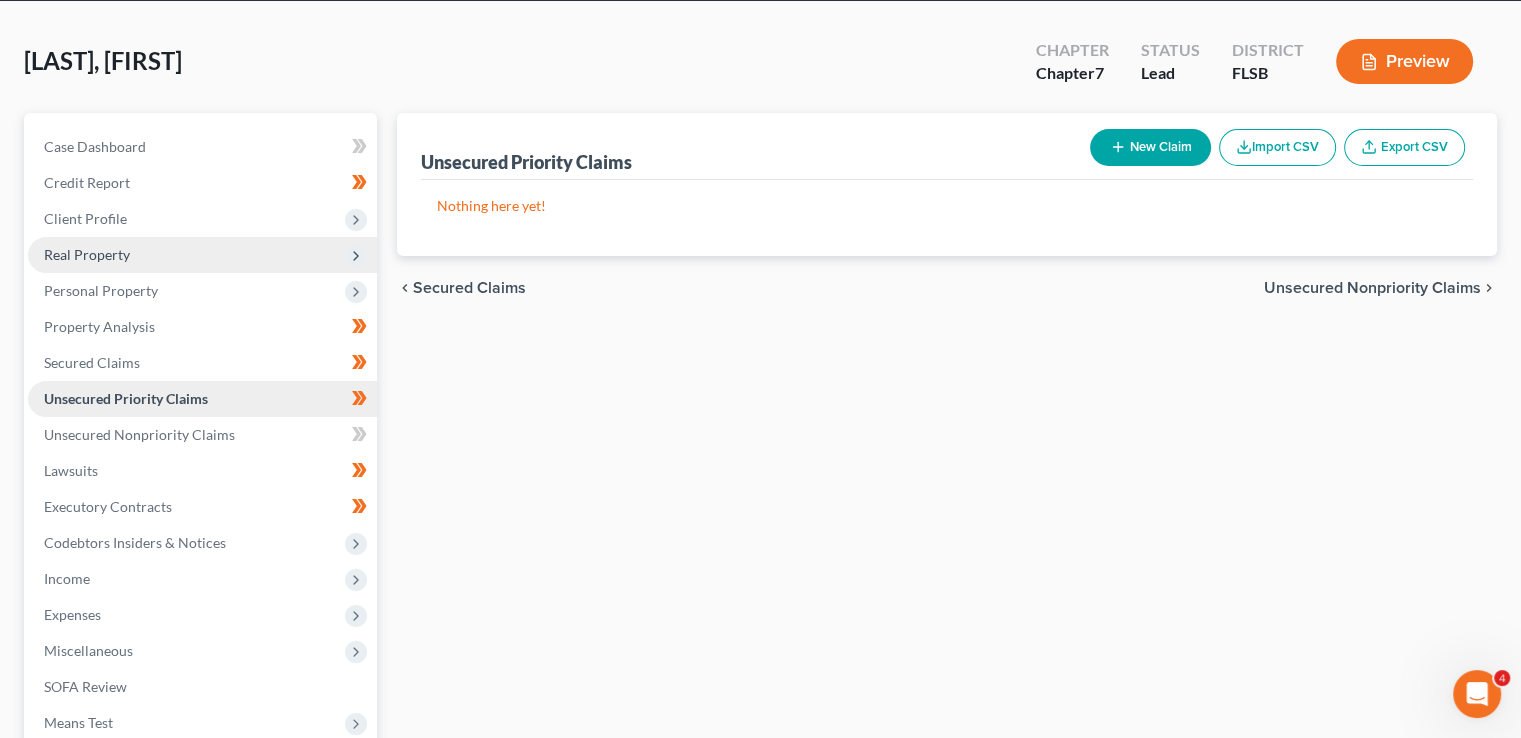 scroll, scrollTop: 96, scrollLeft: 0, axis: vertical 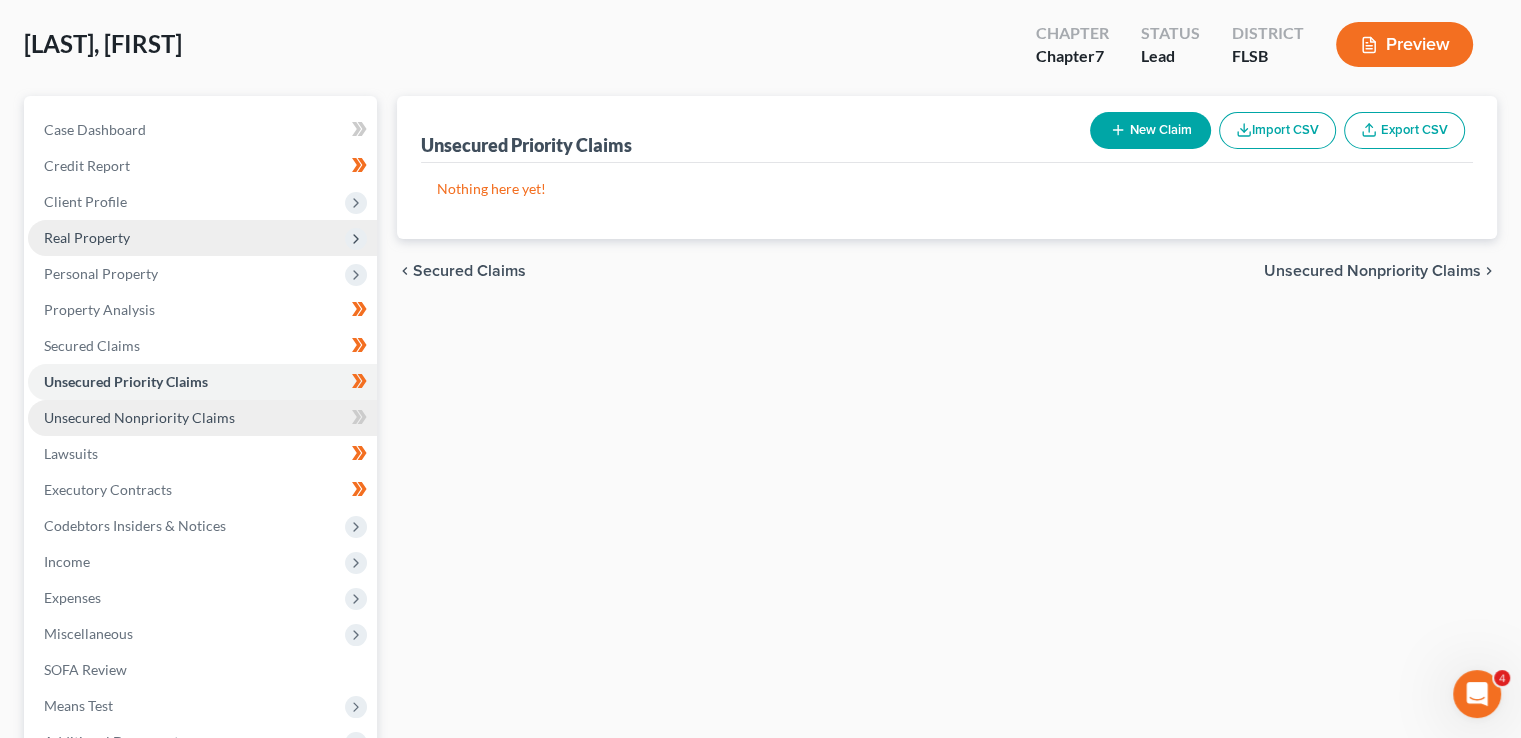 click on "Unsecured Nonpriority Claims" at bounding box center (139, 417) 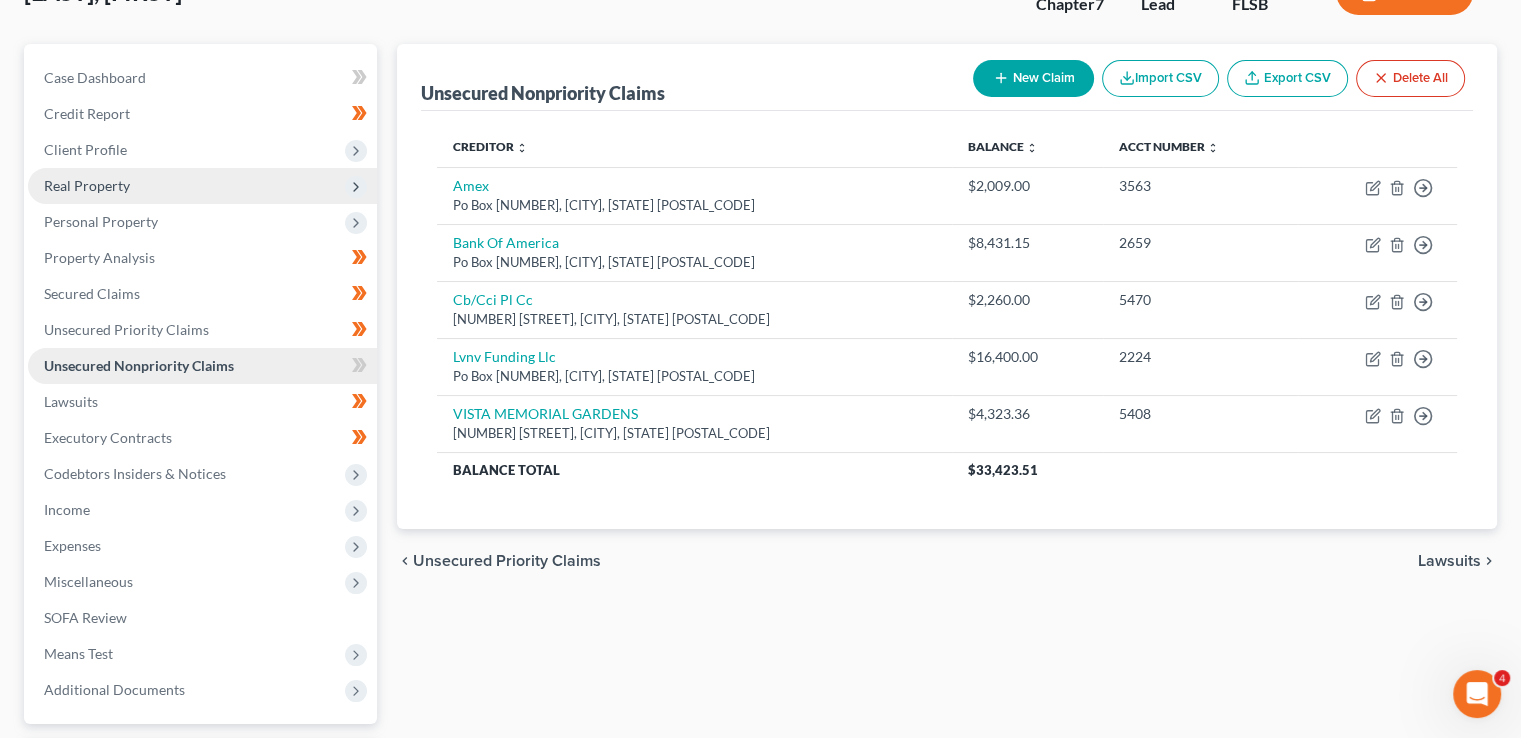 scroll, scrollTop: 146, scrollLeft: 0, axis: vertical 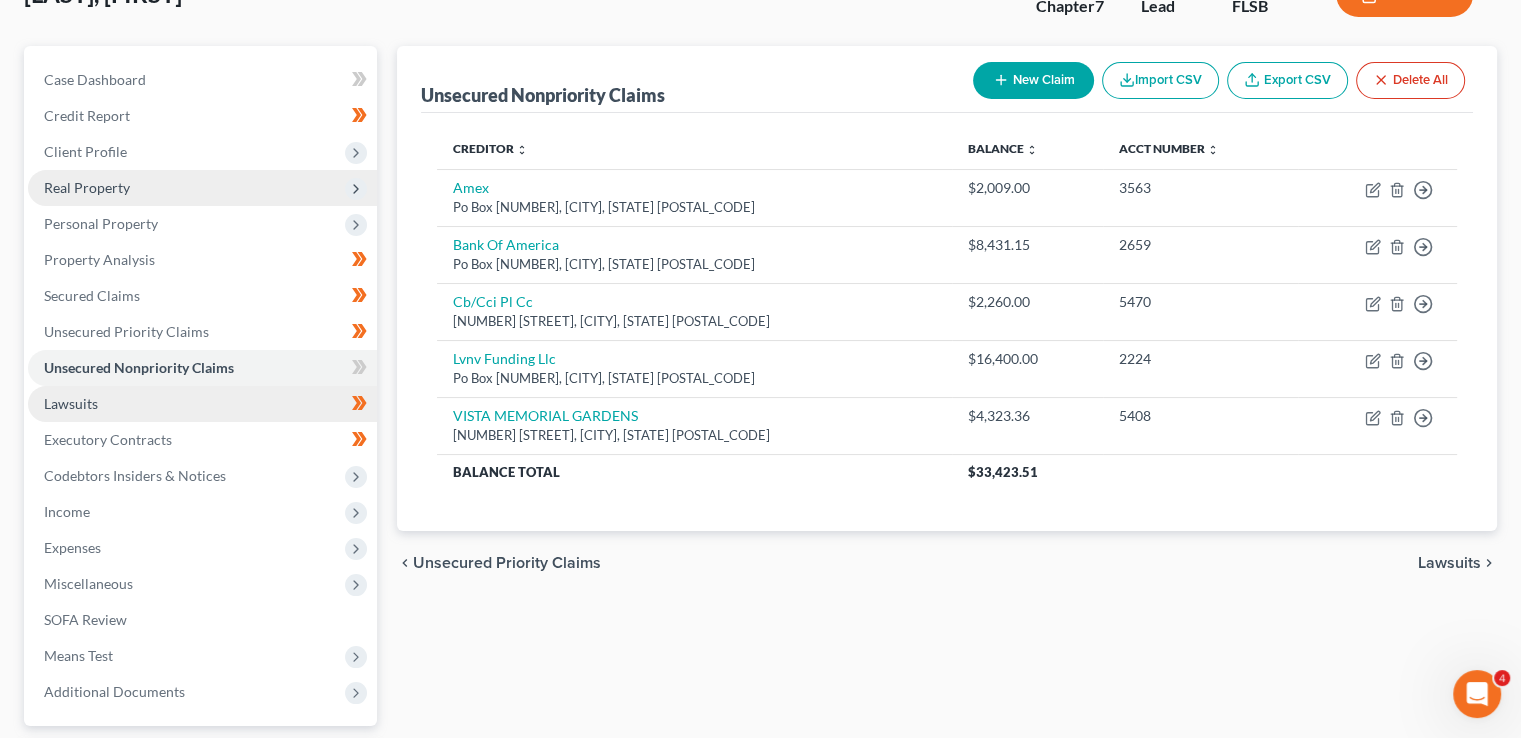 click on "Lawsuits" at bounding box center (202, 404) 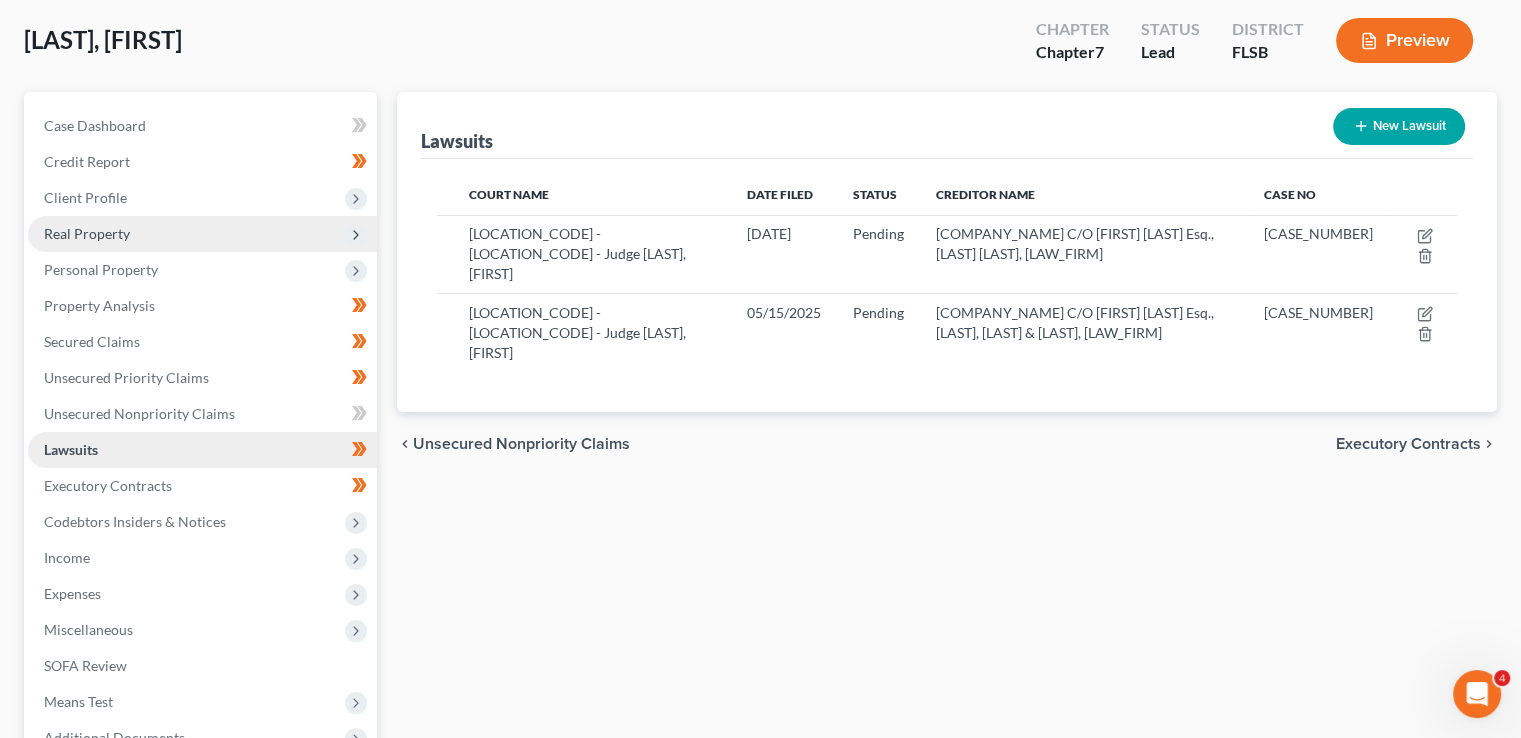 scroll, scrollTop: 103, scrollLeft: 0, axis: vertical 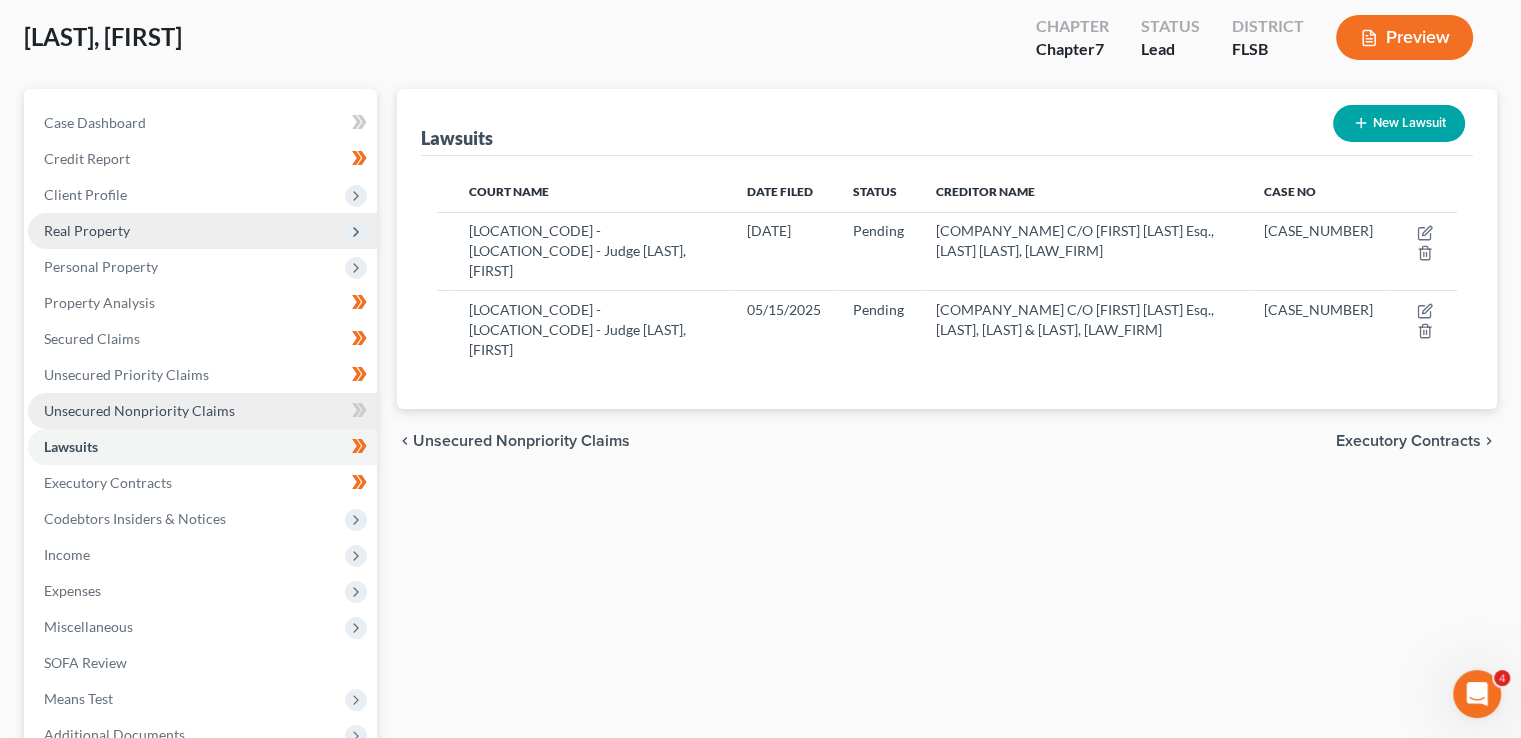click on "Unsecured Nonpriority Claims" at bounding box center [139, 410] 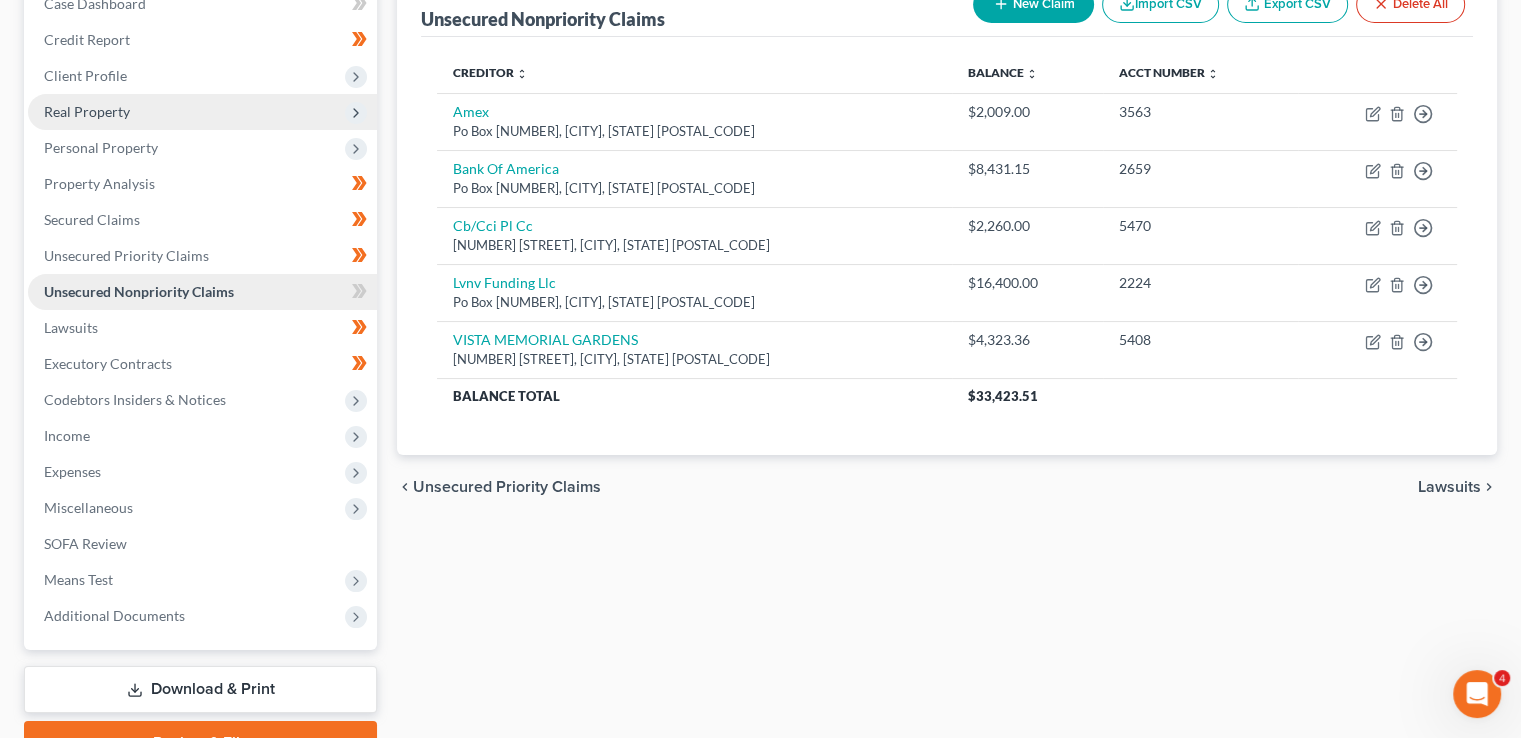 scroll, scrollTop: 234, scrollLeft: 0, axis: vertical 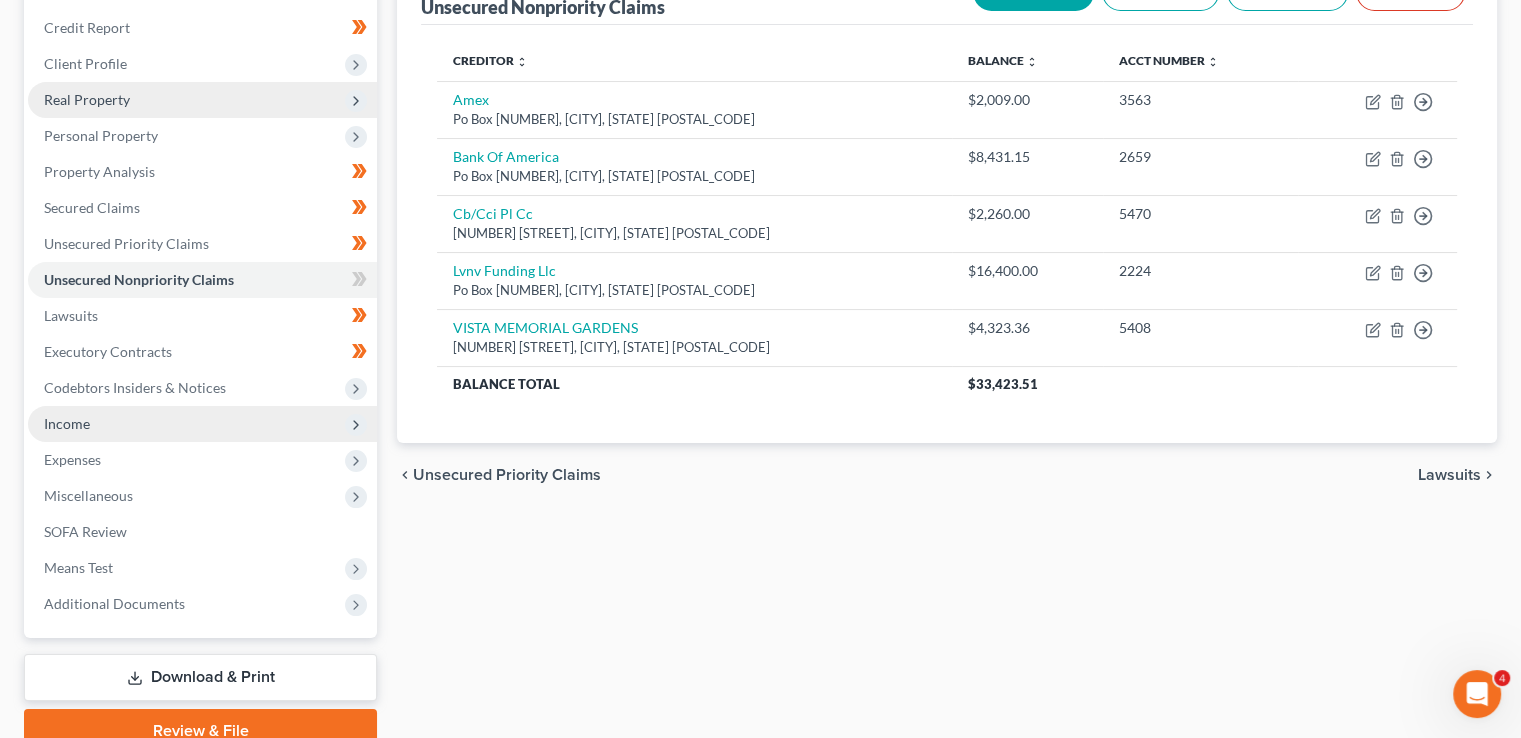 click on "Income" at bounding box center (202, 424) 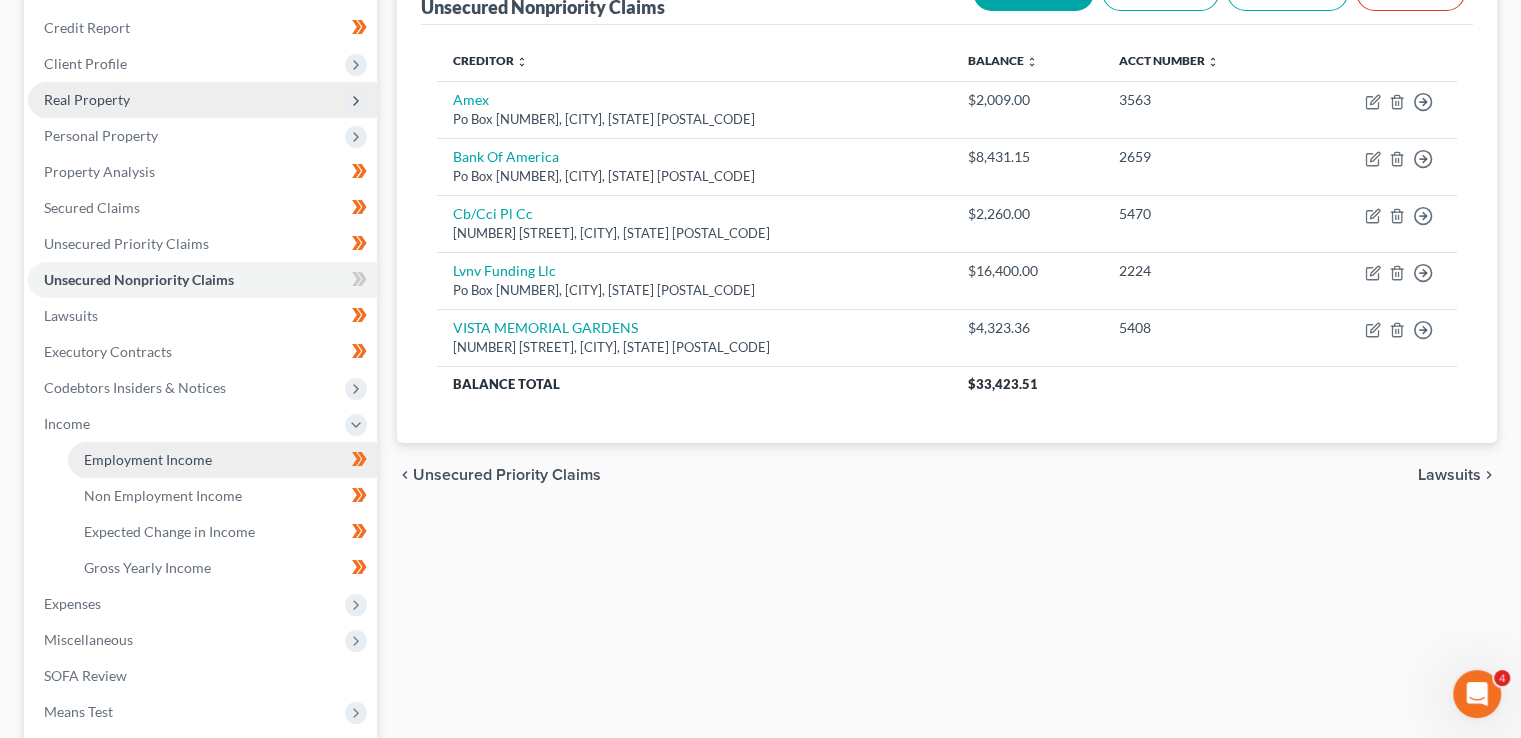click on "Employment Income" at bounding box center (148, 459) 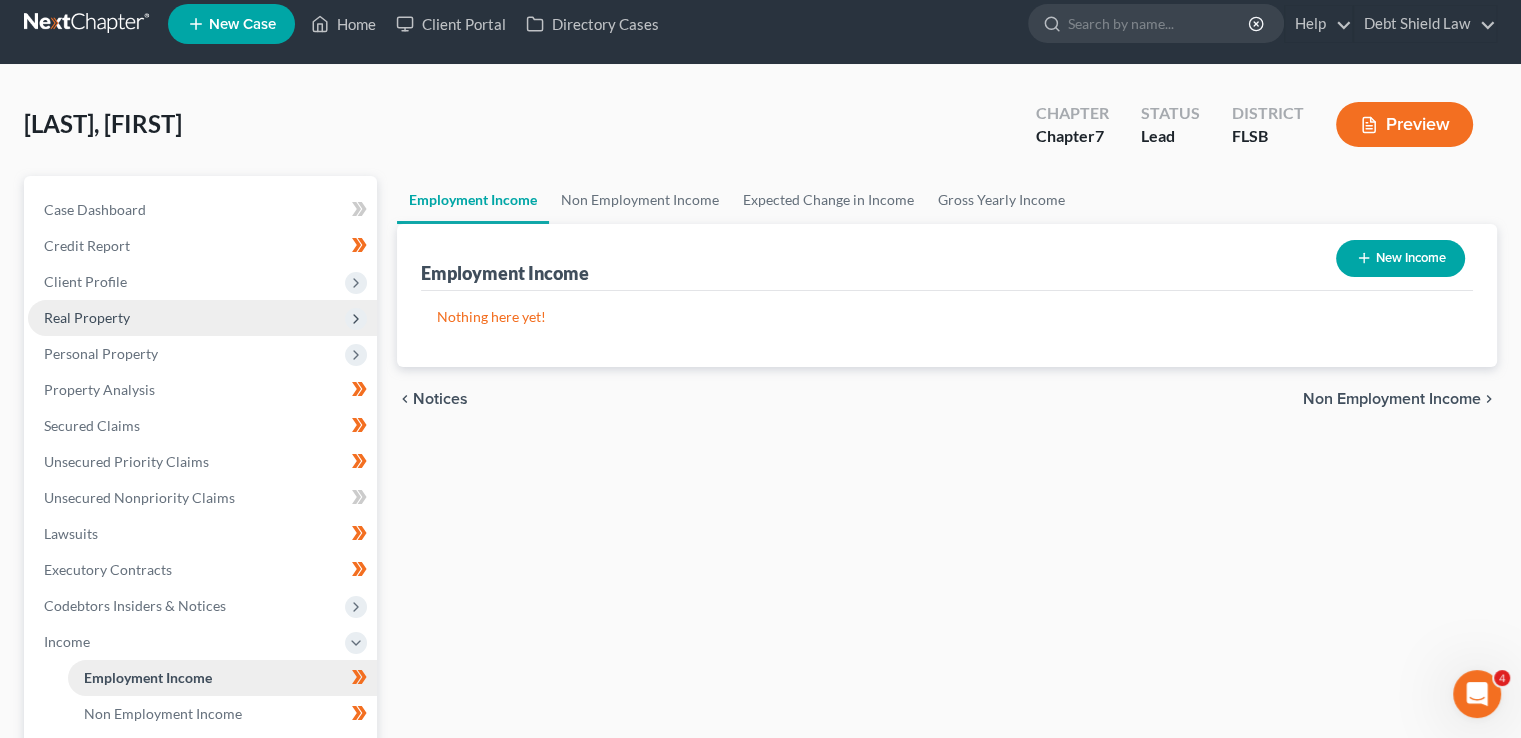 scroll, scrollTop: 0, scrollLeft: 0, axis: both 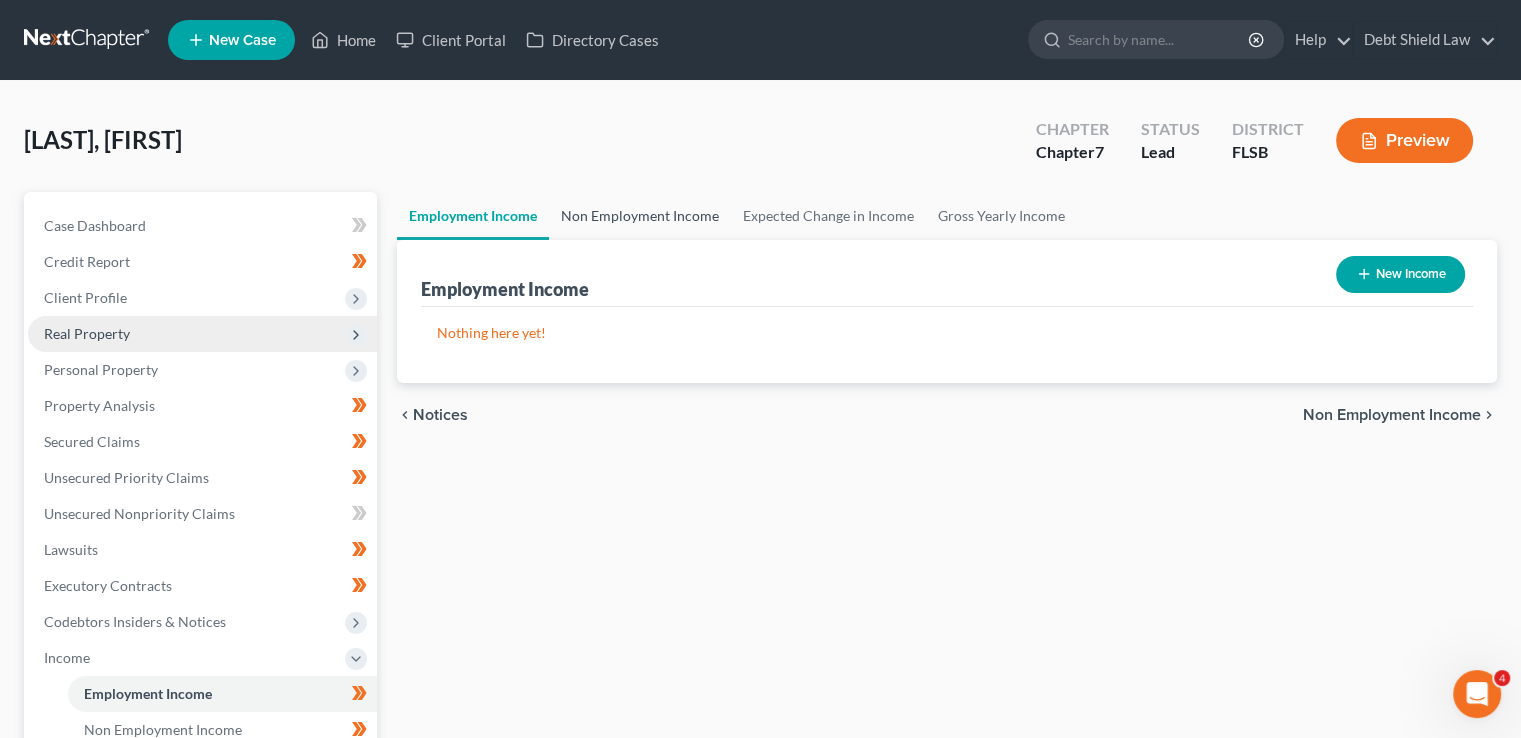 click on "Non Employment Income" at bounding box center [640, 216] 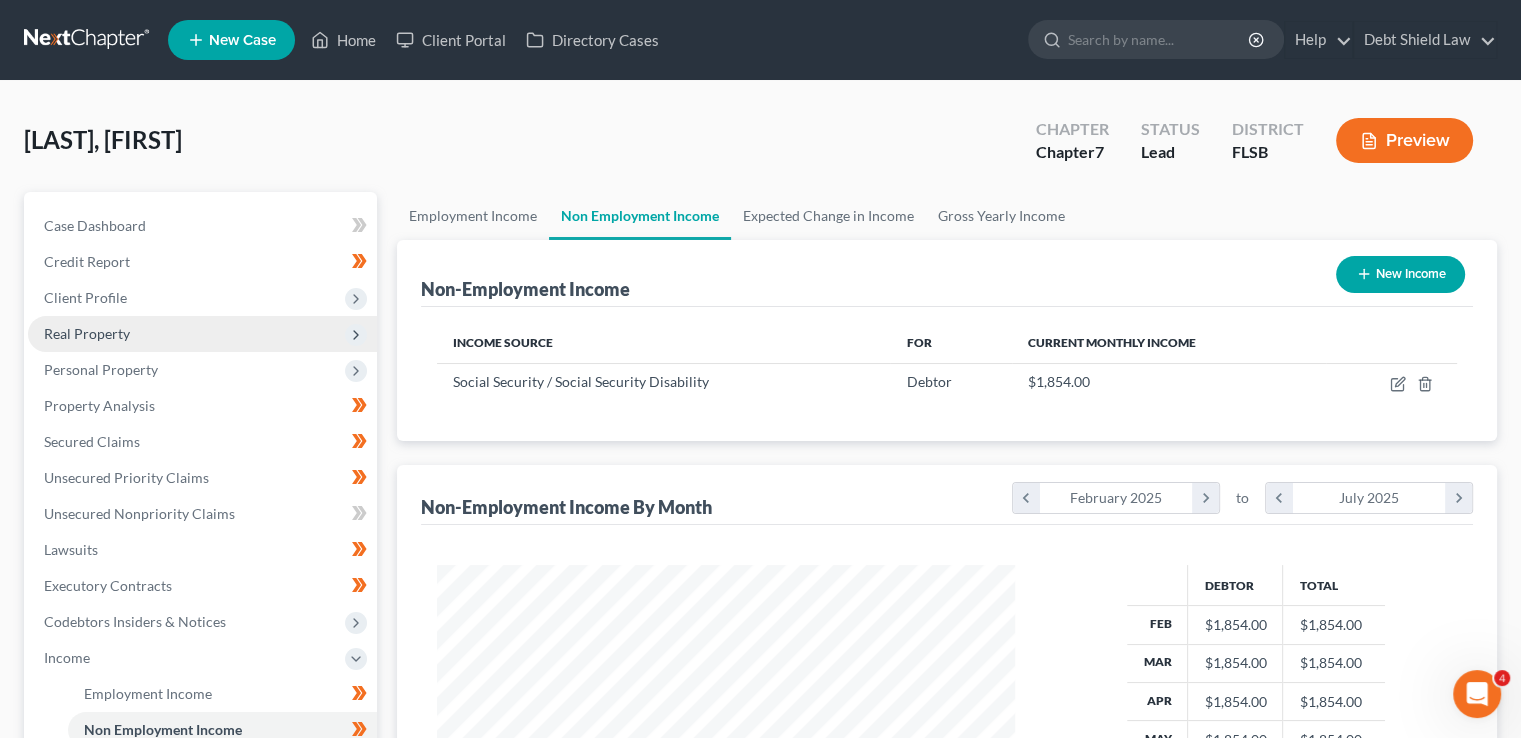 scroll, scrollTop: 999643, scrollLeft: 999381, axis: both 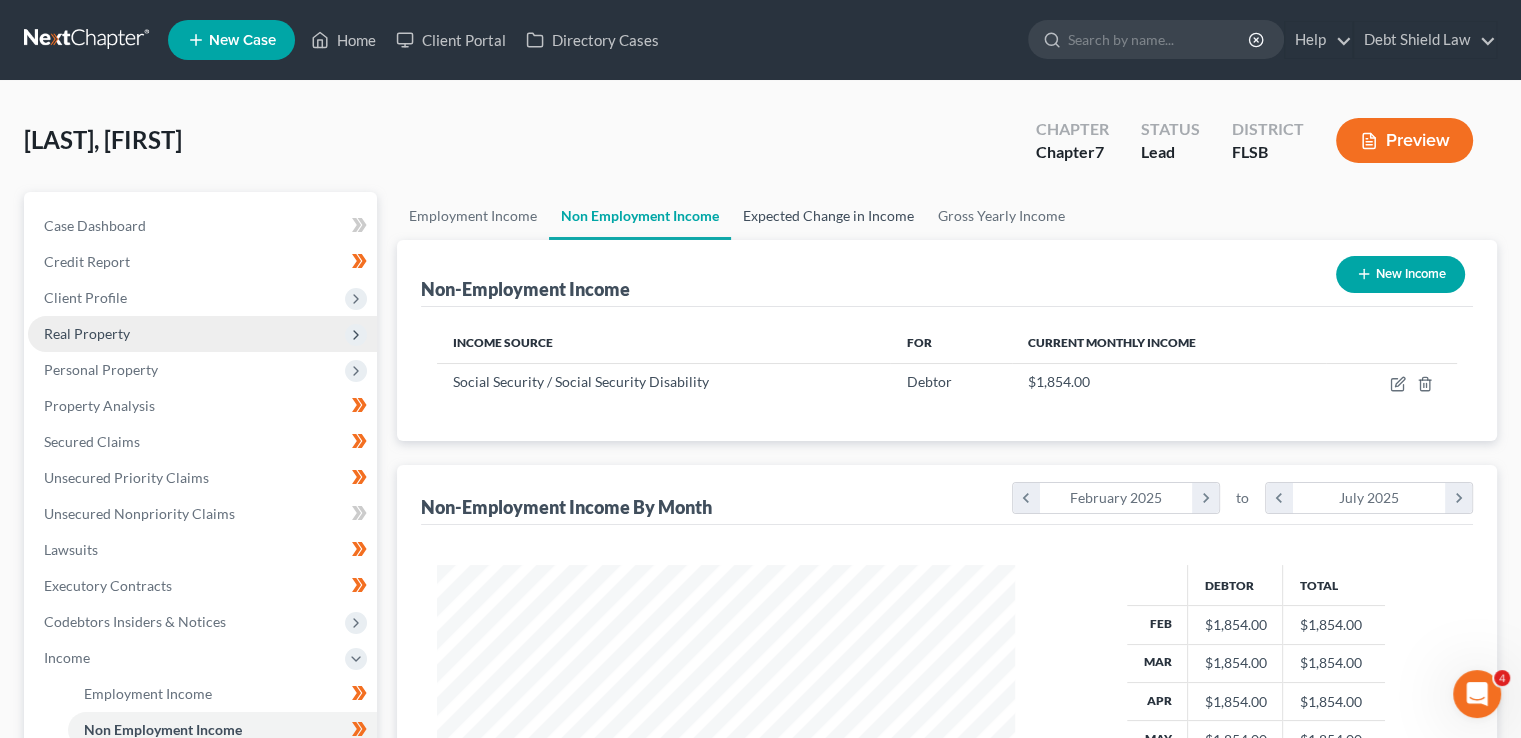 click on "Expected Change in Income" at bounding box center [828, 216] 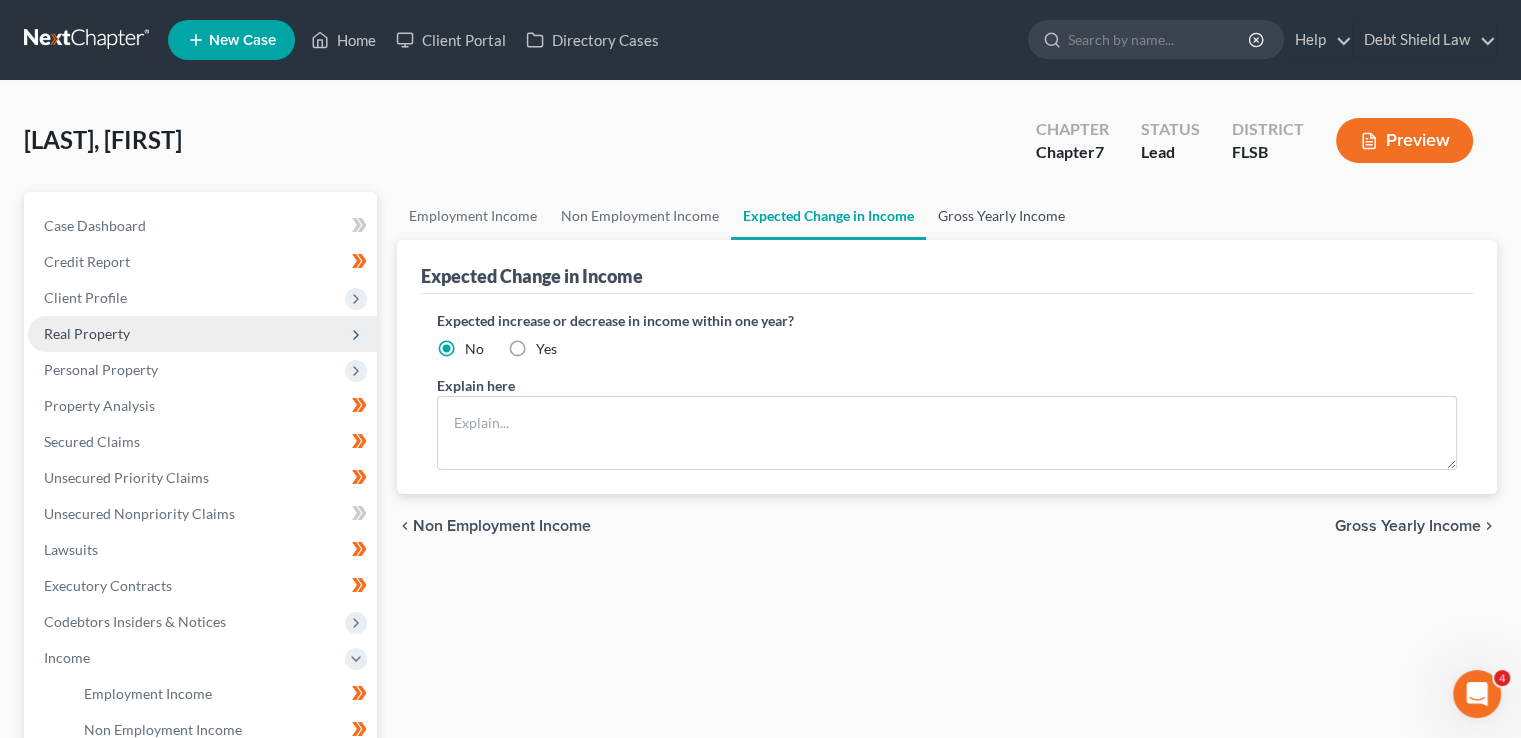 click on "Gross Yearly Income" at bounding box center (1001, 216) 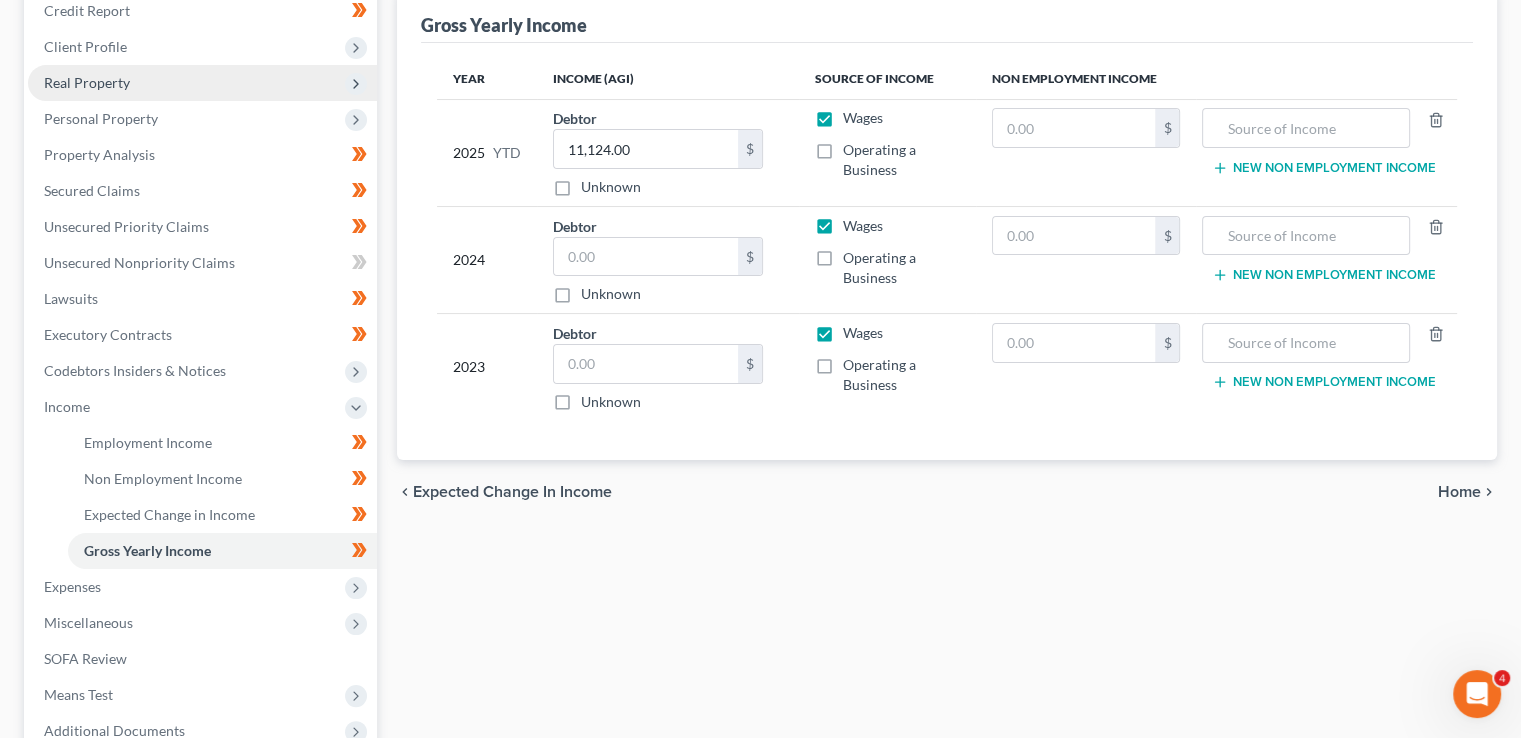 scroll, scrollTop: 262, scrollLeft: 0, axis: vertical 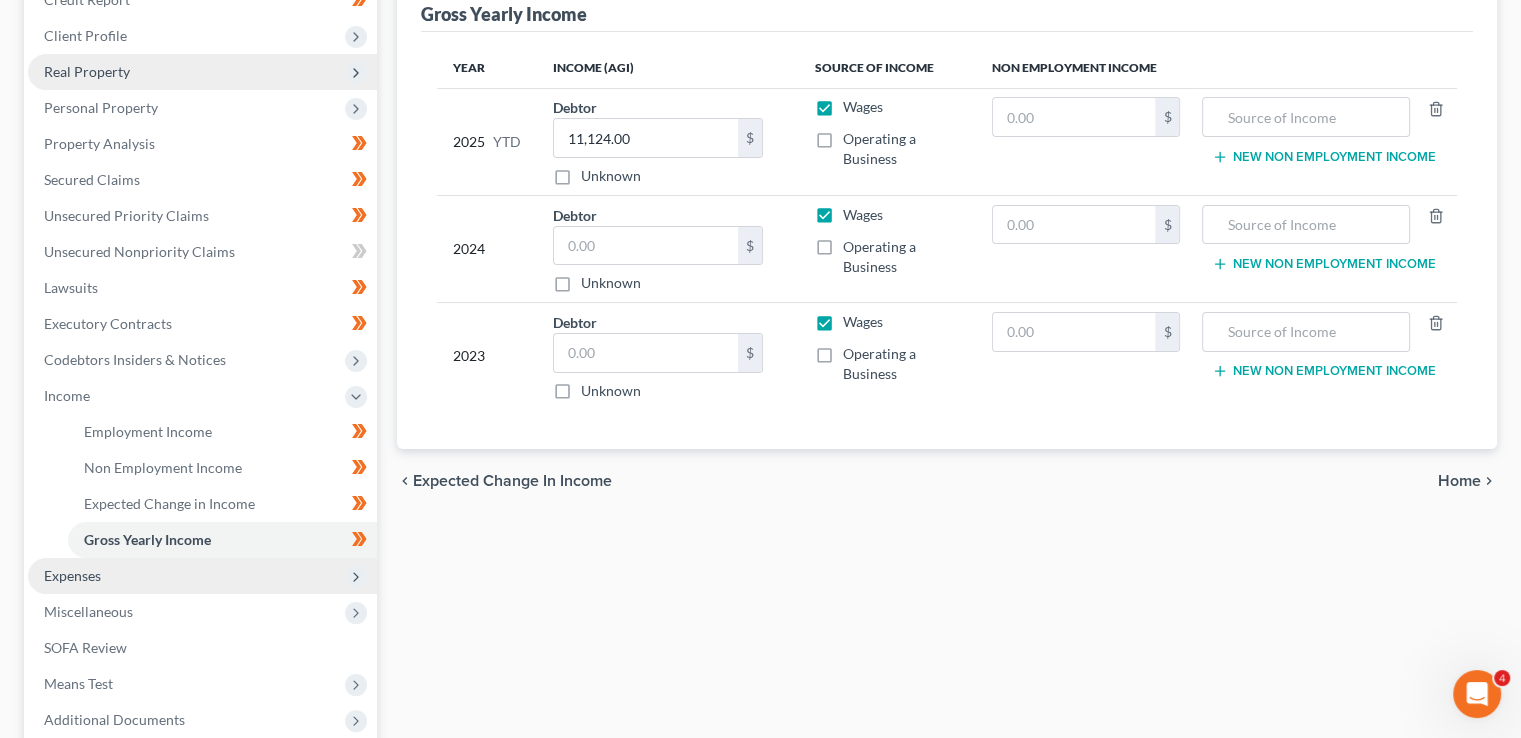 click on "Expenses" at bounding box center [202, 576] 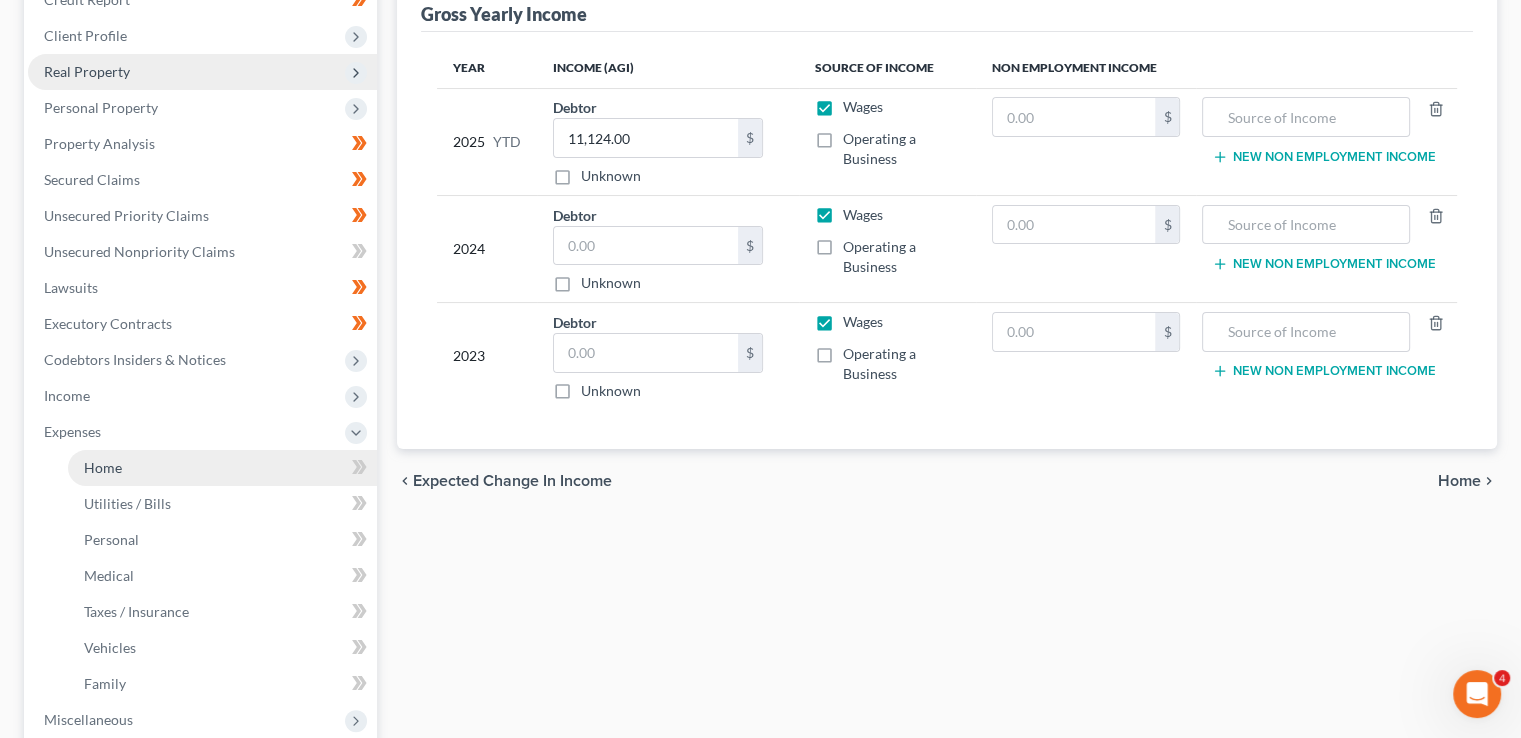 click on "Home" at bounding box center (222, 468) 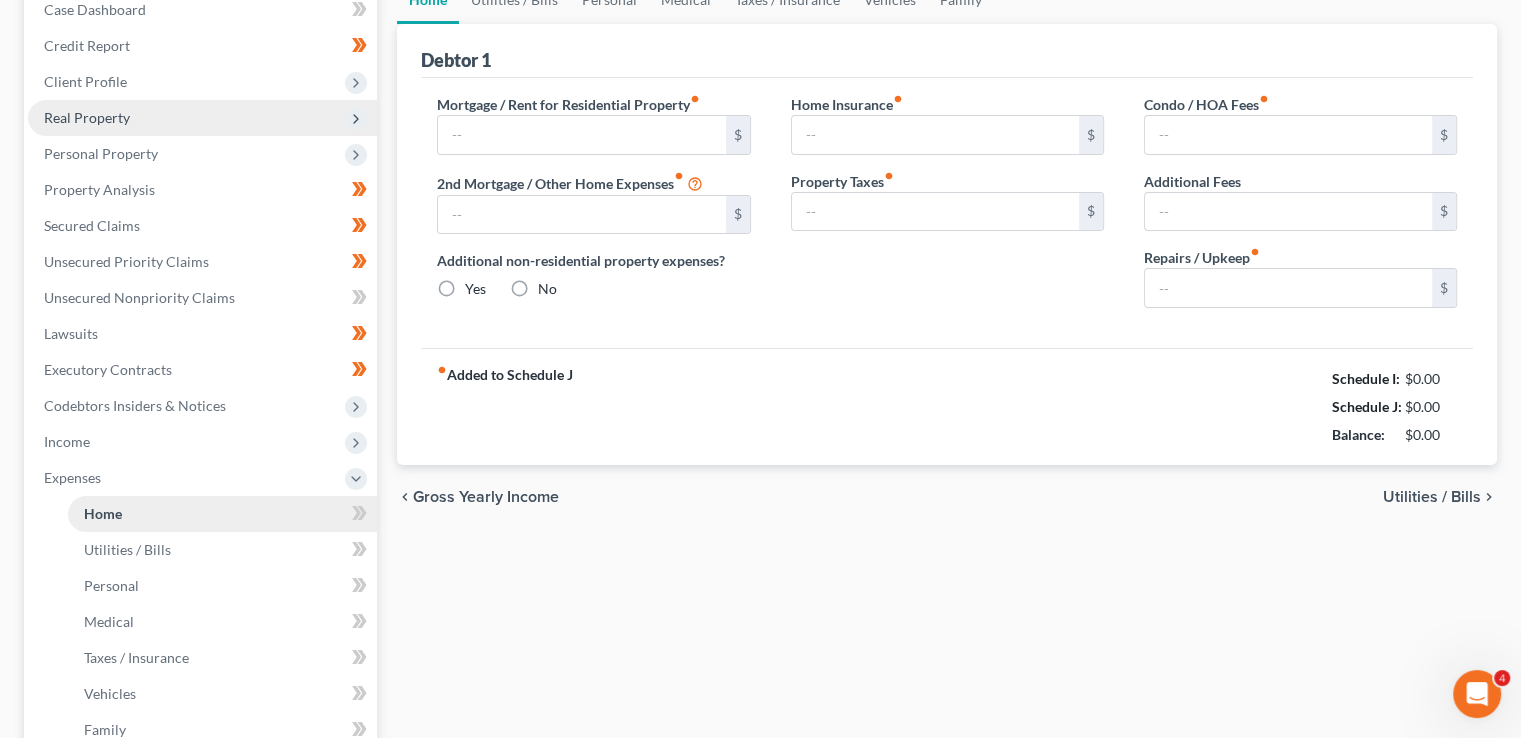 type on "0.00" 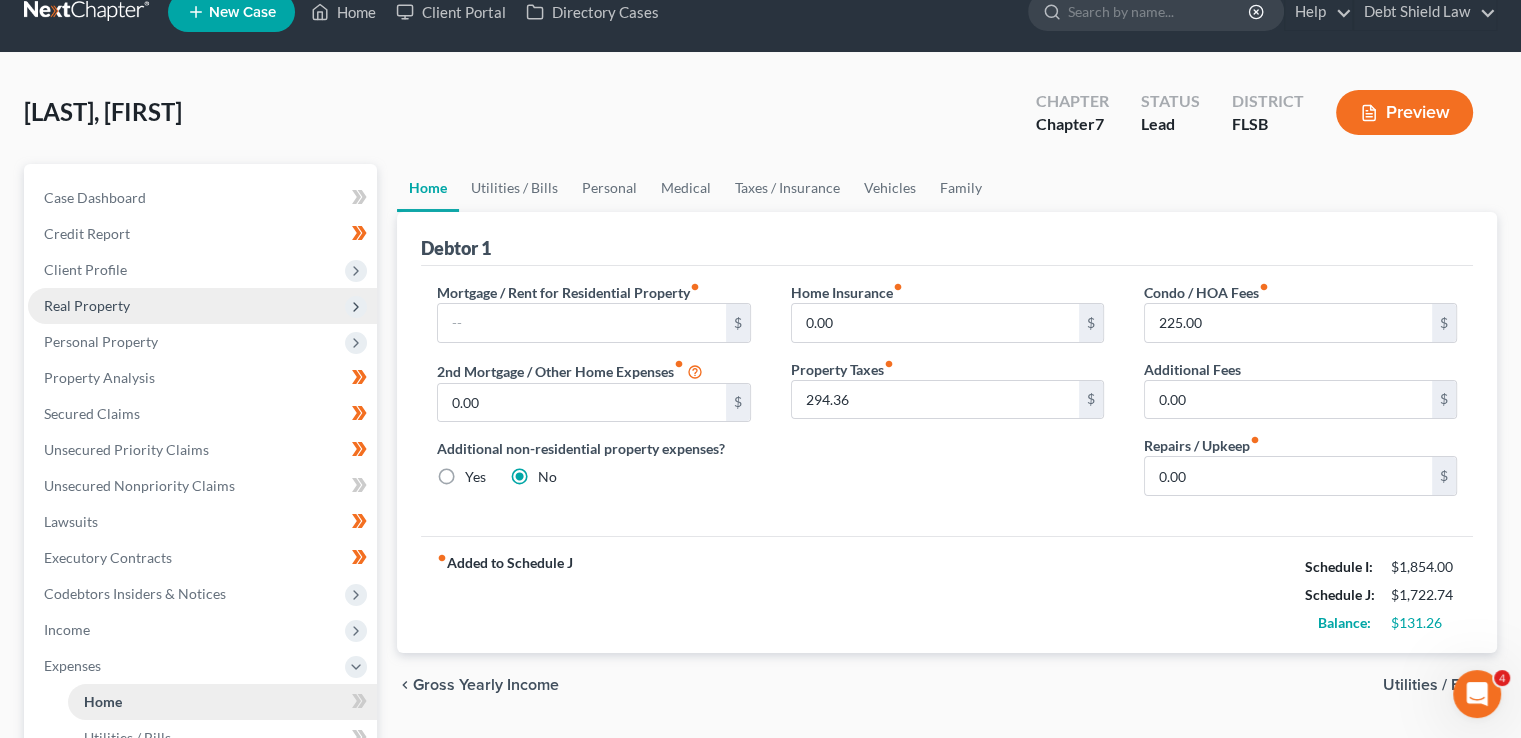 scroll, scrollTop: 0, scrollLeft: 0, axis: both 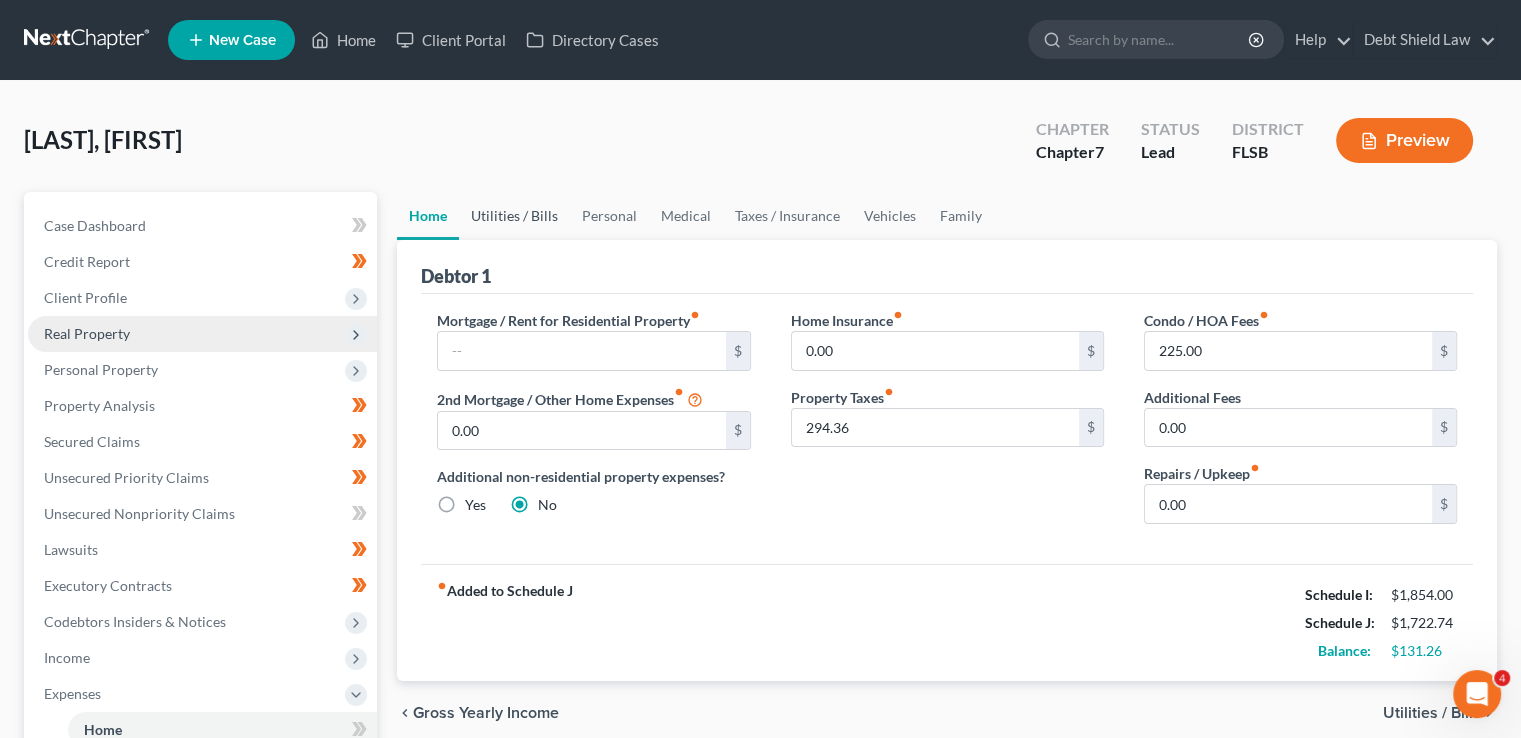 click on "Utilities / Bills" at bounding box center (514, 216) 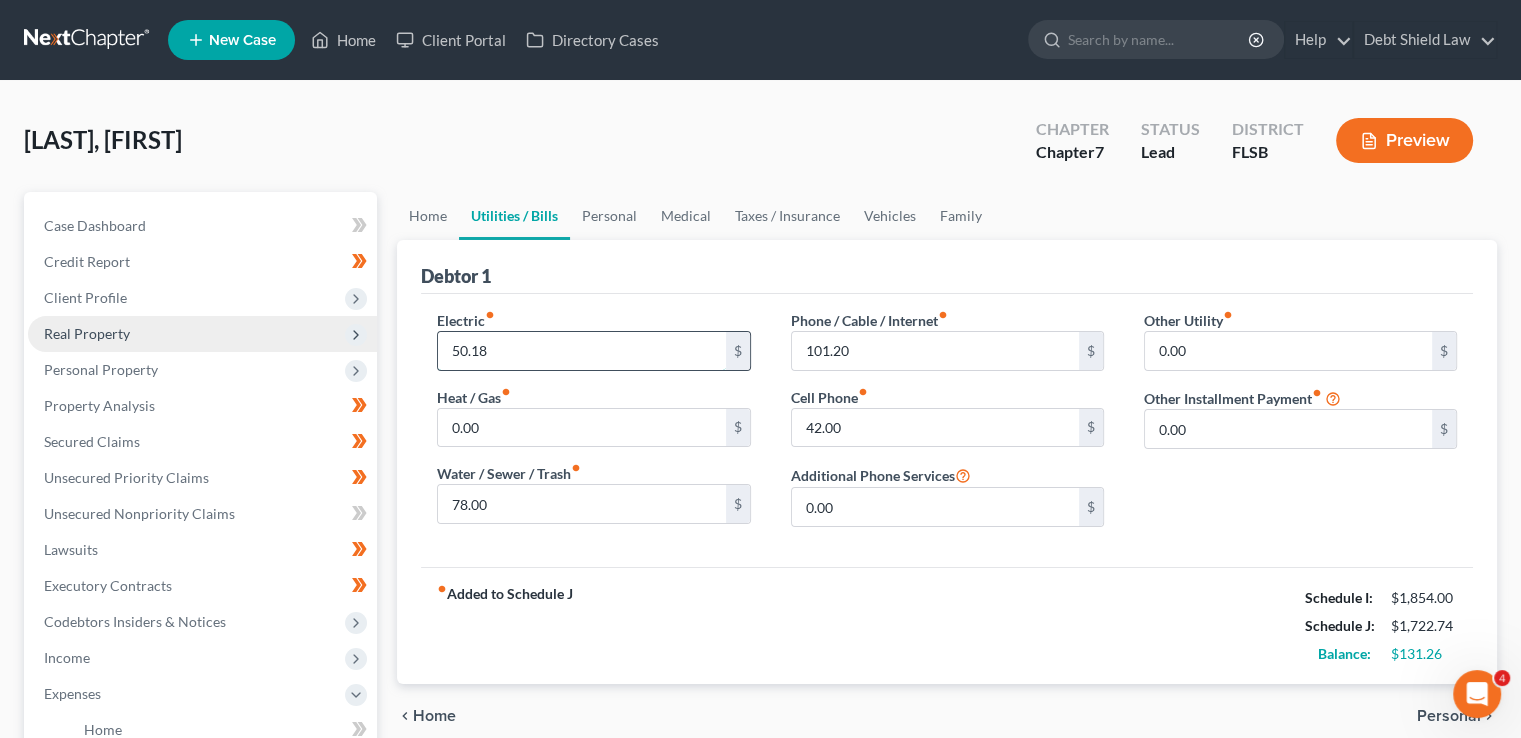 click on "50.18" at bounding box center (581, 351) 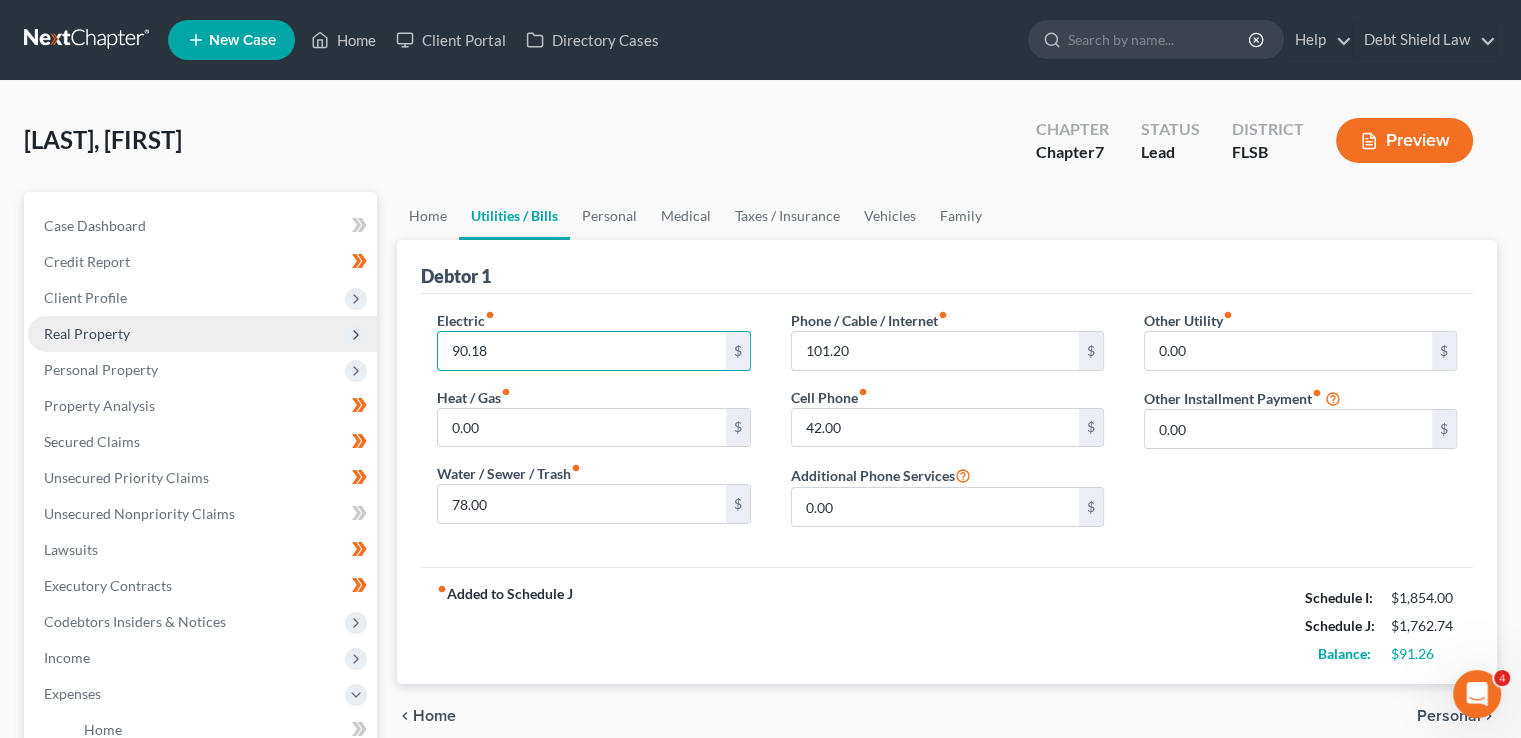 type on "90.18" 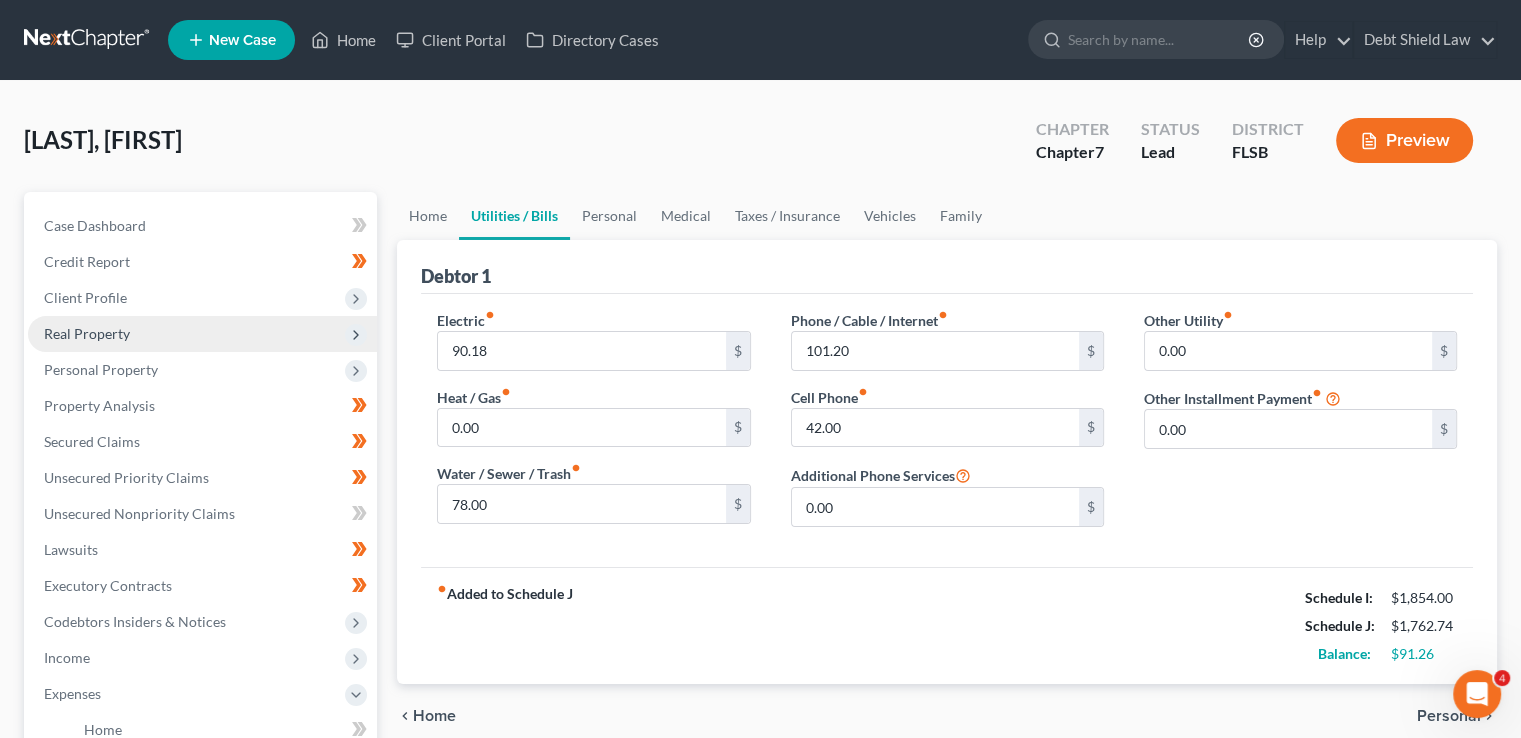 click on "Electric  fiber_manual_record [PRICE] $ Heat / Gas  fiber_manual_record [PRICE] $  Water / Sewer / Trash  fiber_manual_record [PRICE] $ Phone / Cable / Internet  fiber_manual_record [PRICE] $ Cell Phone  fiber_manual_record [PRICE] $ Additional Phone Services  [PRICE] $ Other Utility  fiber_manual_record [PRICE] $ Other Installment Payment  fiber_manual_record   [PRICE] $" at bounding box center (947, 430) 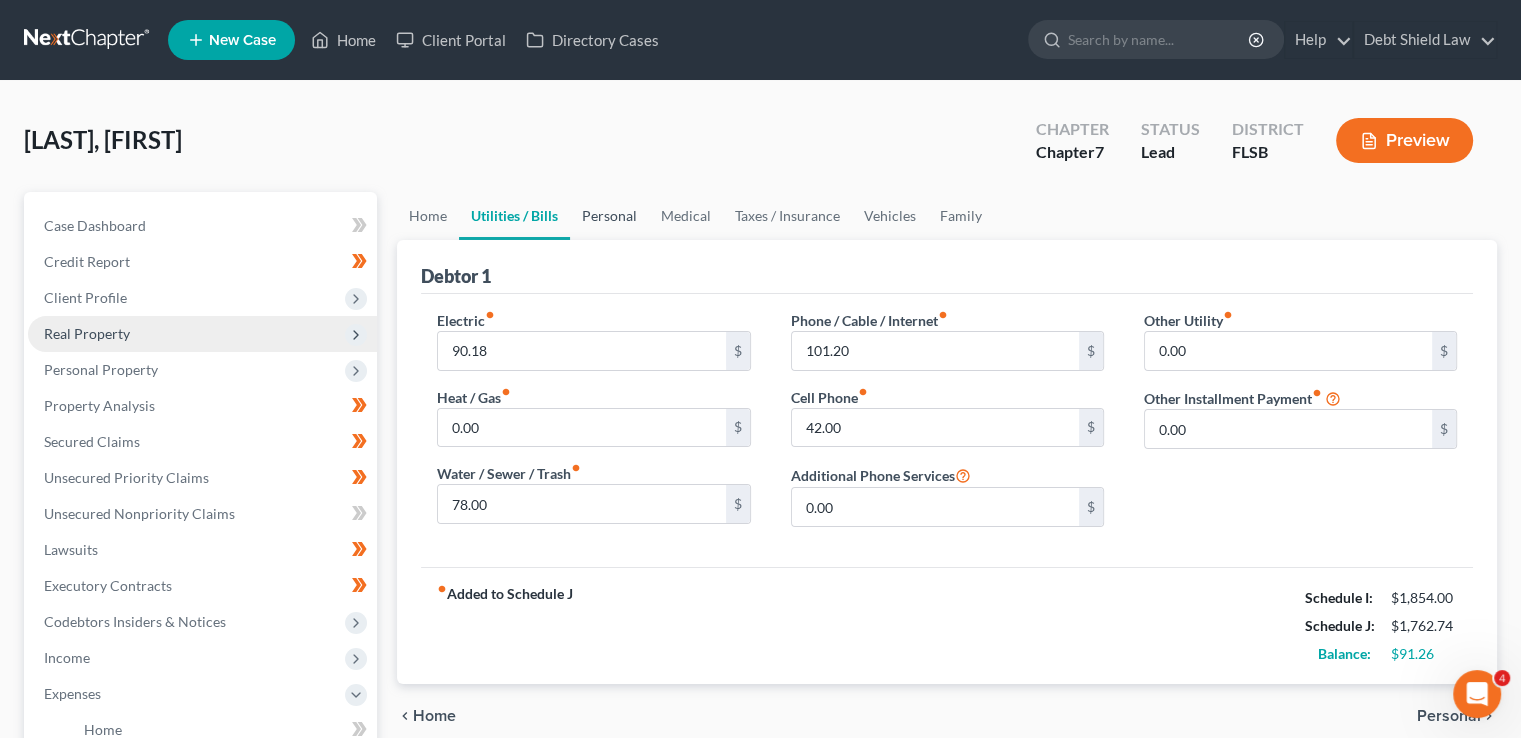 click on "Personal" at bounding box center (609, 216) 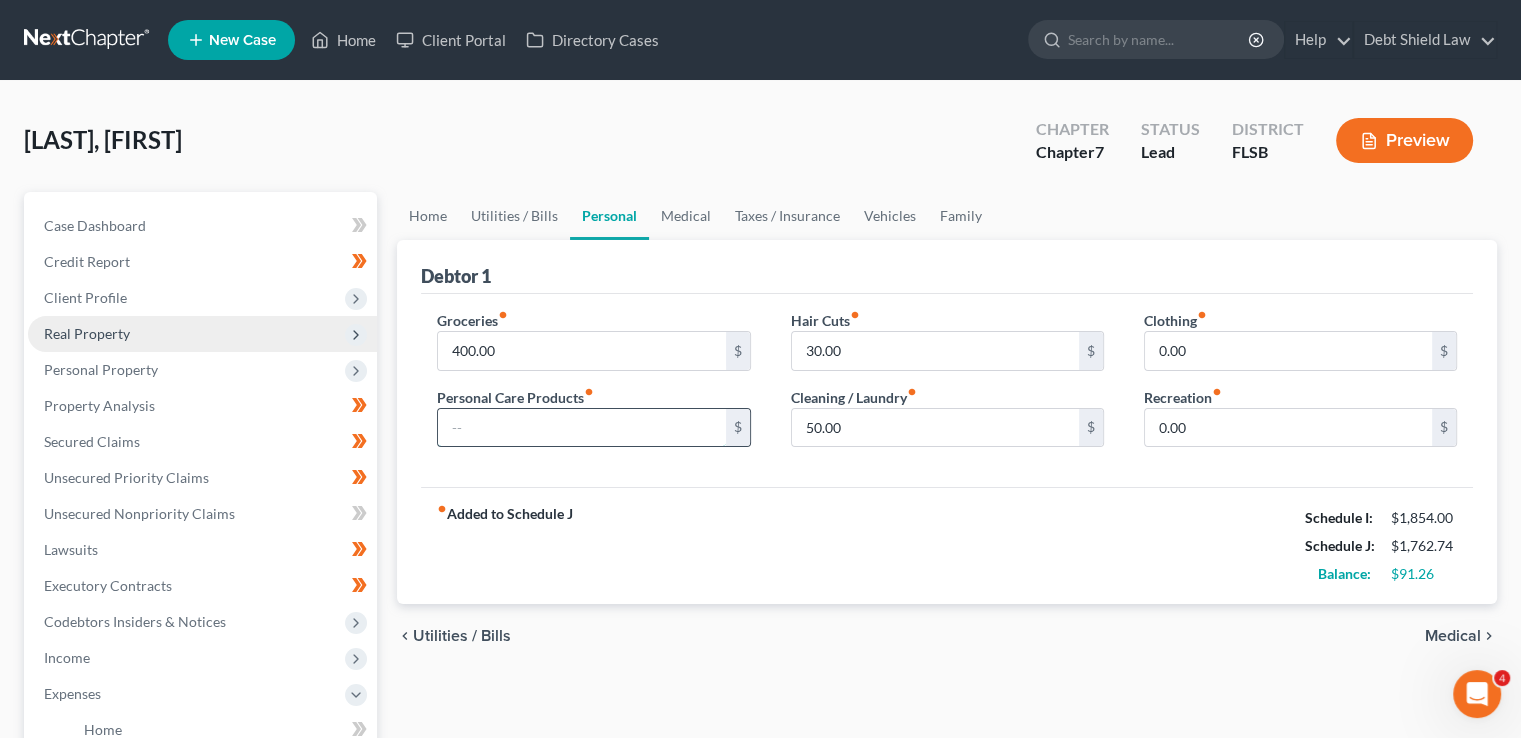 click at bounding box center (581, 428) 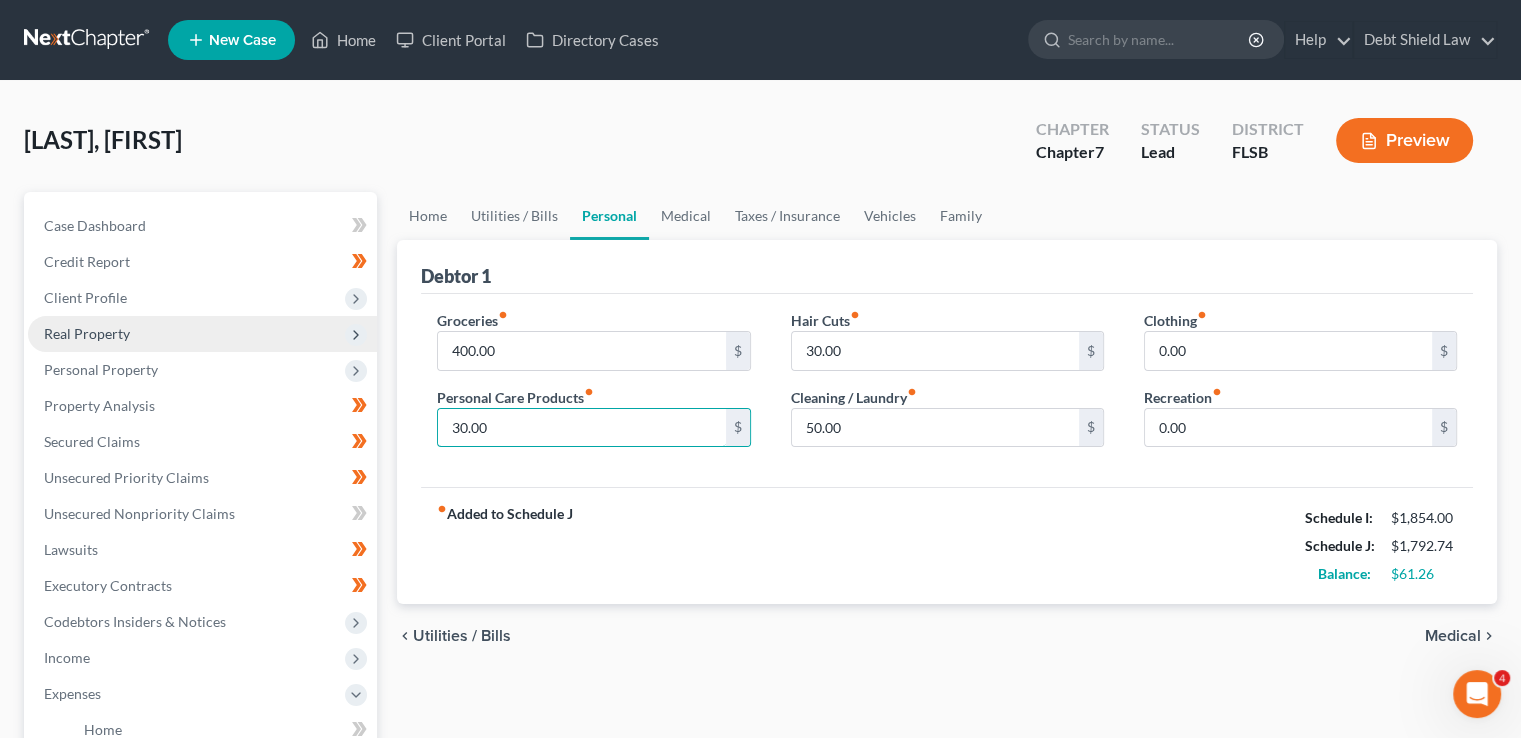 type on "30.00" 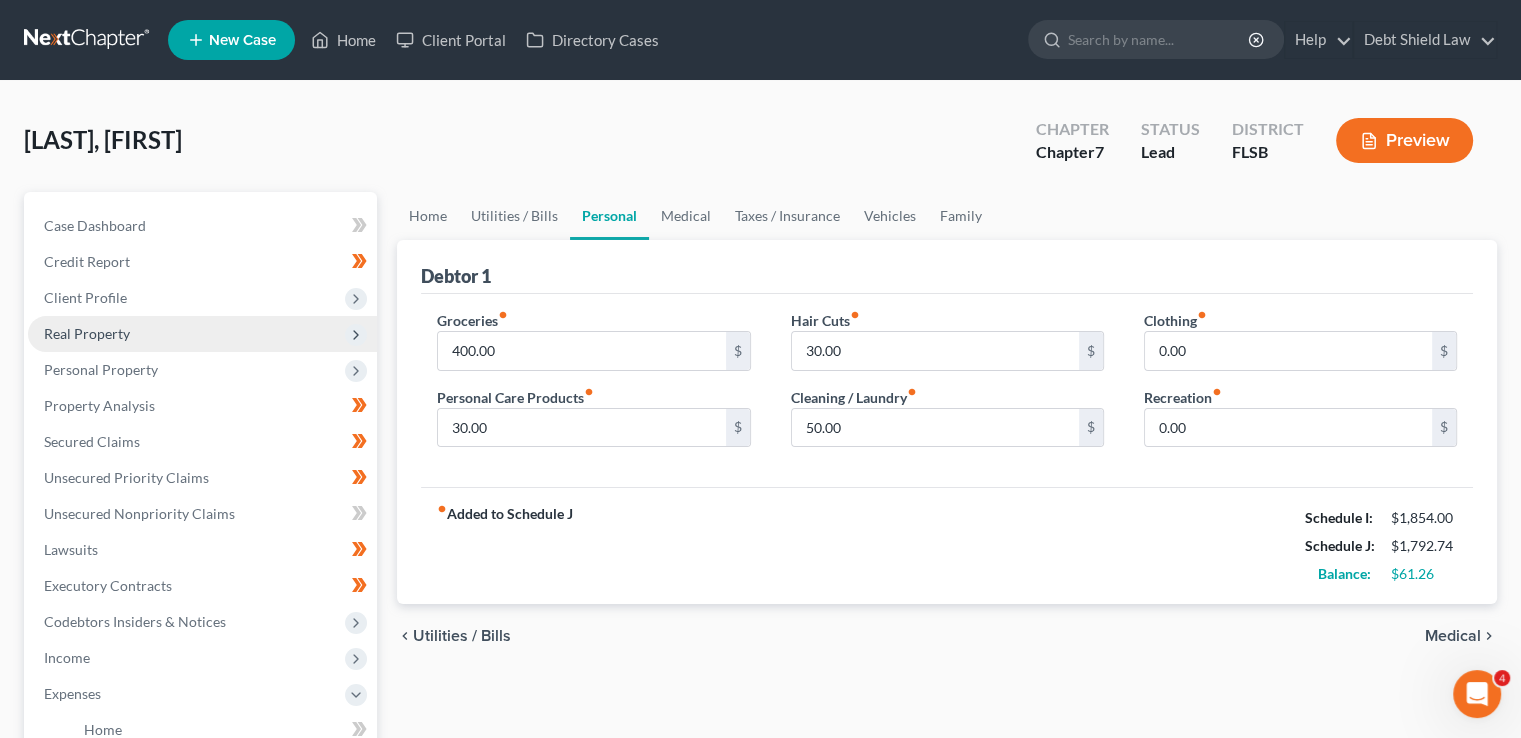 click on "Groceries  fiber_manual_record 400.00 $ Personal Care Products  fiber_manual_record 30.00 $ Hair Cuts  fiber_manual_record 30.00 $ Cleaning / Laundry  fiber_manual_record 50.00 $ Clothing  fiber_manual_record 0.00 $ Recreation  fiber_manual_record 0.00 $" at bounding box center [947, 391] 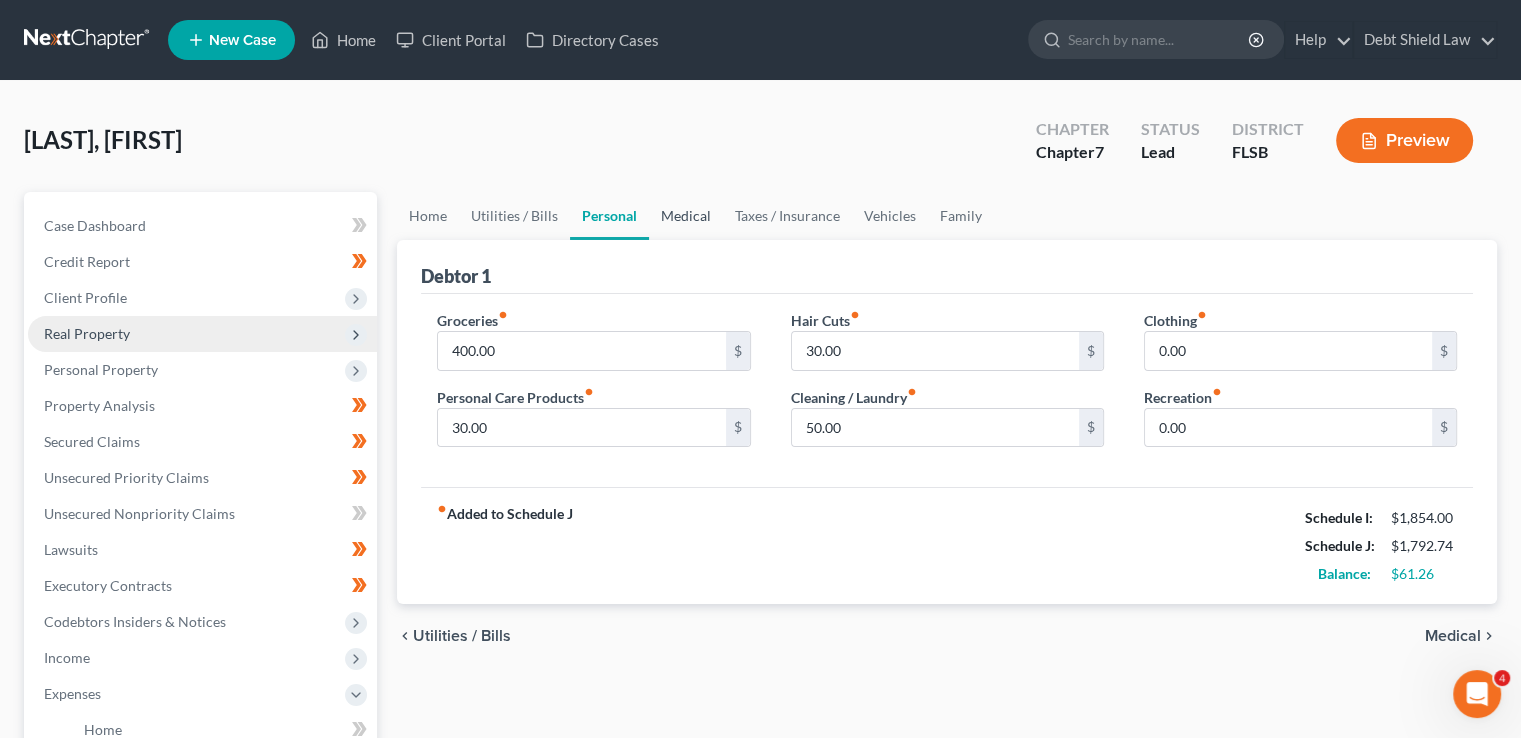 click on "Medical" at bounding box center (686, 216) 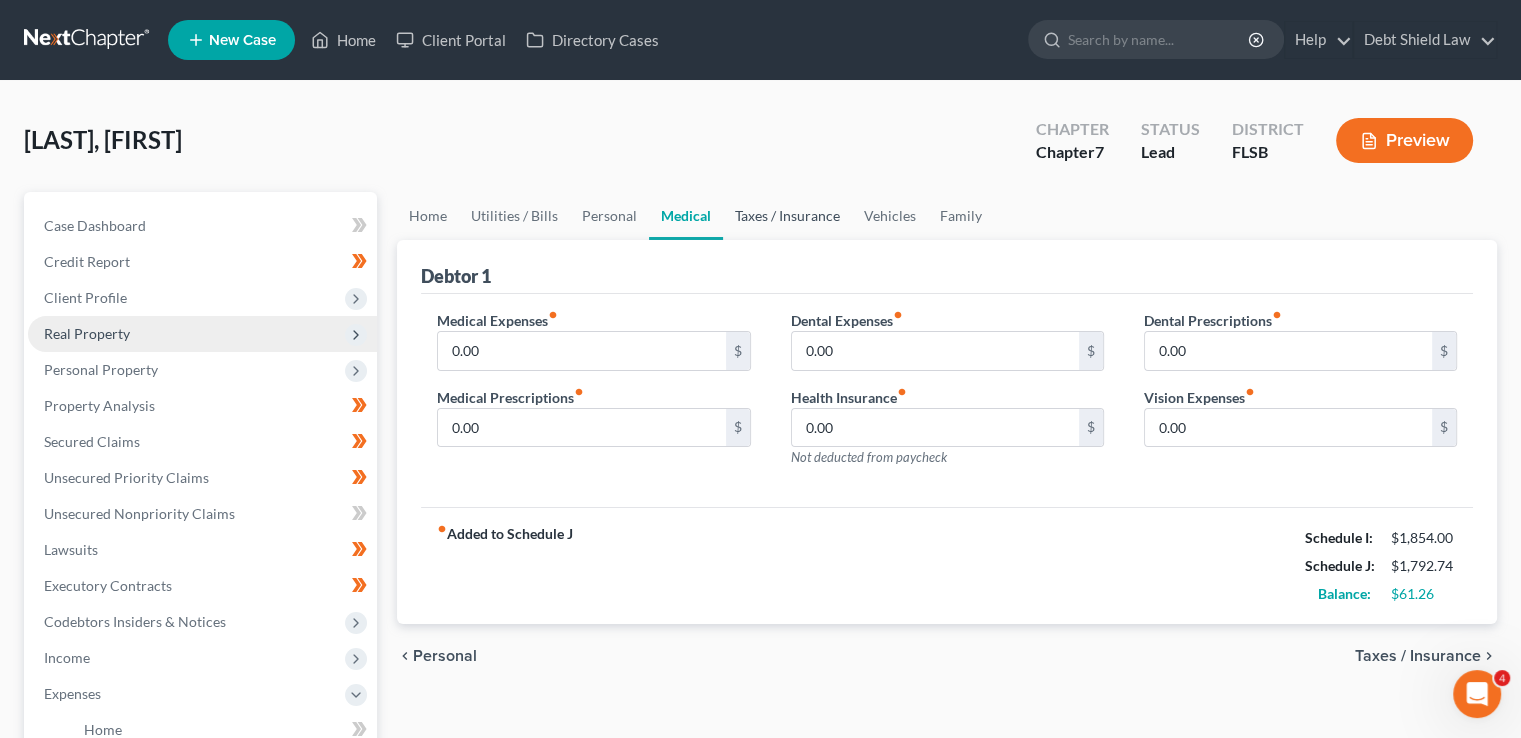 click on "Taxes / Insurance" at bounding box center (787, 216) 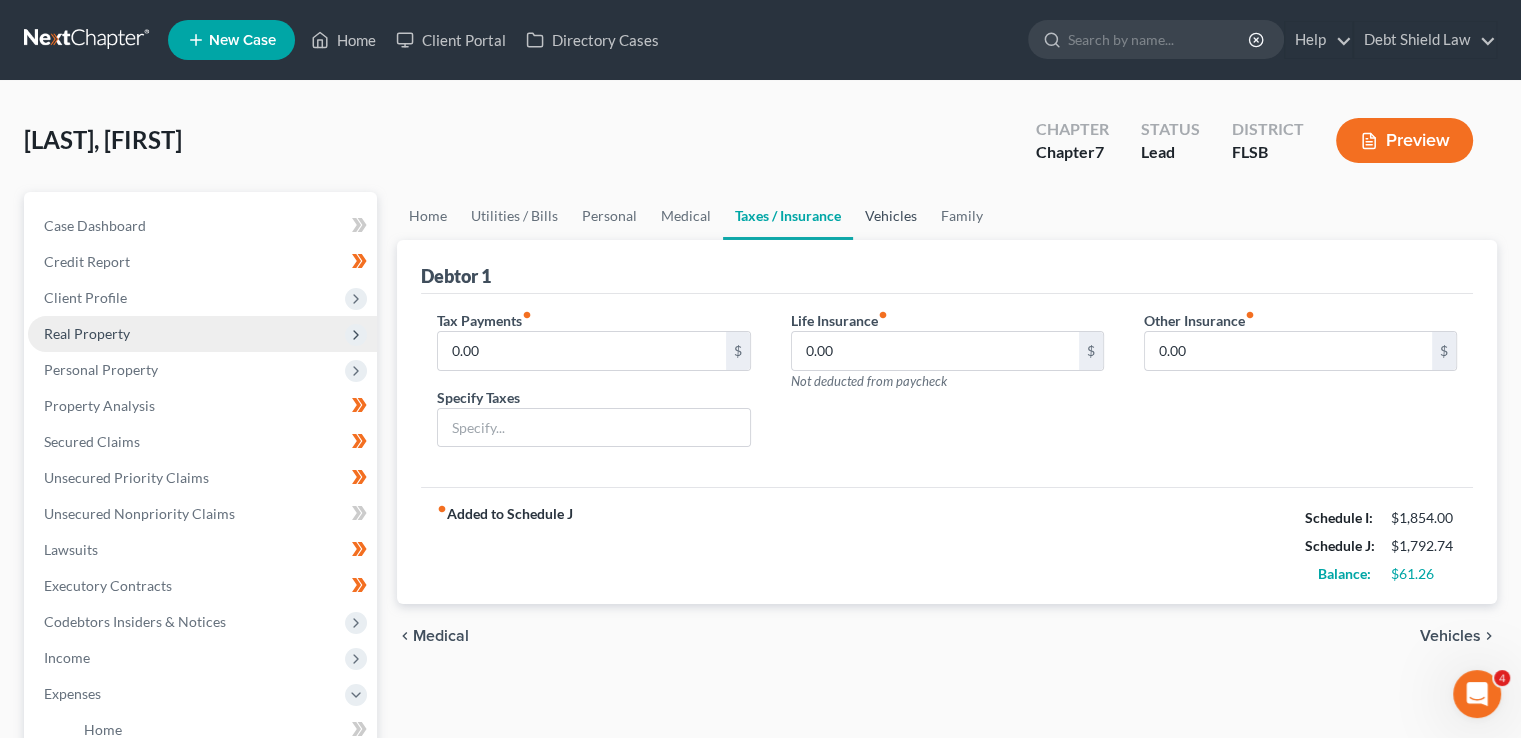 click on "Vehicles" at bounding box center (891, 216) 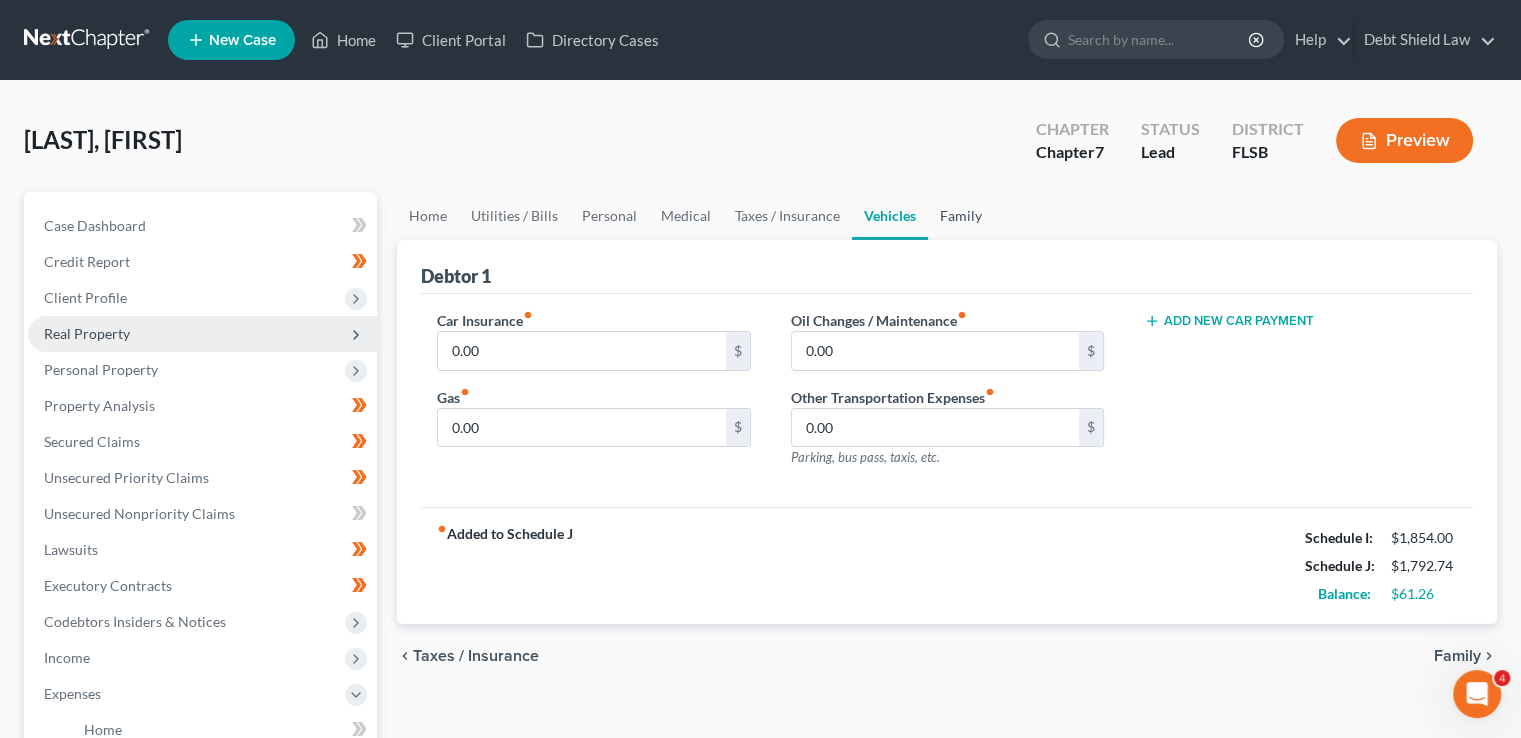 click on "Family" at bounding box center (961, 216) 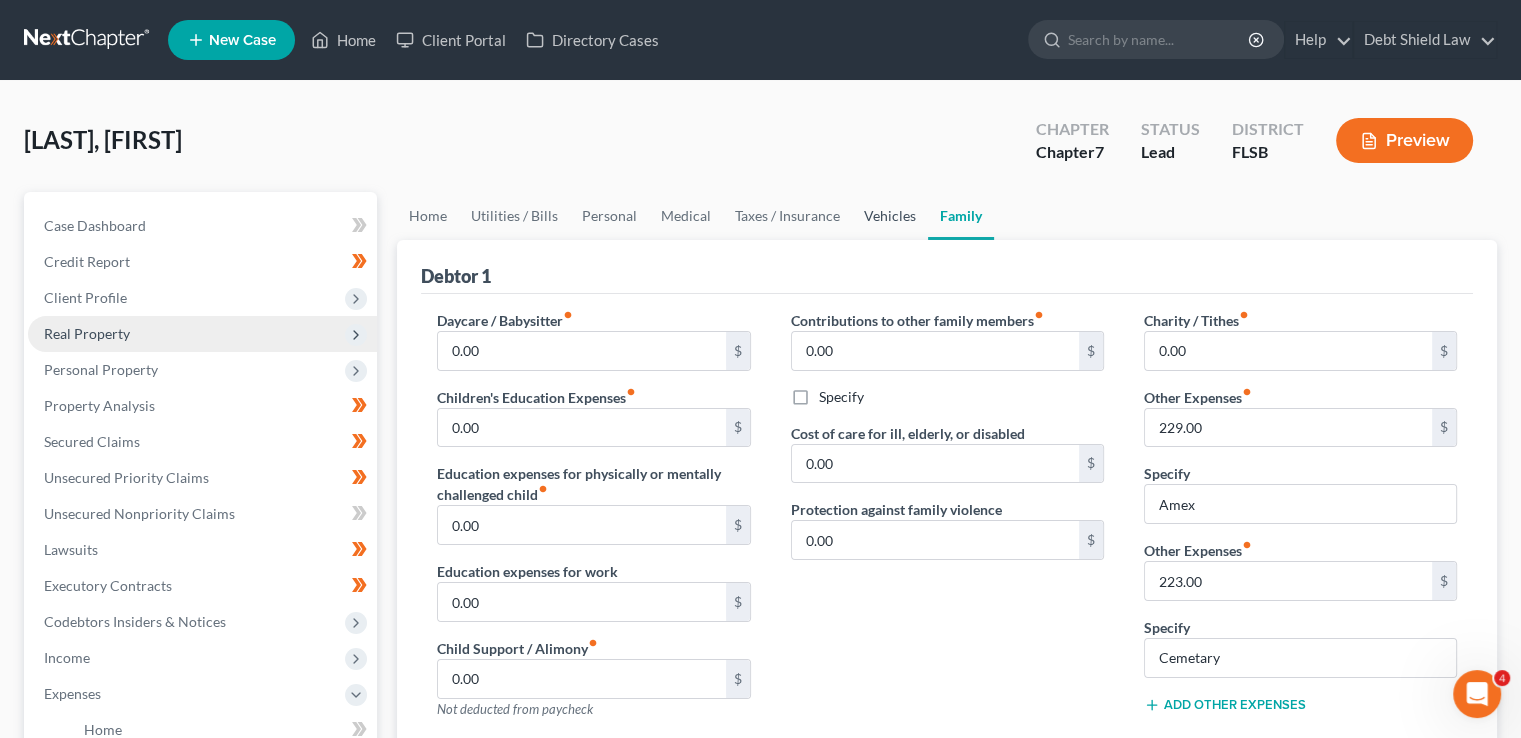 click on "Vehicles" at bounding box center [890, 216] 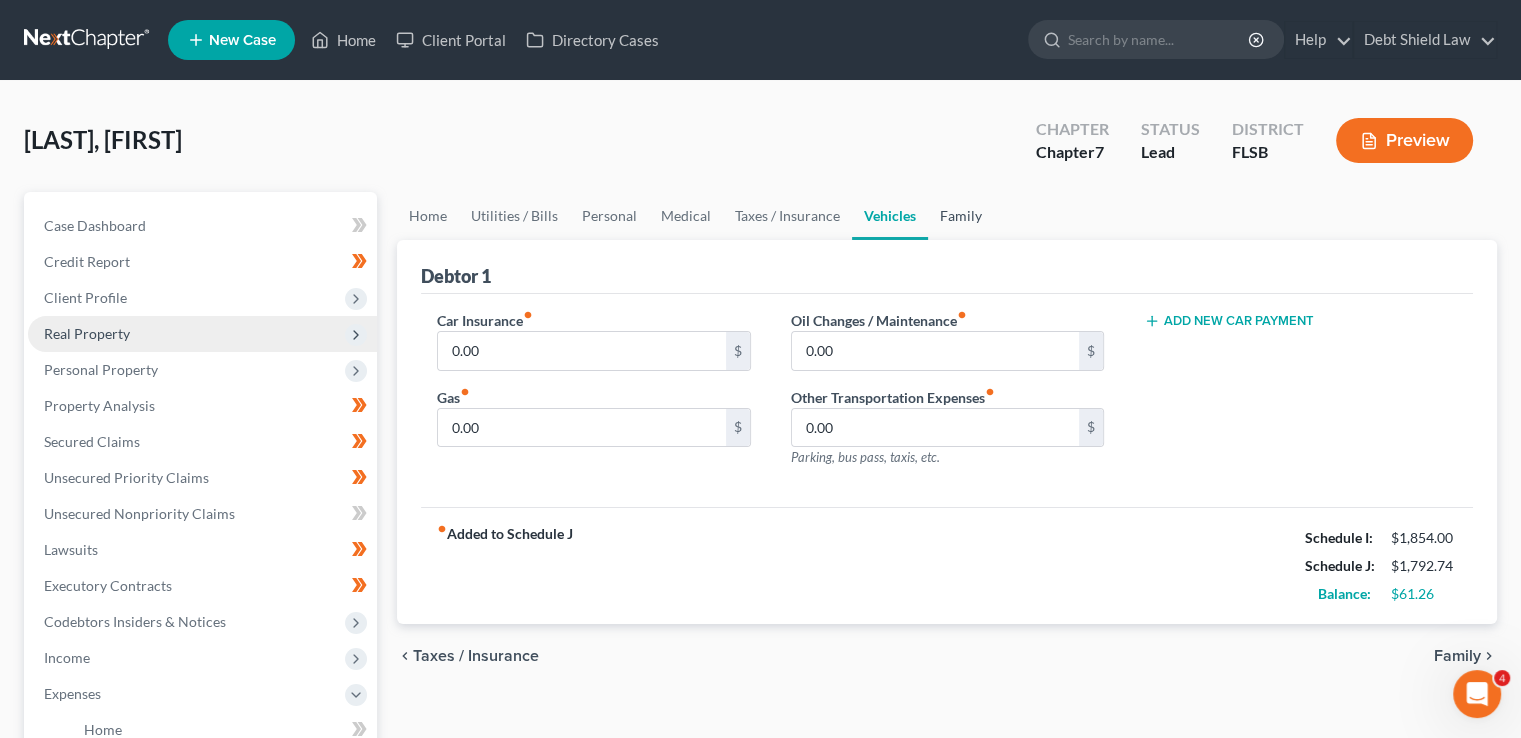 click on "Family" at bounding box center [961, 216] 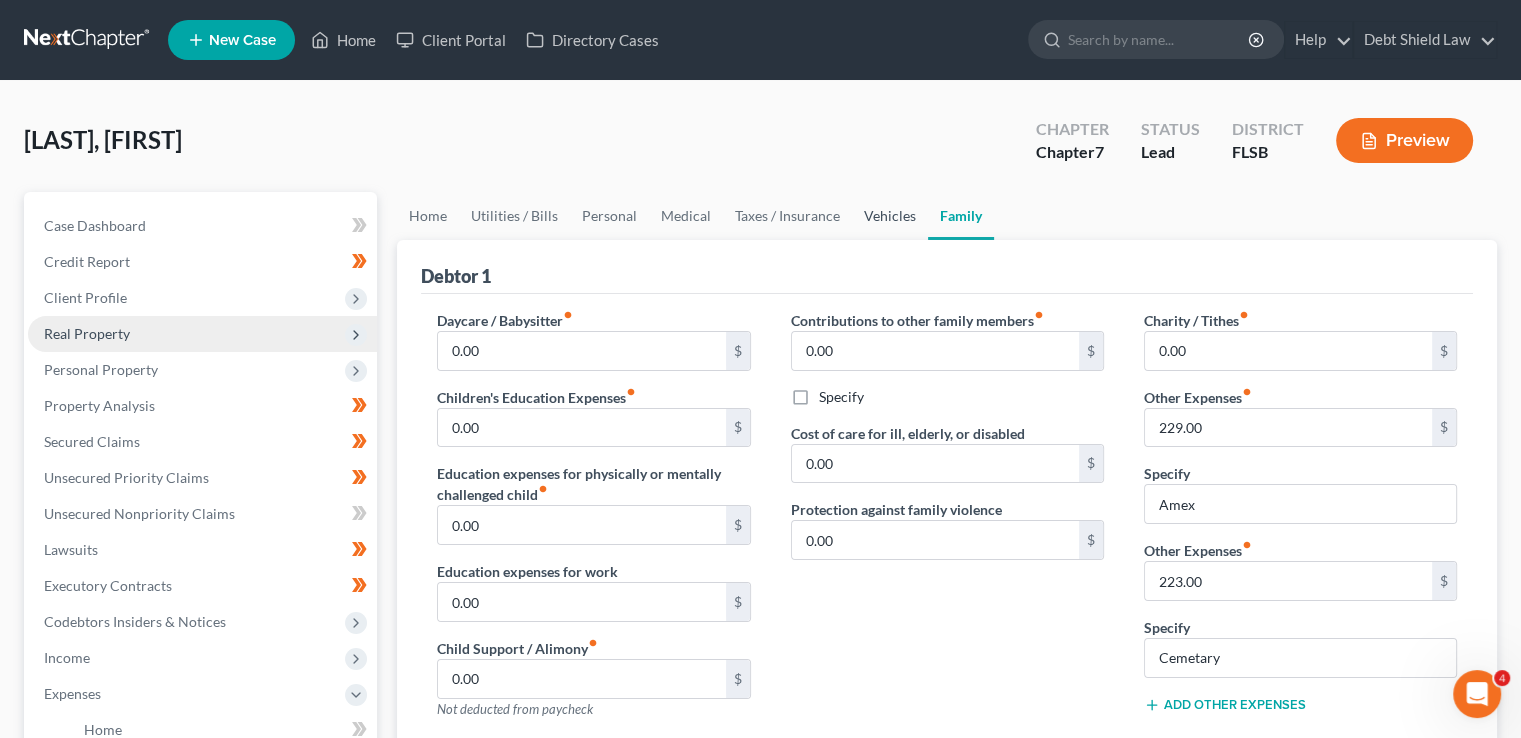 click on "Vehicles" at bounding box center [890, 216] 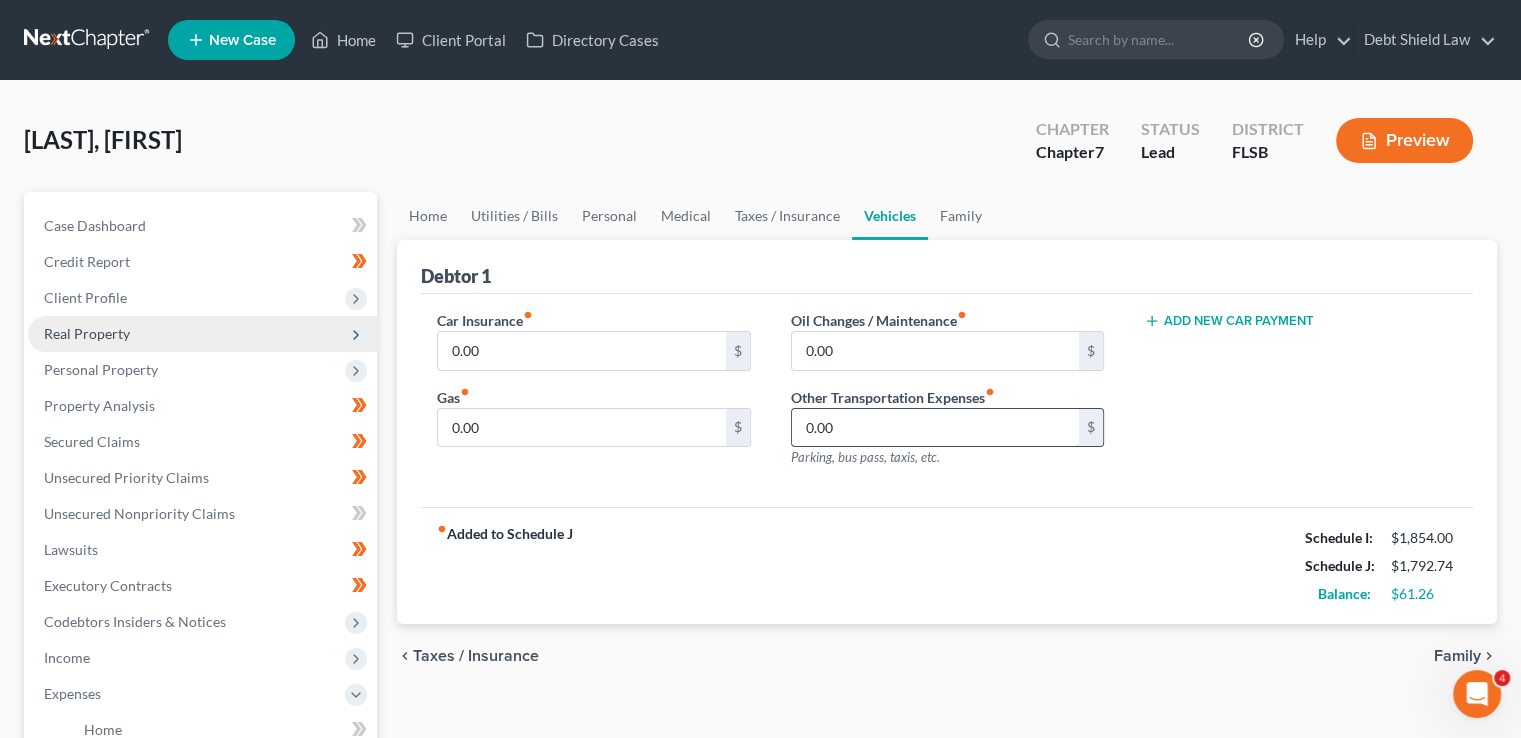 click on "0.00" at bounding box center (935, 428) 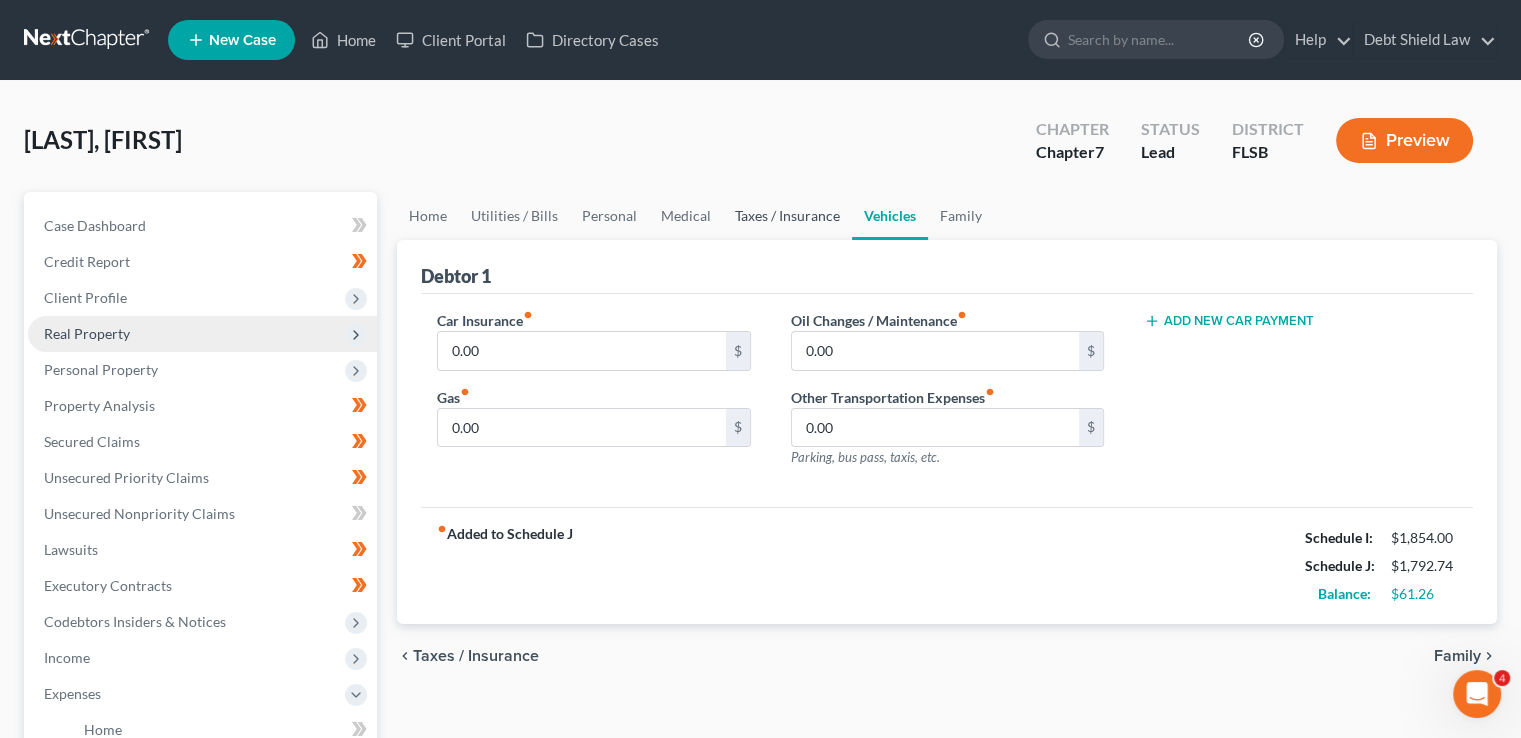 click on "Taxes / Insurance" at bounding box center (787, 216) 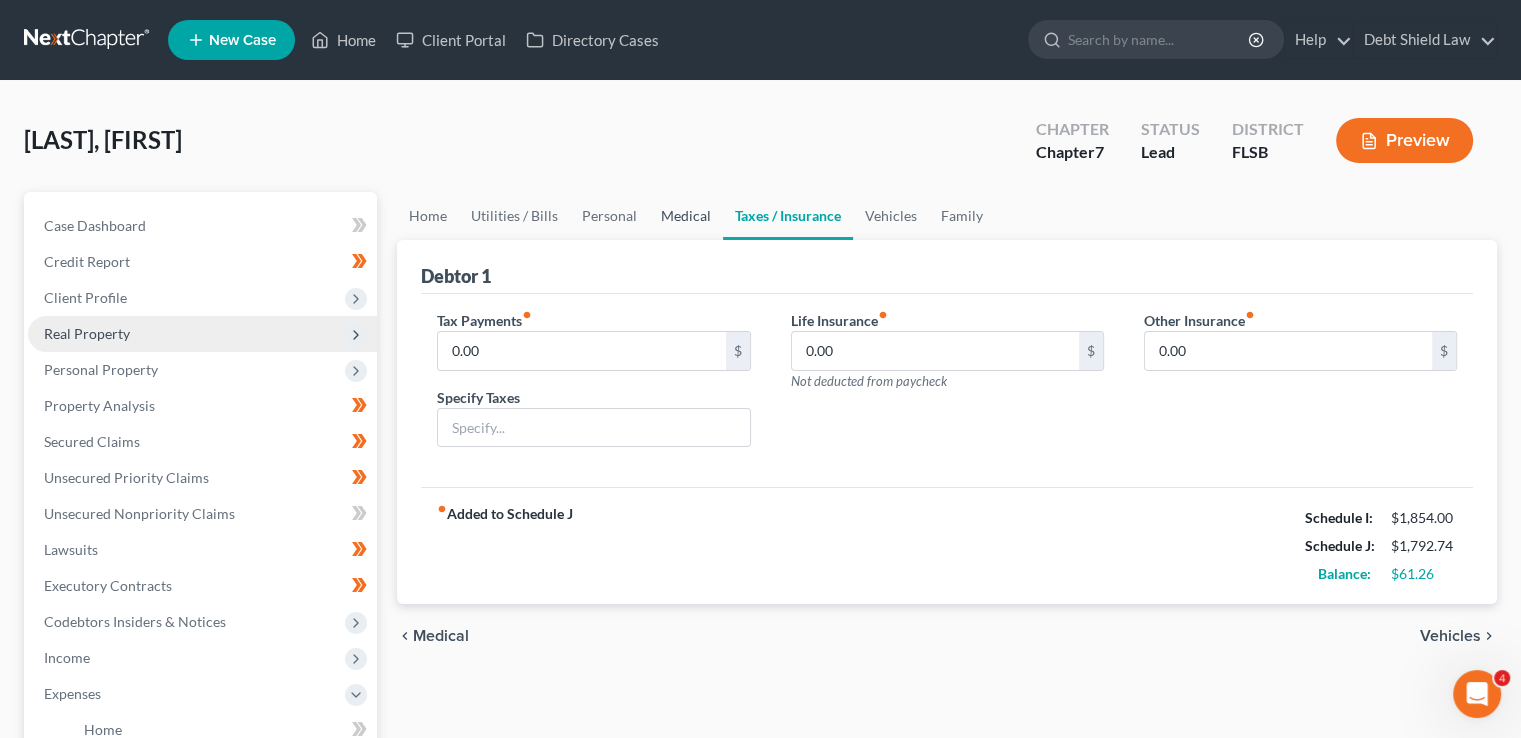 click on "Medical" at bounding box center (686, 216) 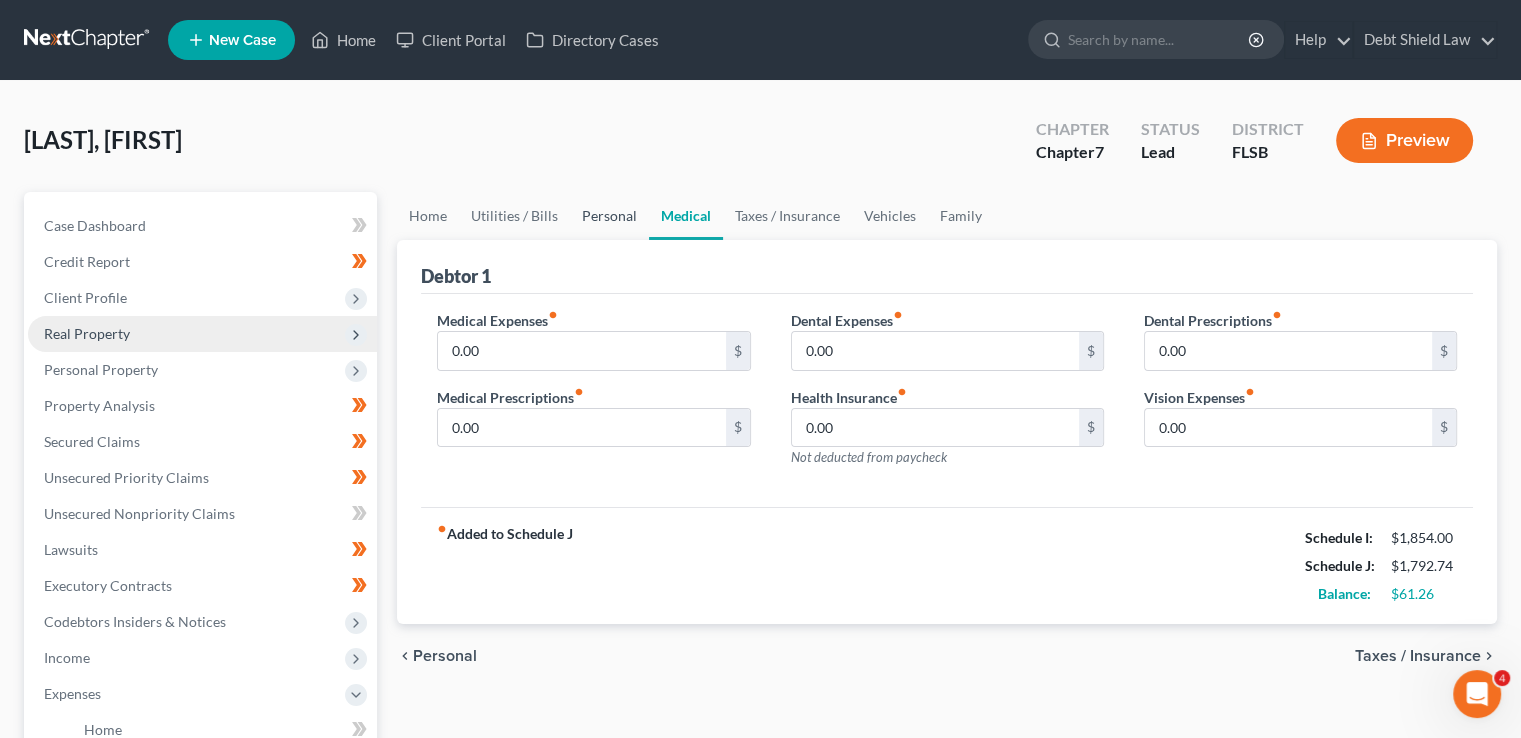 click on "Personal" at bounding box center [609, 216] 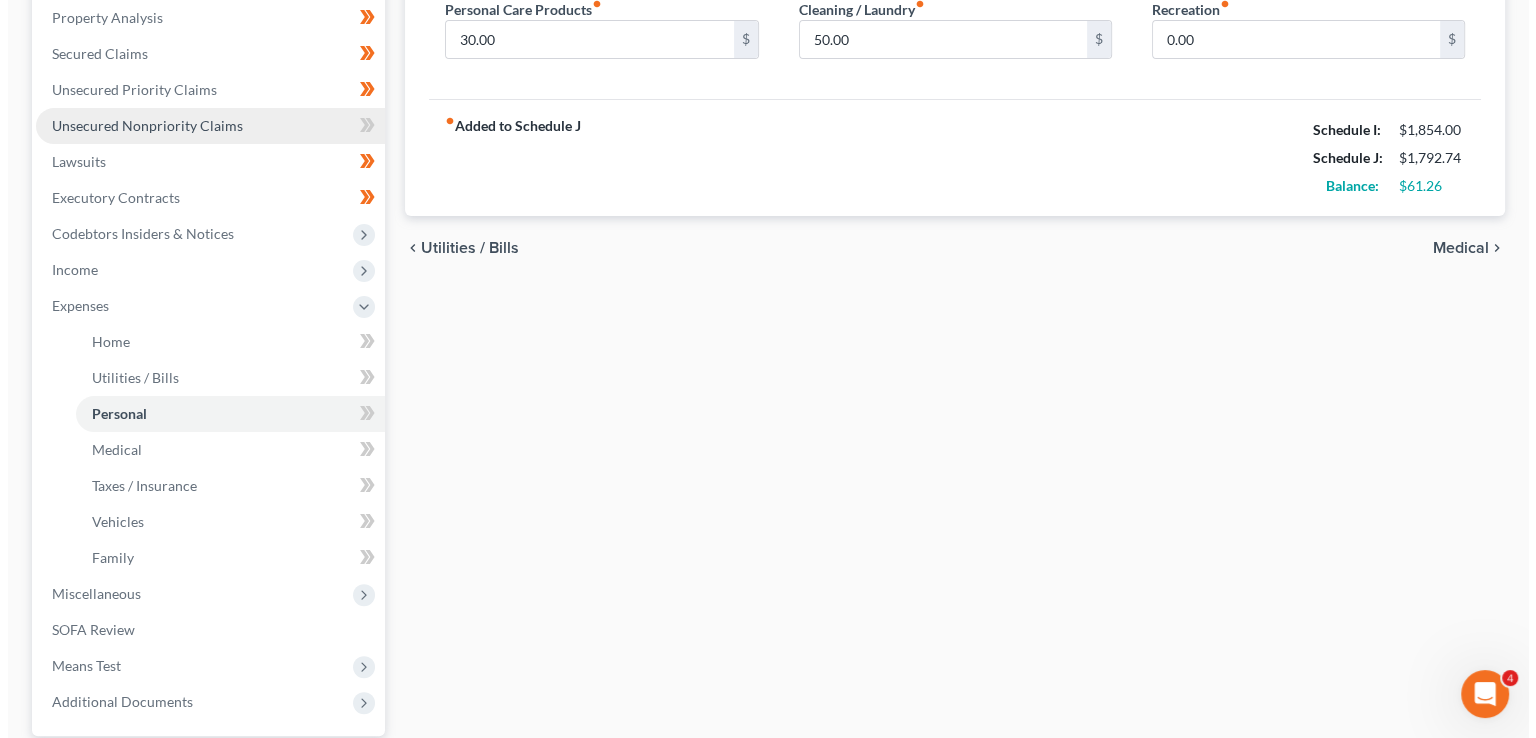 scroll, scrollTop: 396, scrollLeft: 0, axis: vertical 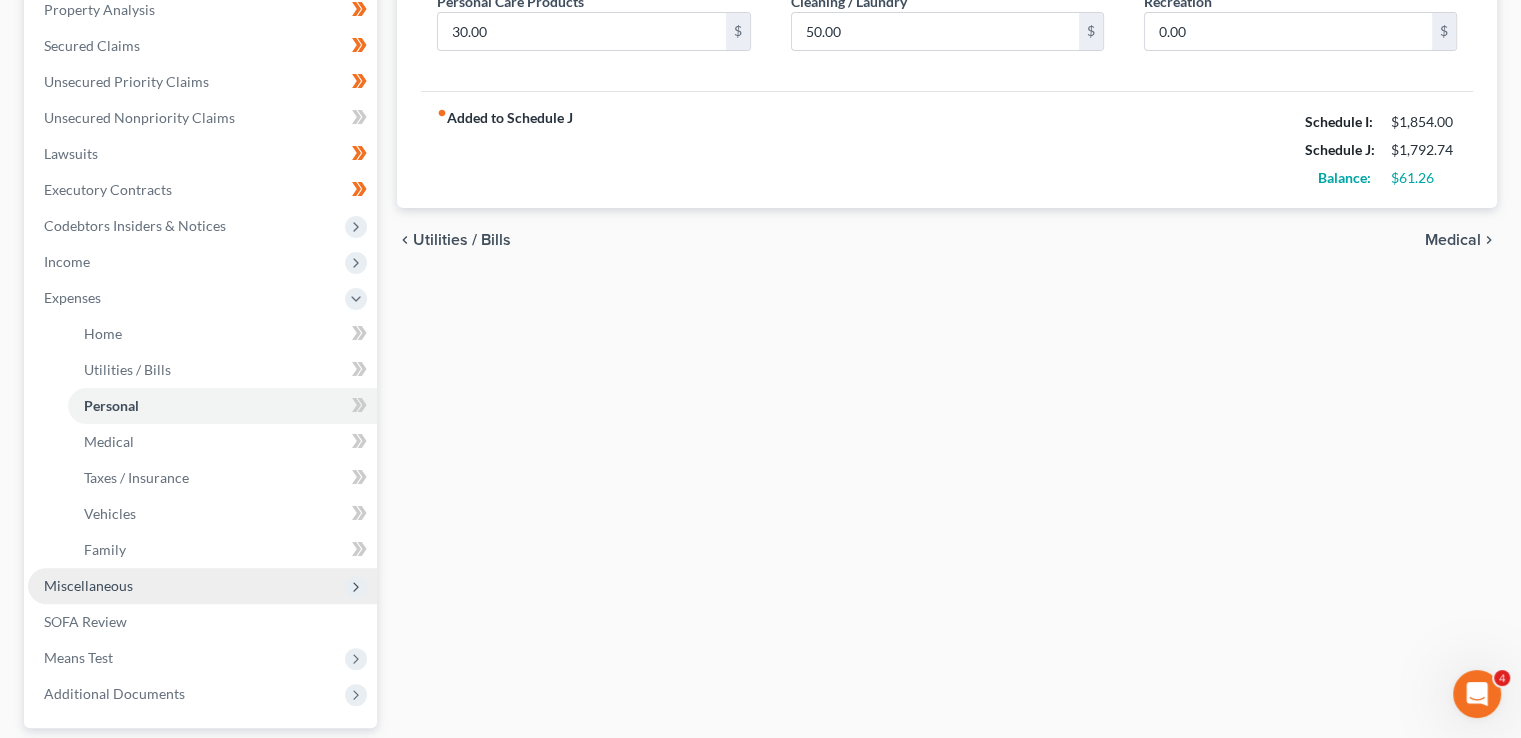 click on "Miscellaneous" at bounding box center [202, 586] 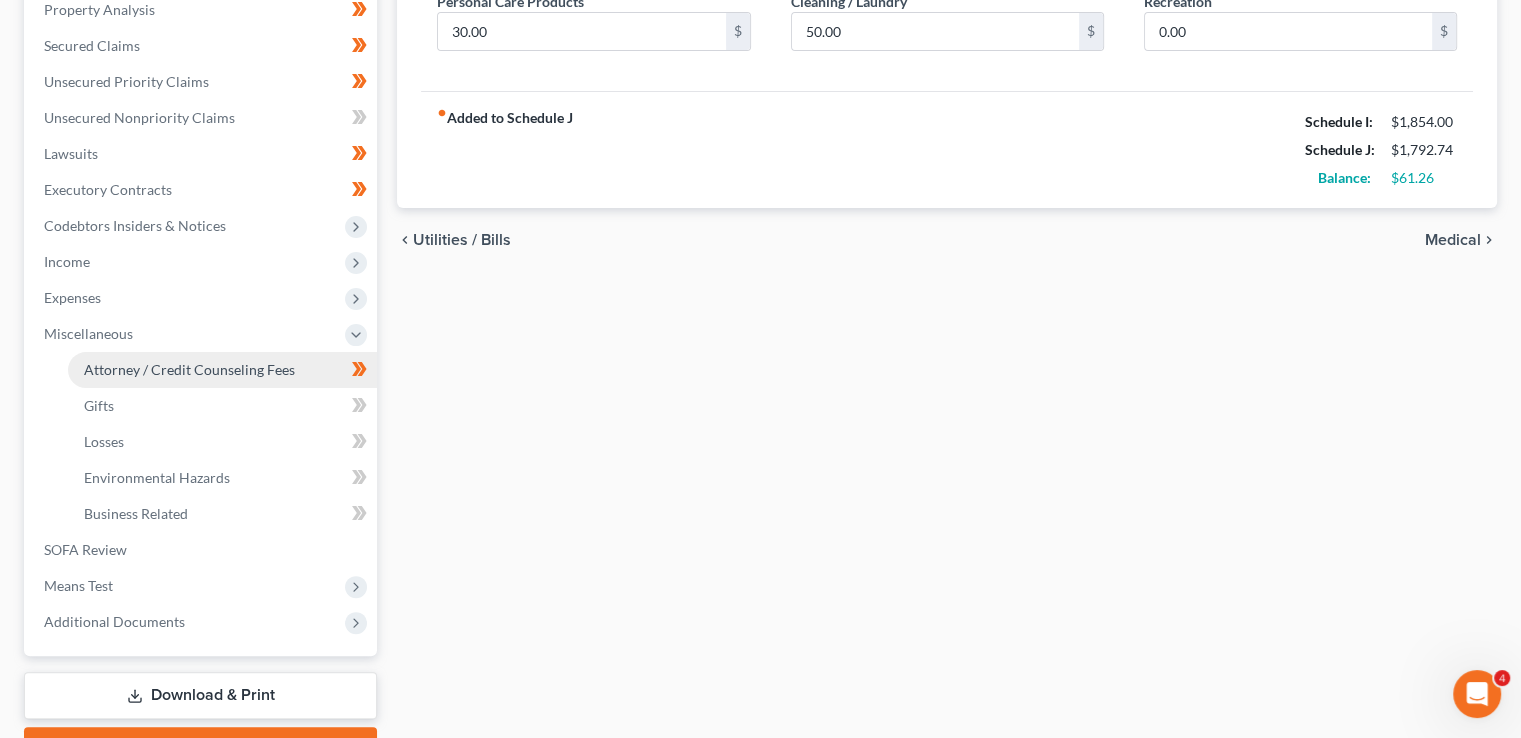 click on "Attorney / Credit Counseling Fees" at bounding box center (222, 370) 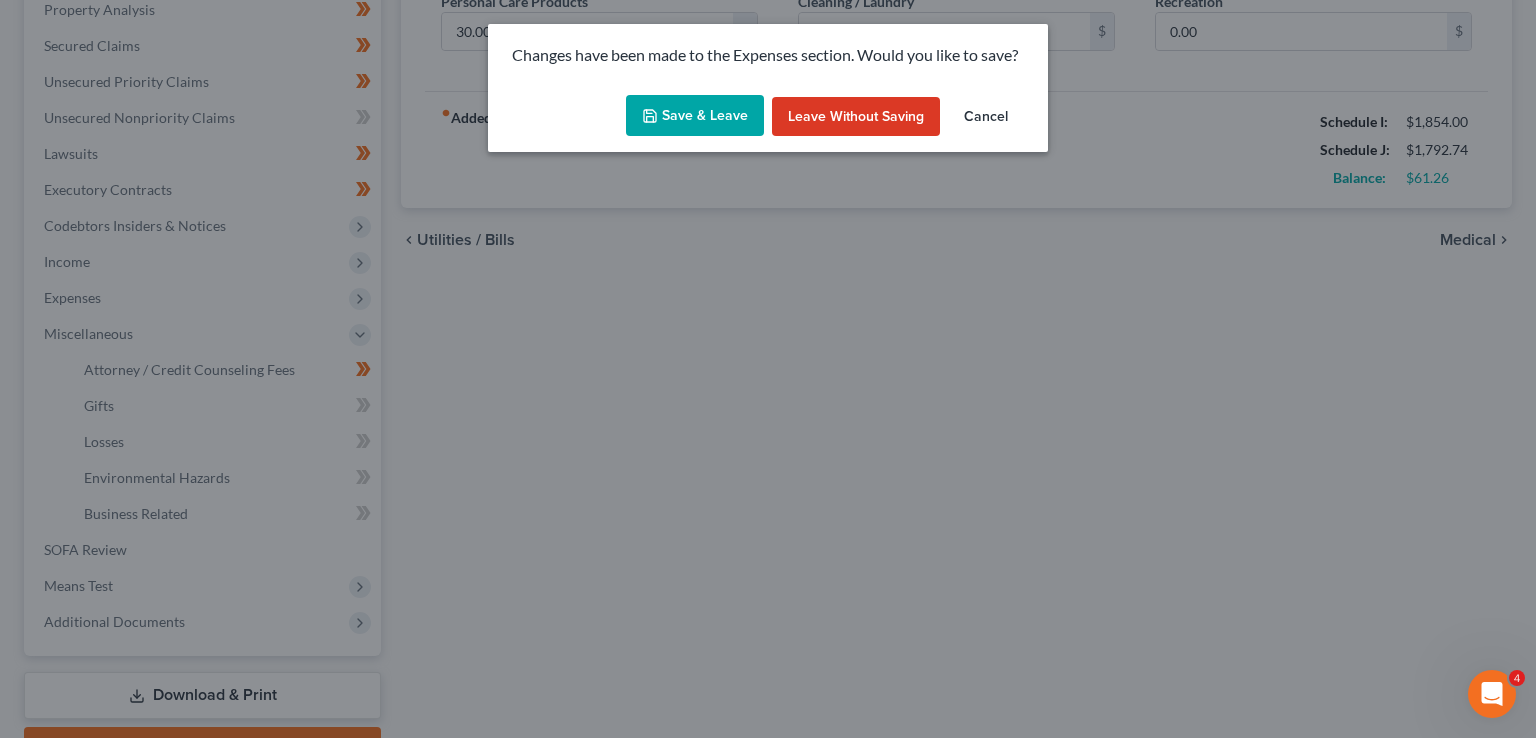 click on "Save & Leave" at bounding box center [695, 116] 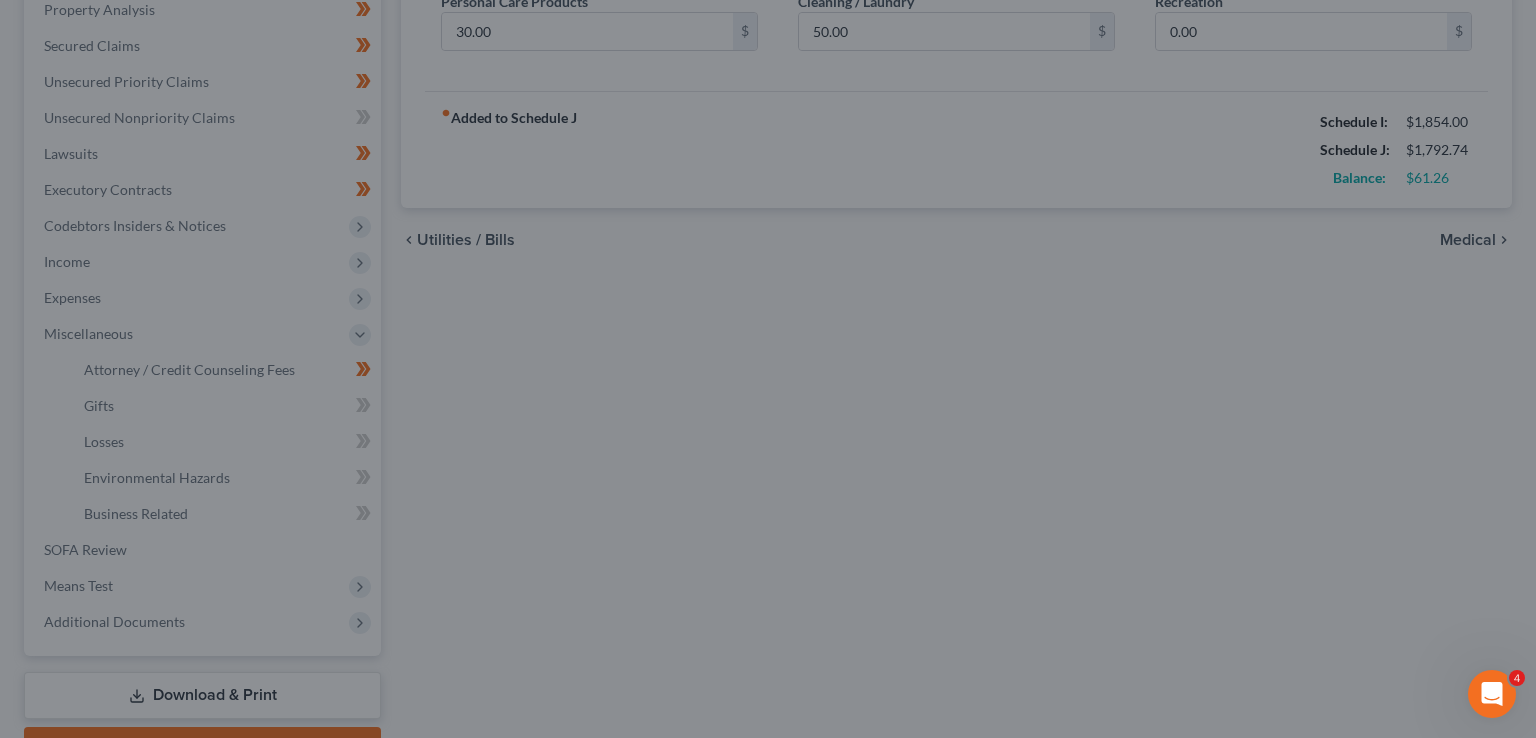 select on "2" 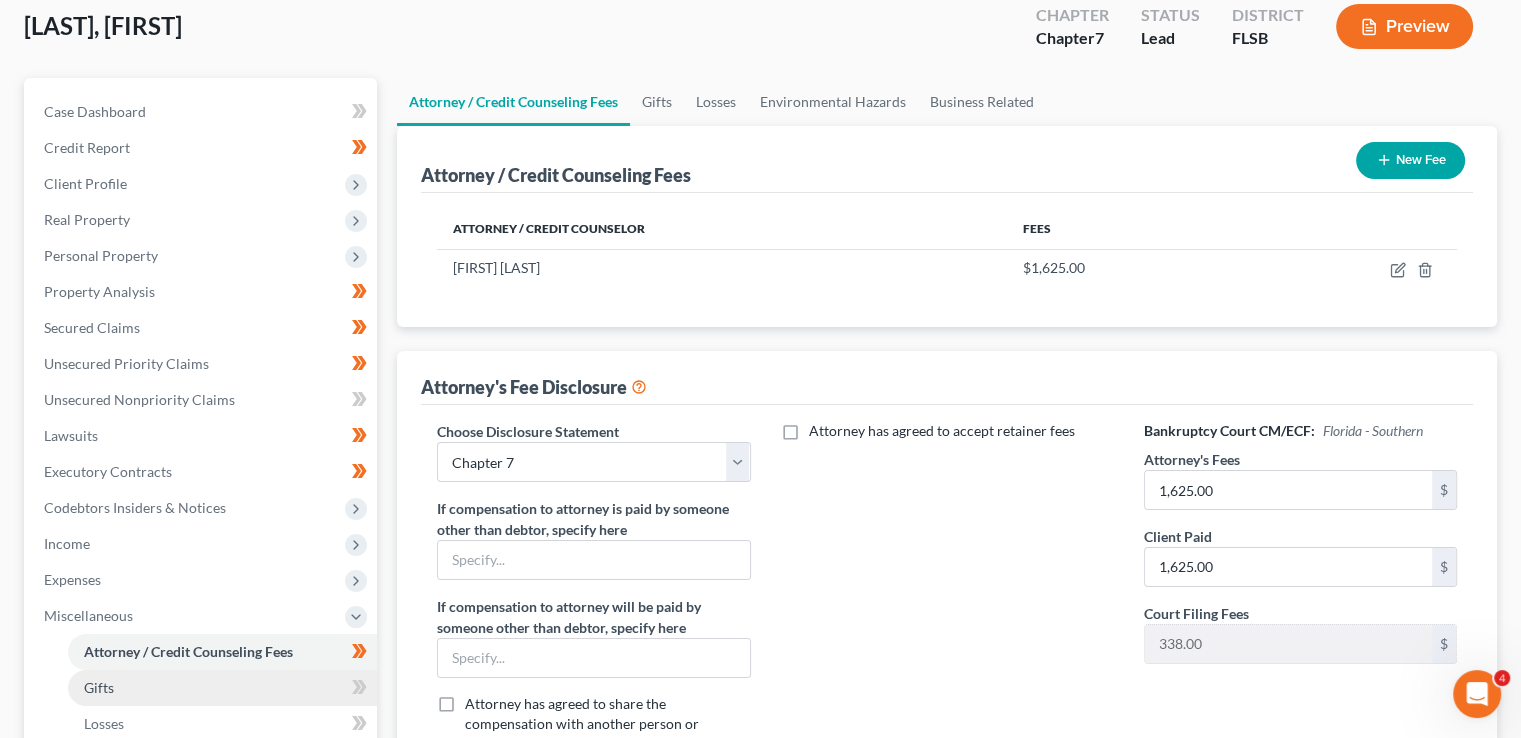 scroll, scrollTop: 112, scrollLeft: 0, axis: vertical 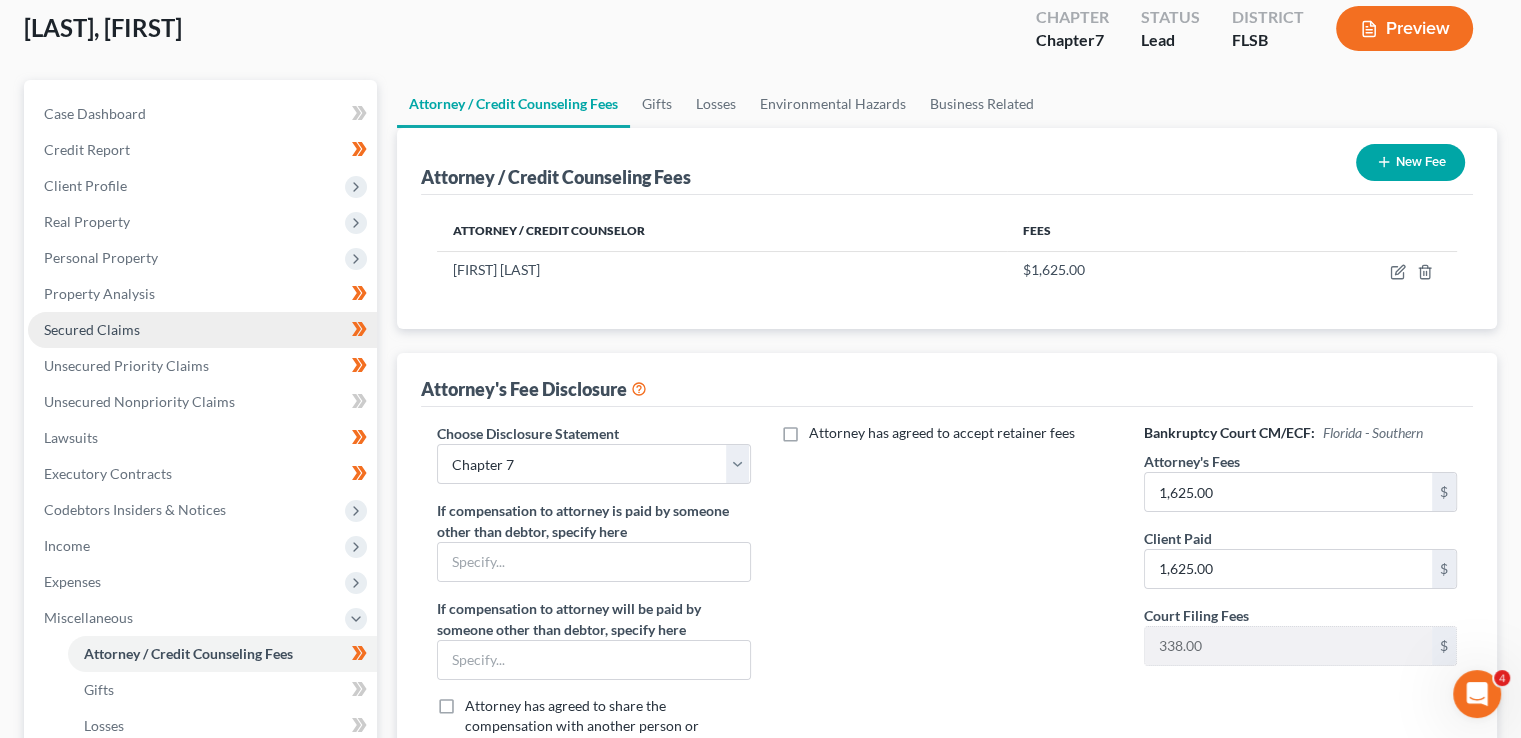 click on "Secured Claims" at bounding box center [202, 330] 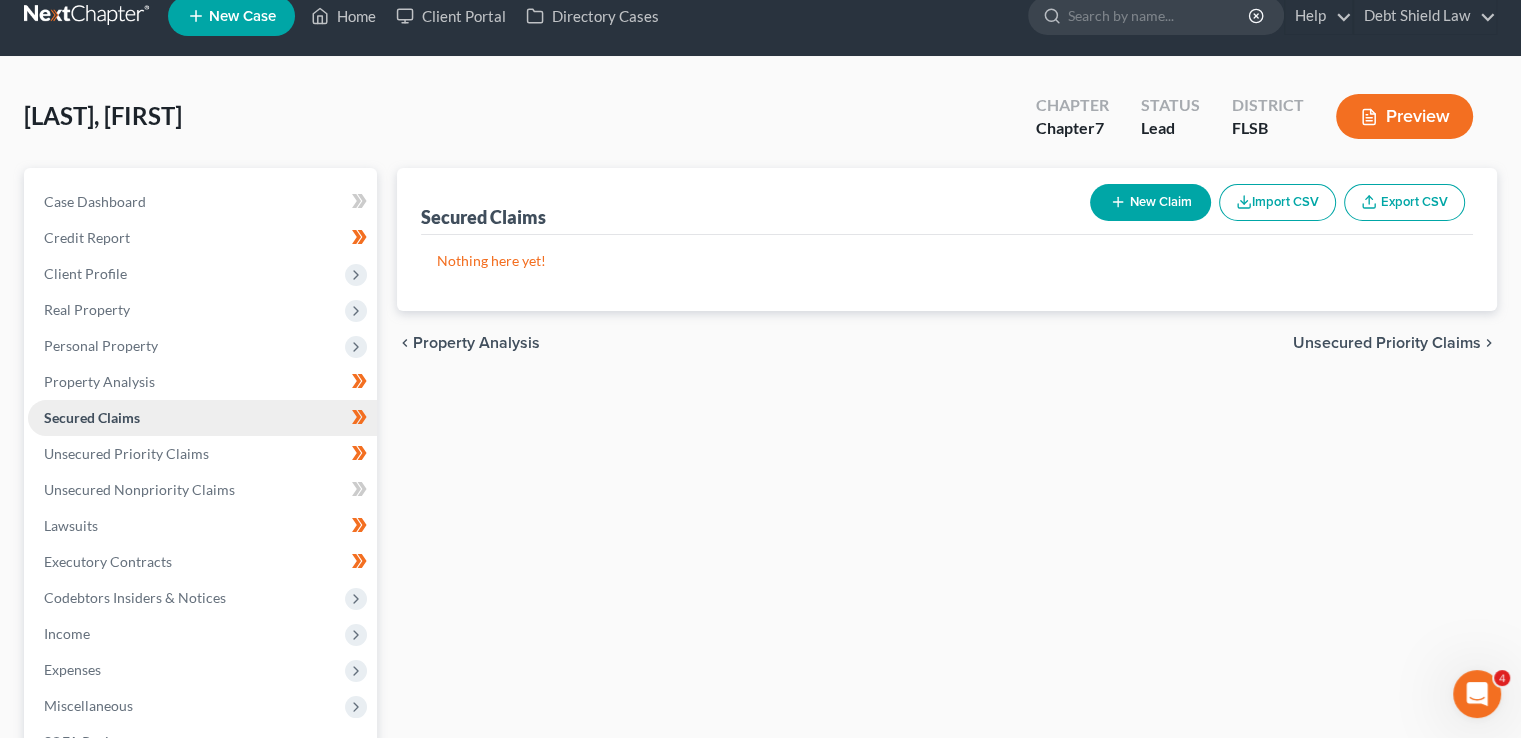 scroll, scrollTop: 0, scrollLeft: 0, axis: both 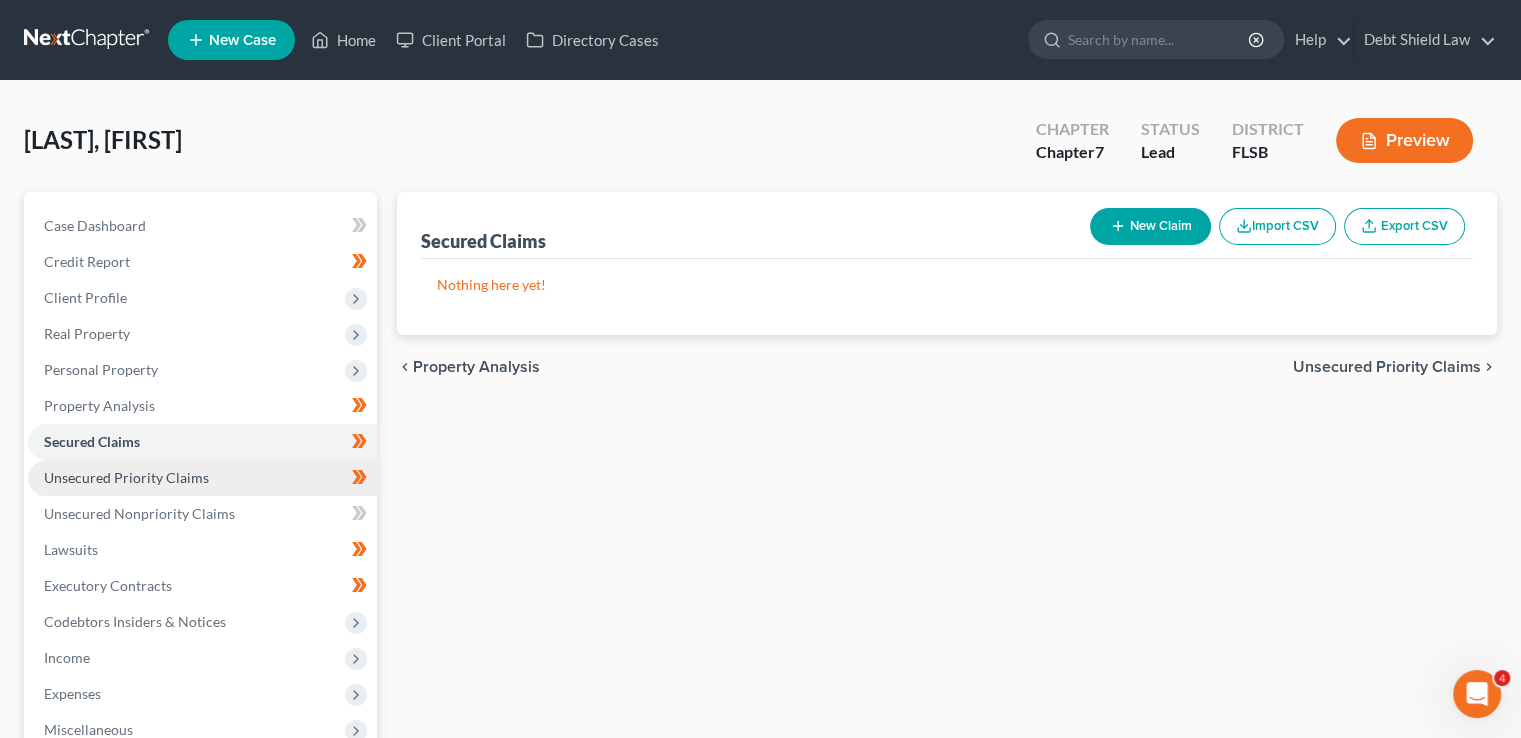 click on "Unsecured Priority Claims" at bounding box center [126, 477] 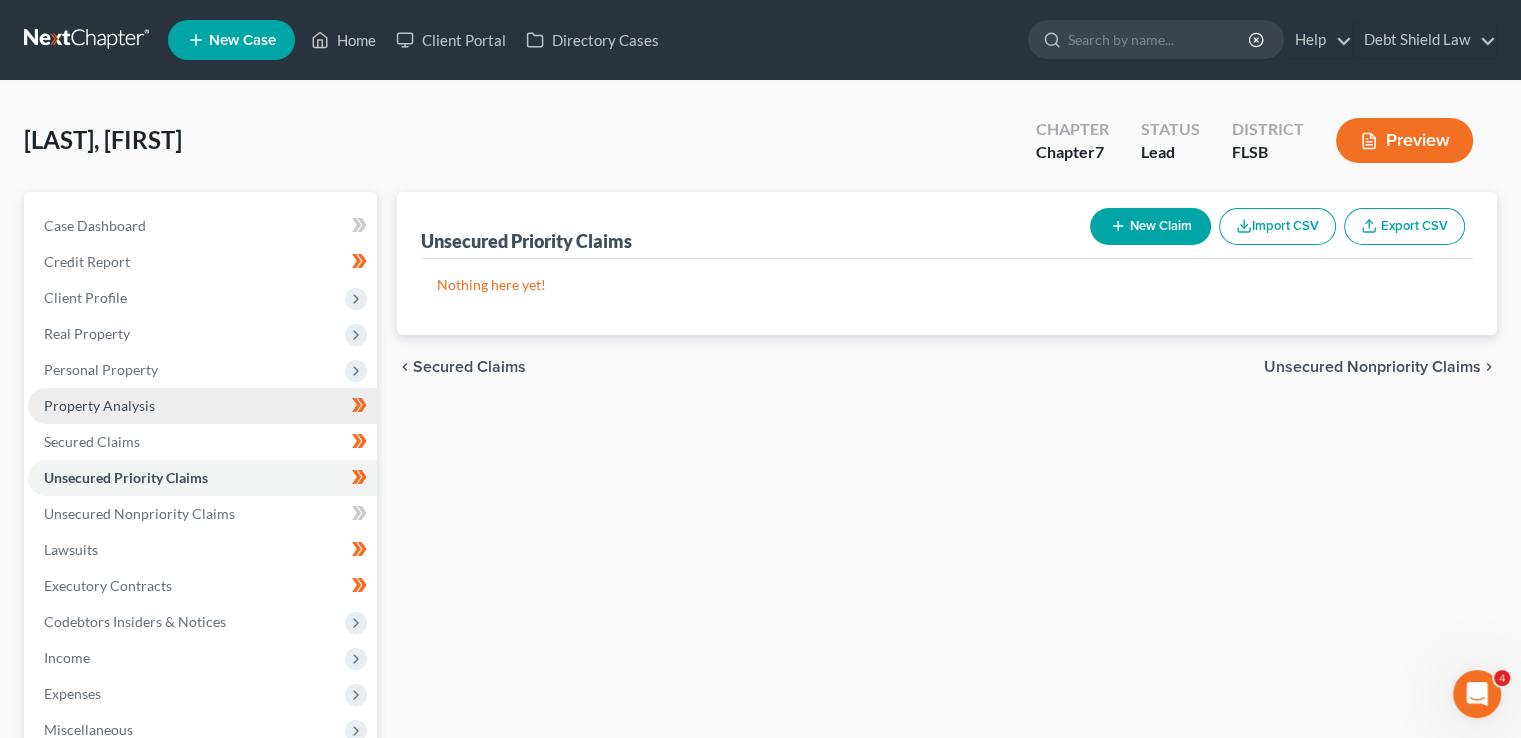click on "Property Analysis" at bounding box center (202, 406) 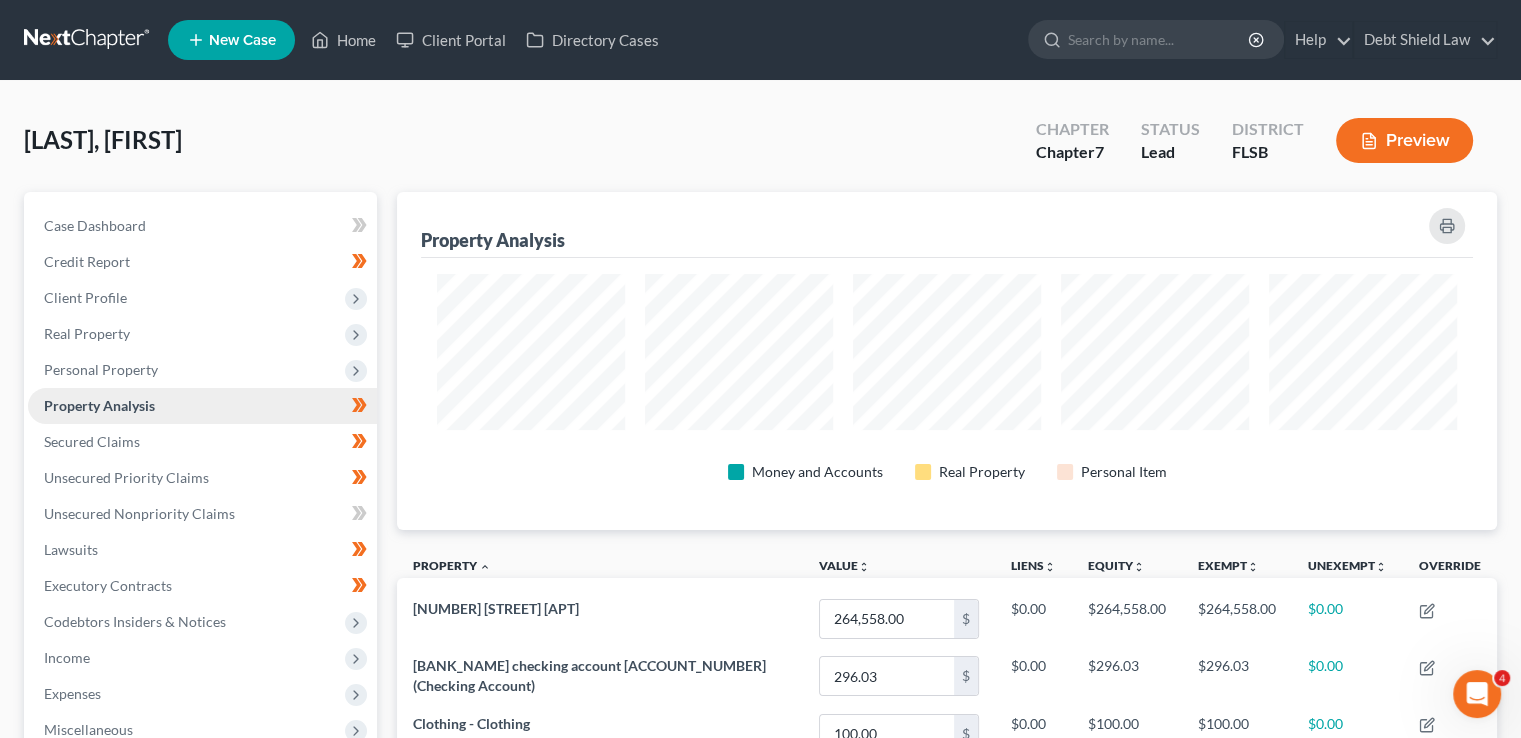 scroll, scrollTop: 999662, scrollLeft: 998900, axis: both 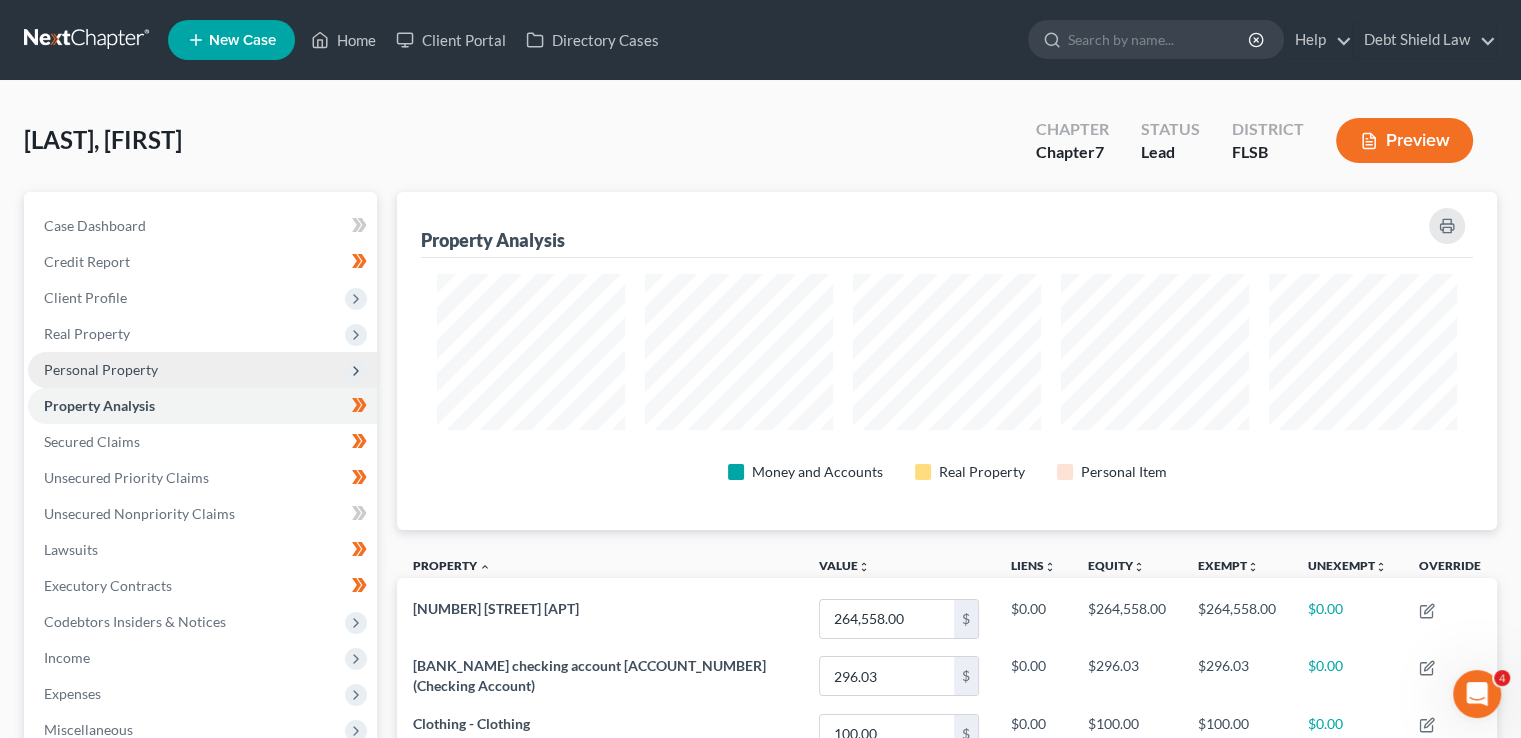 click 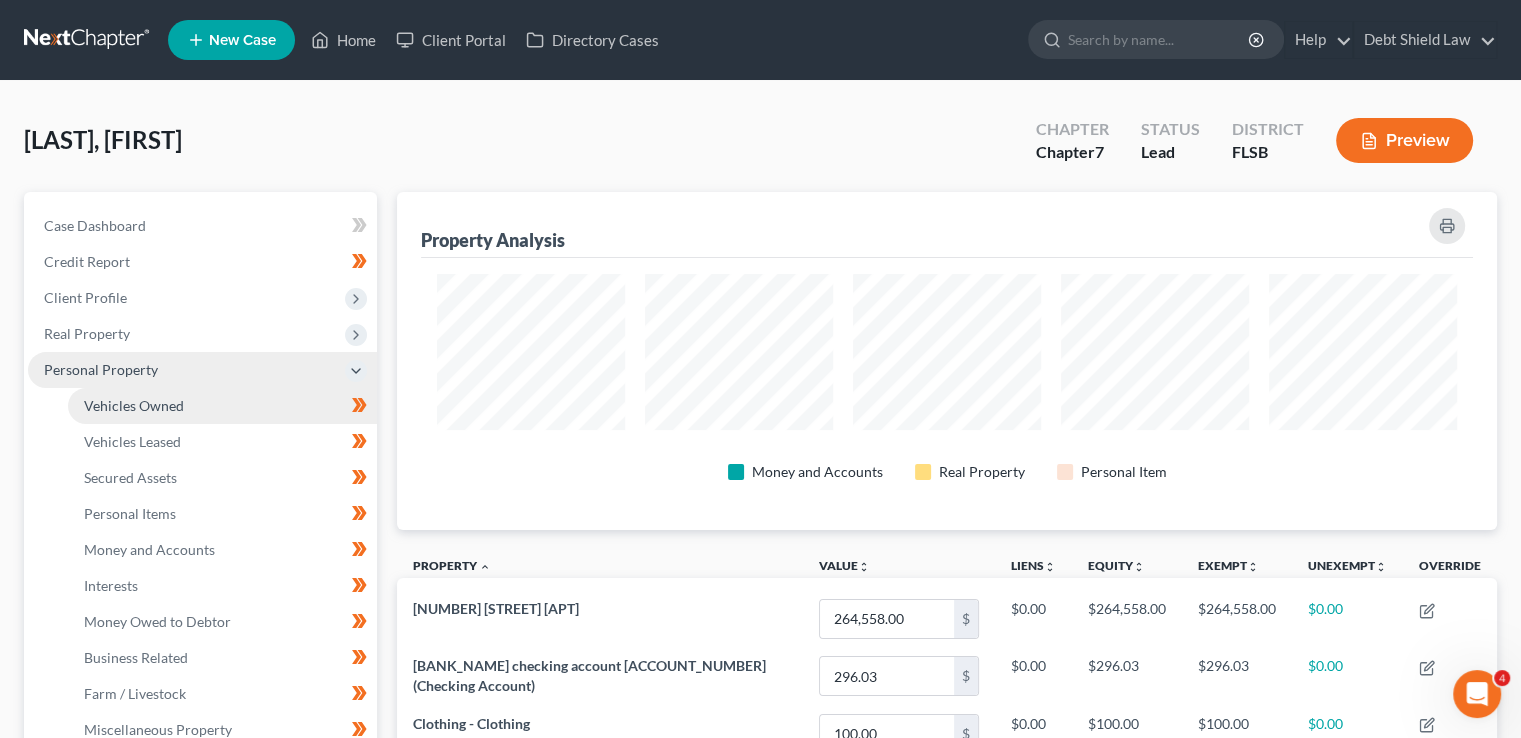 click on "Vehicles Owned" at bounding box center (222, 406) 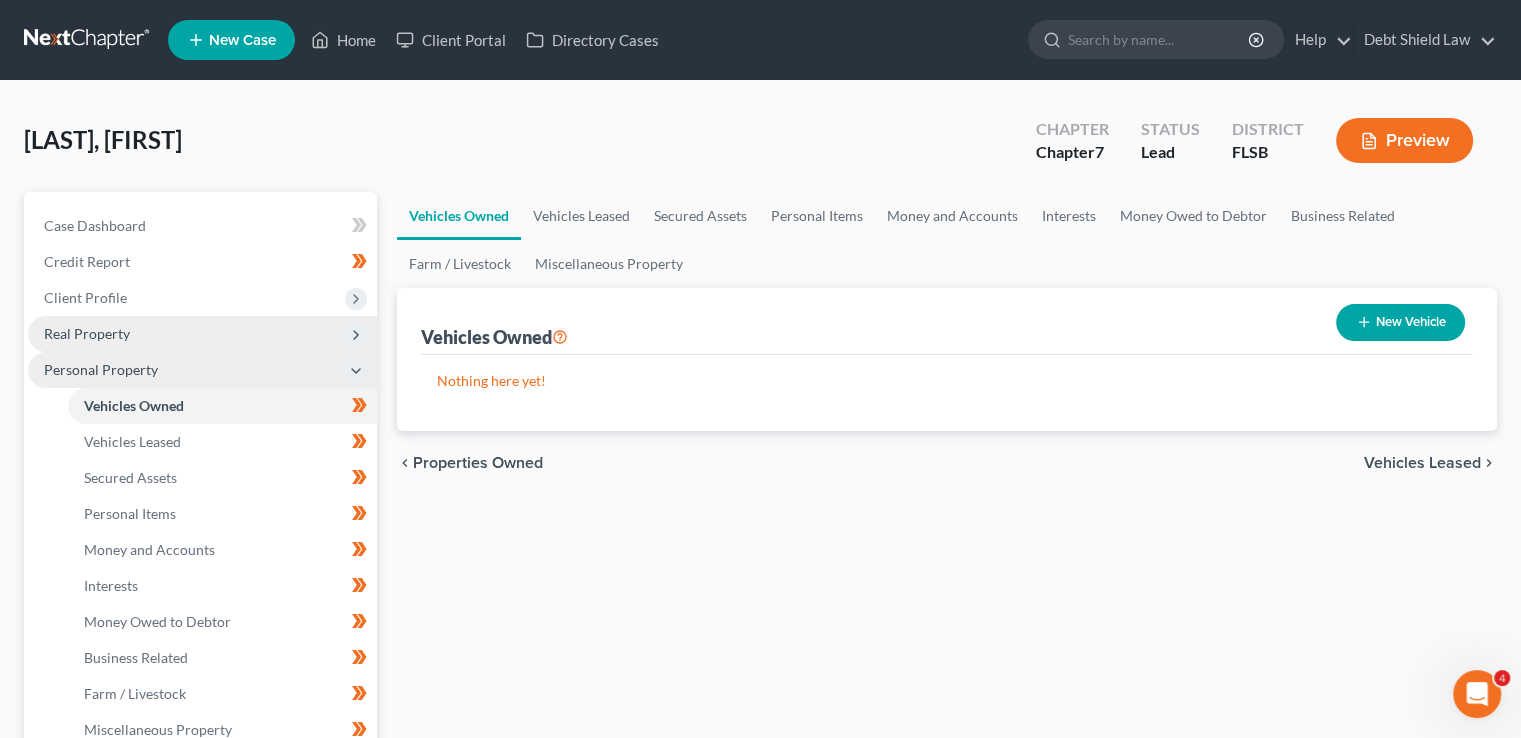 click 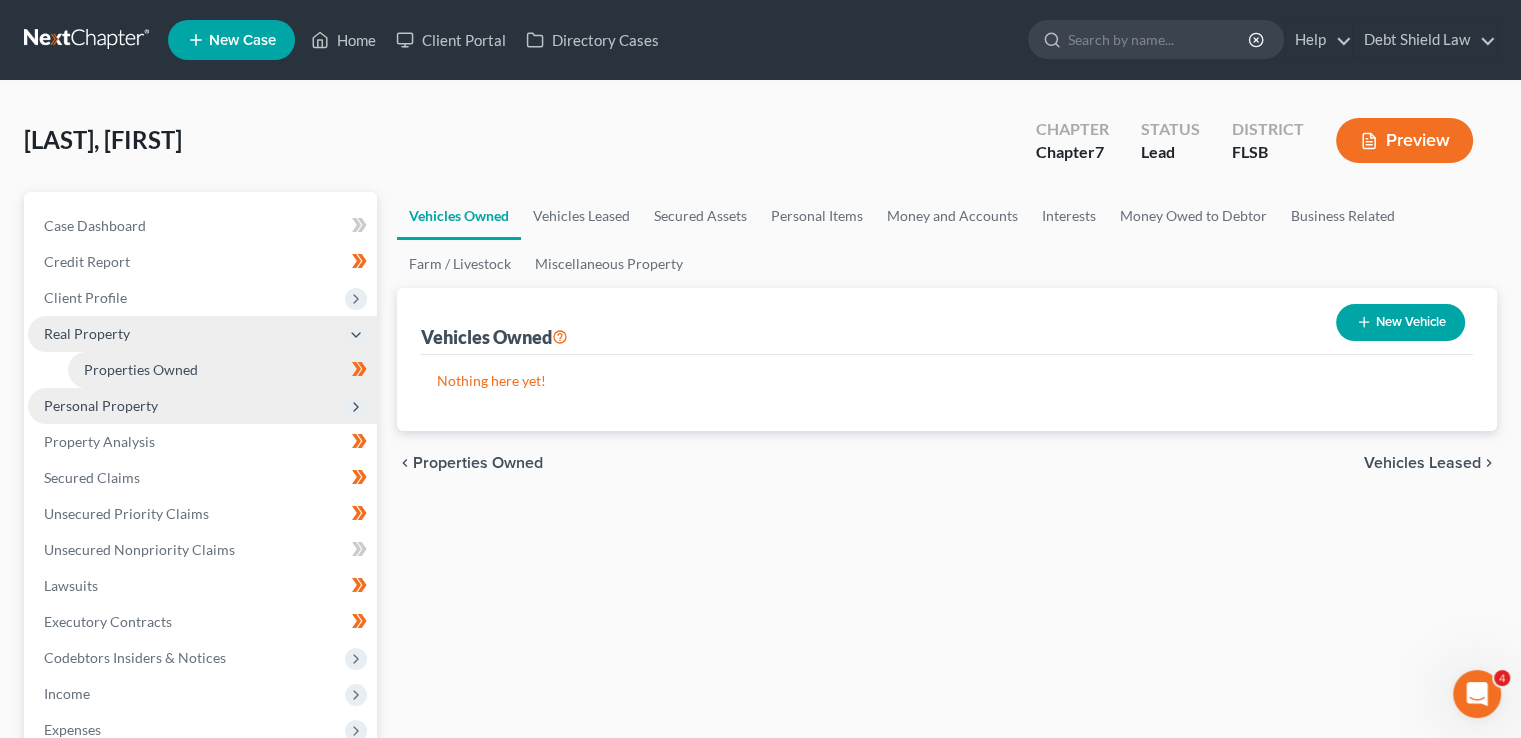 click on "Properties Owned" at bounding box center [222, 370] 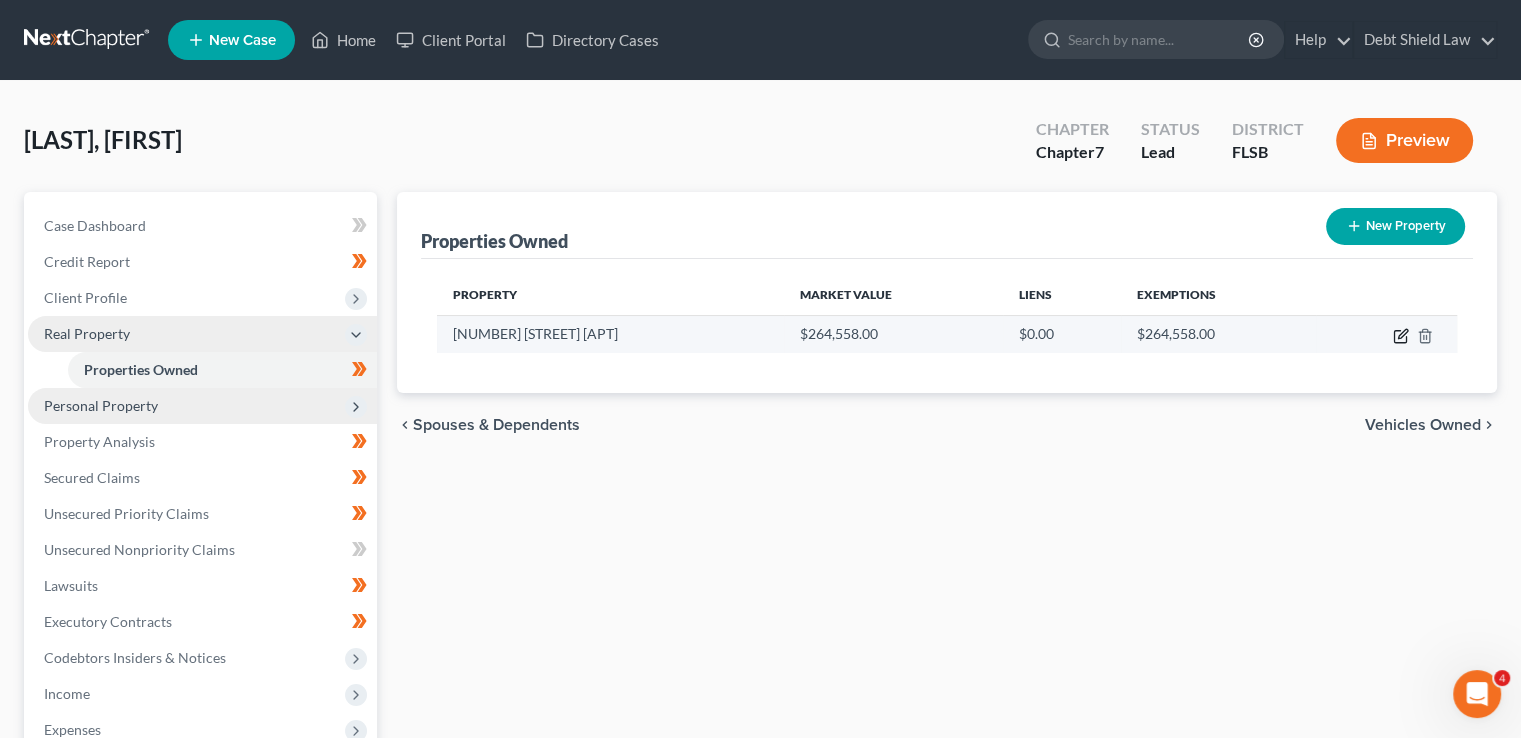click 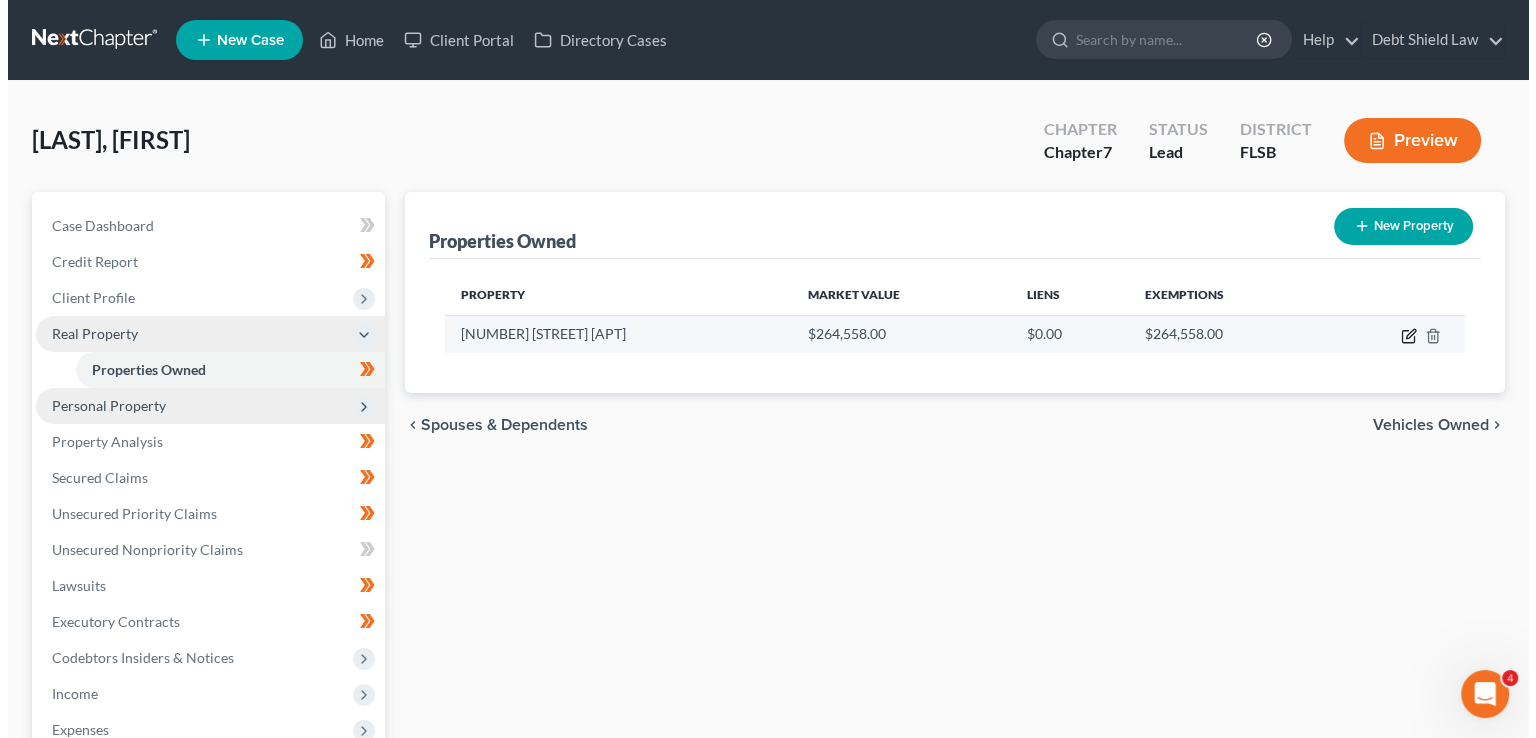 select on "9" 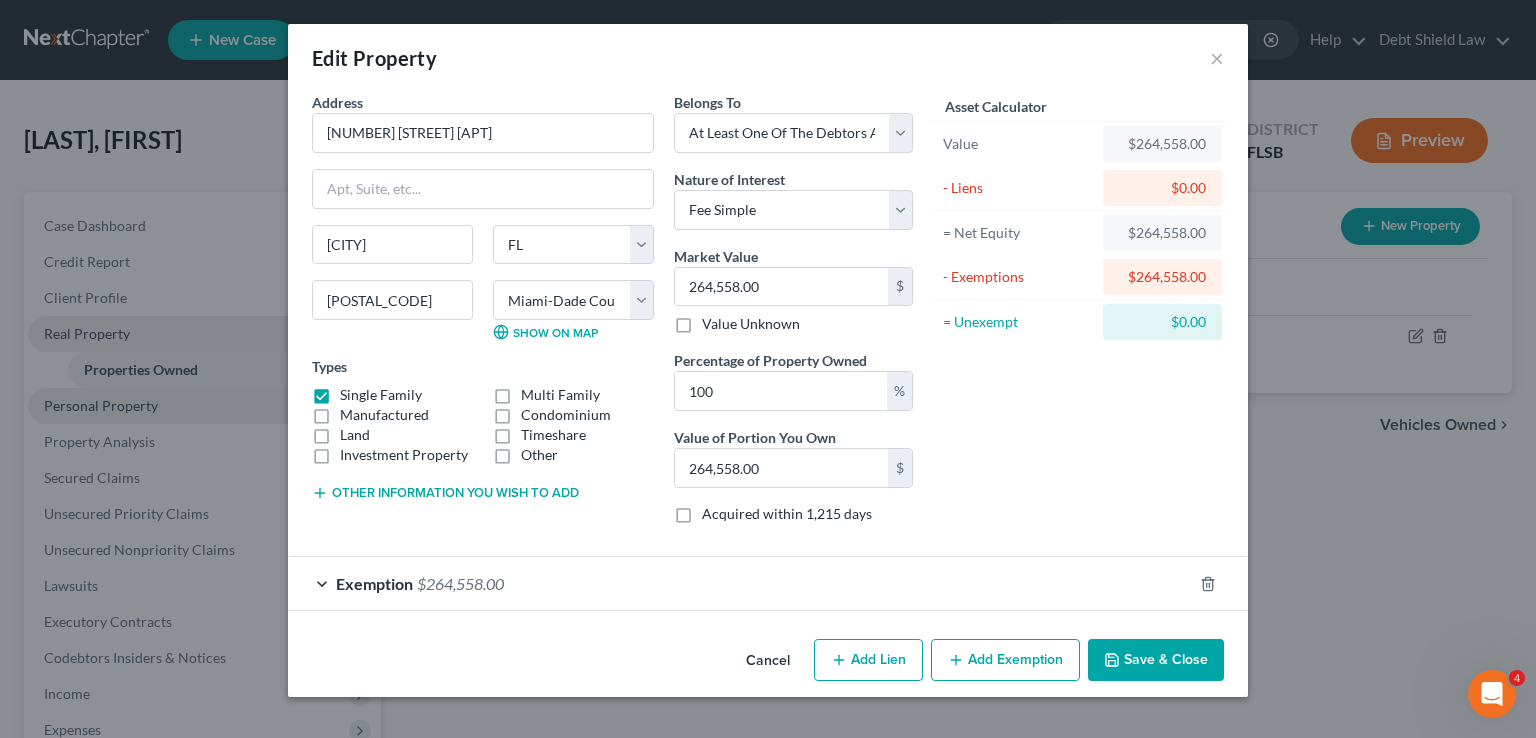 click on "Exemption $264,558.00" at bounding box center (740, 583) 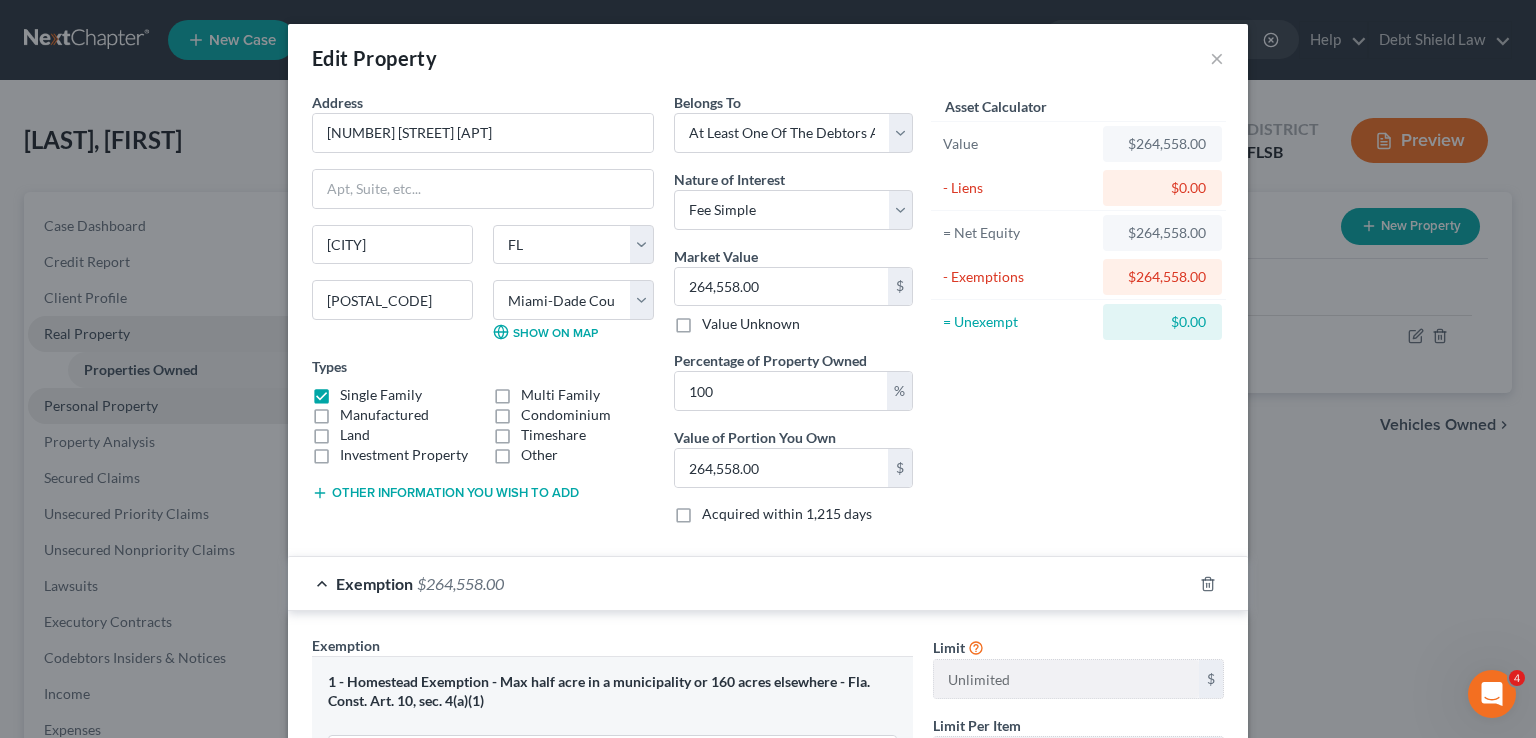 click on "Edit Property ×" at bounding box center (768, 58) 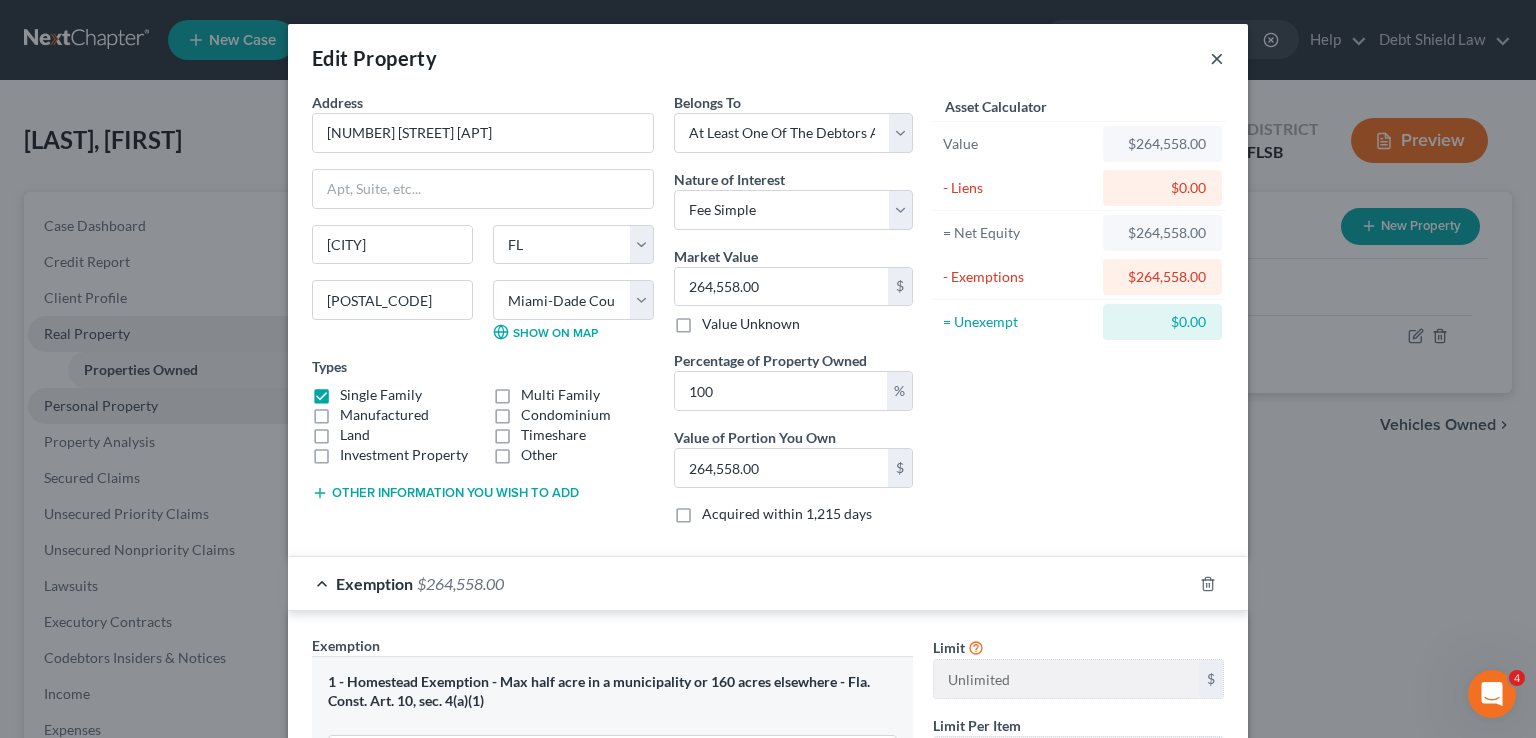 click on "×" at bounding box center [1217, 58] 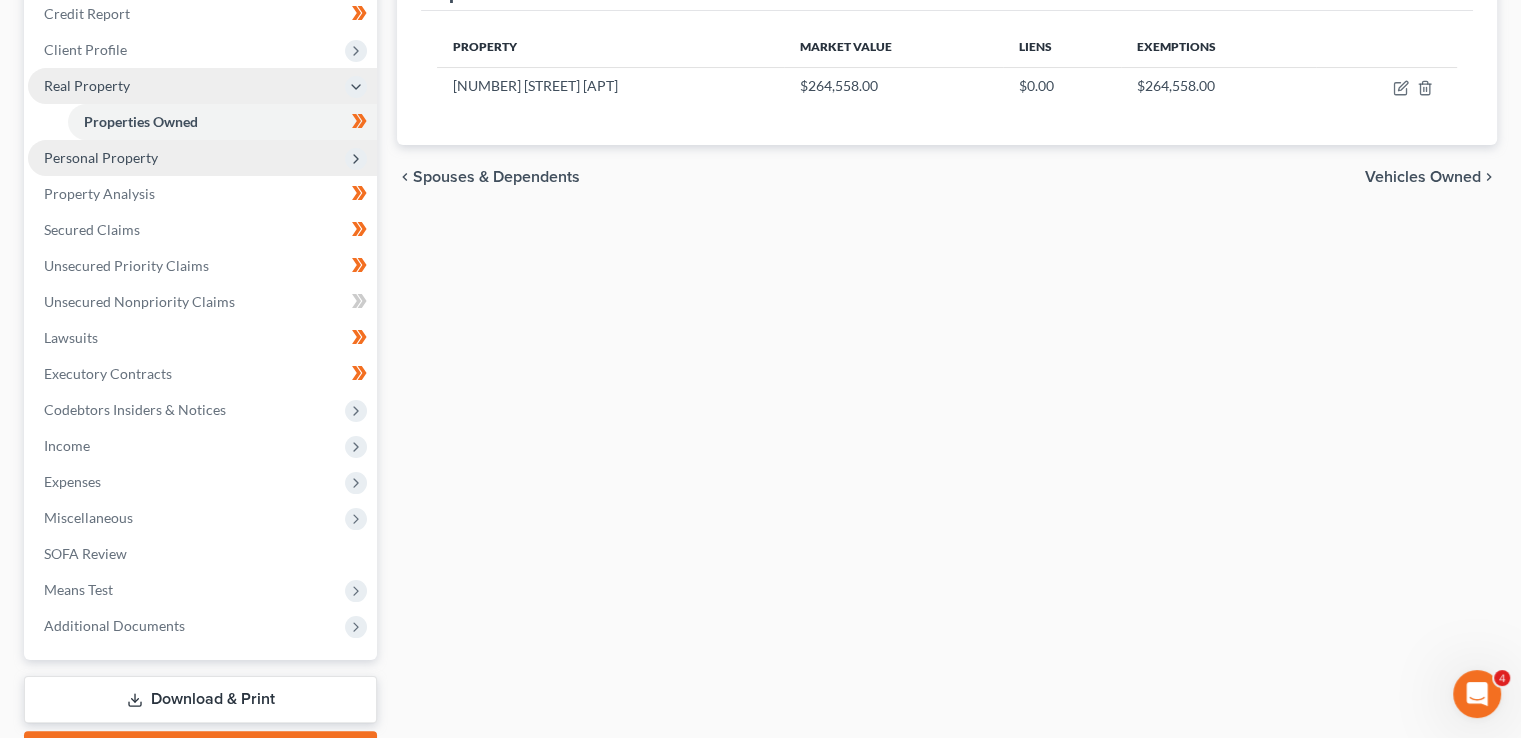 scroll, scrollTop: 249, scrollLeft: 0, axis: vertical 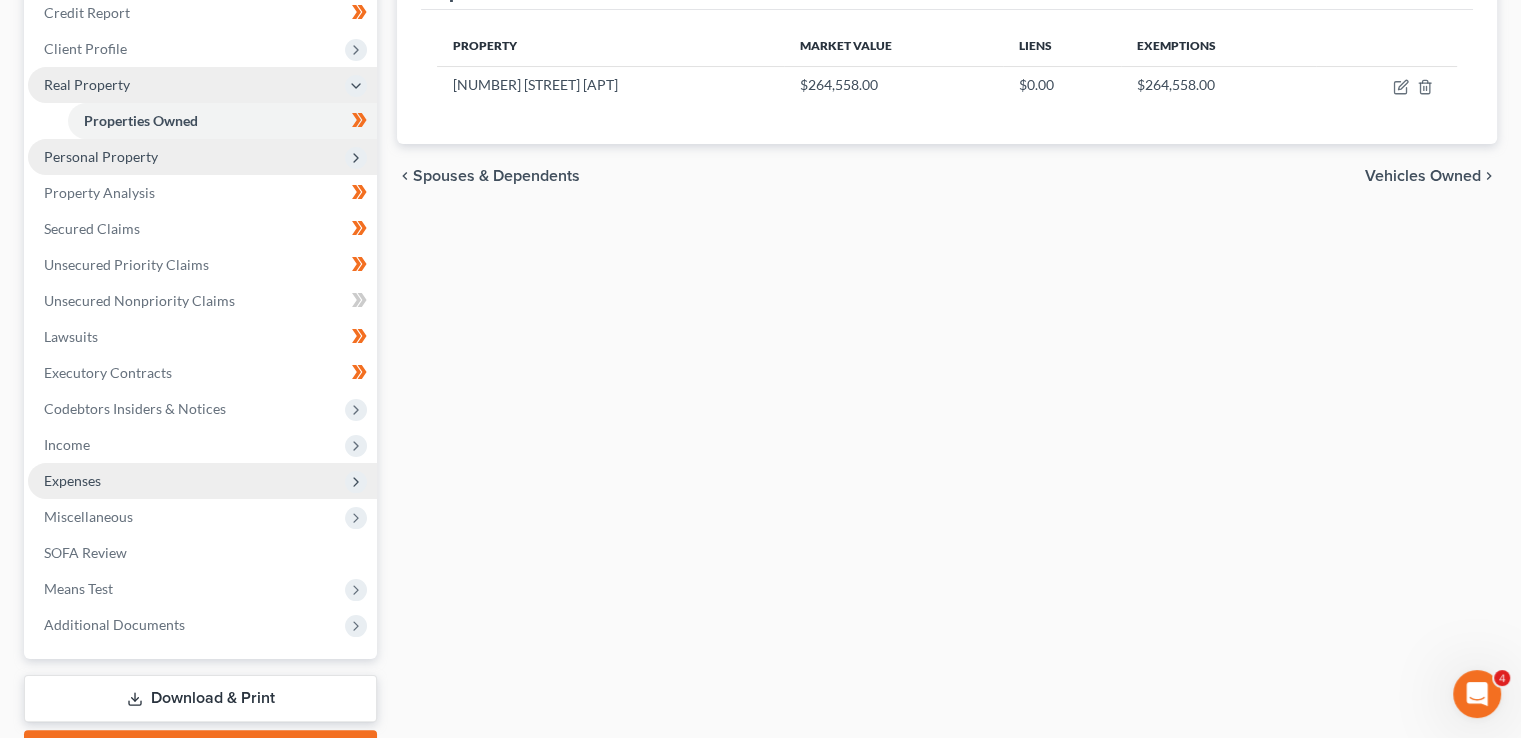click on "Expenses" at bounding box center (202, 481) 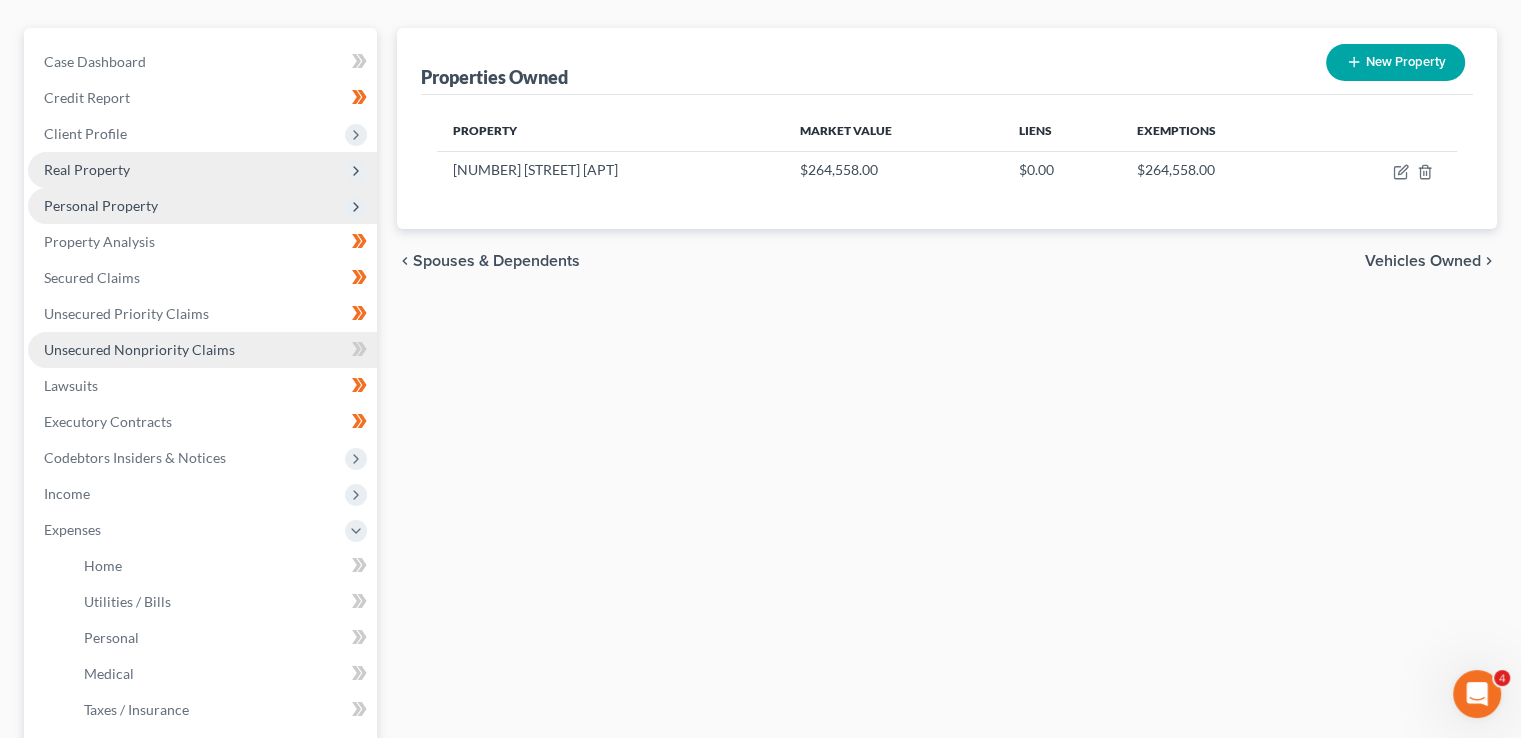 click on "Unsecured Nonpriority Claims" at bounding box center [202, 350] 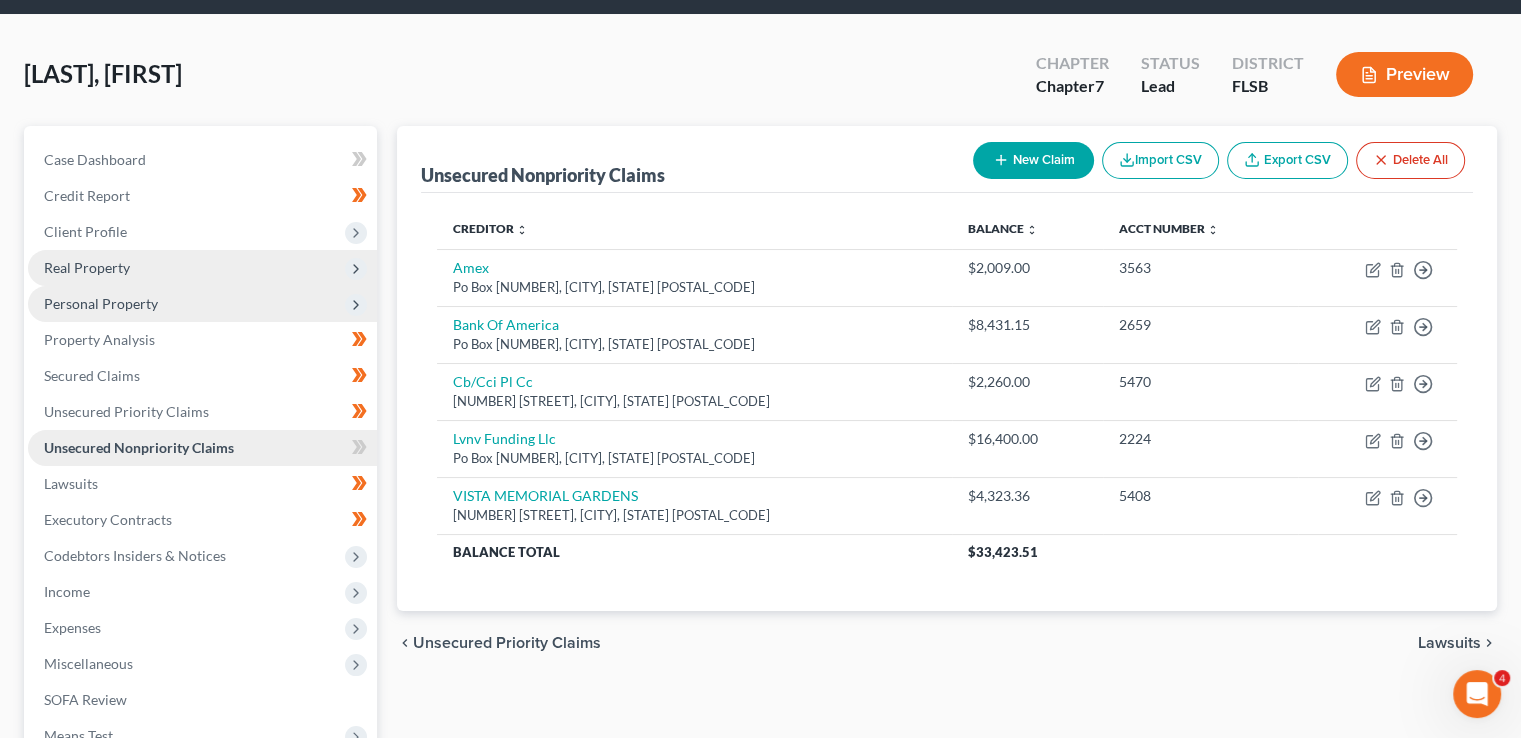 scroll, scrollTop: 0, scrollLeft: 0, axis: both 